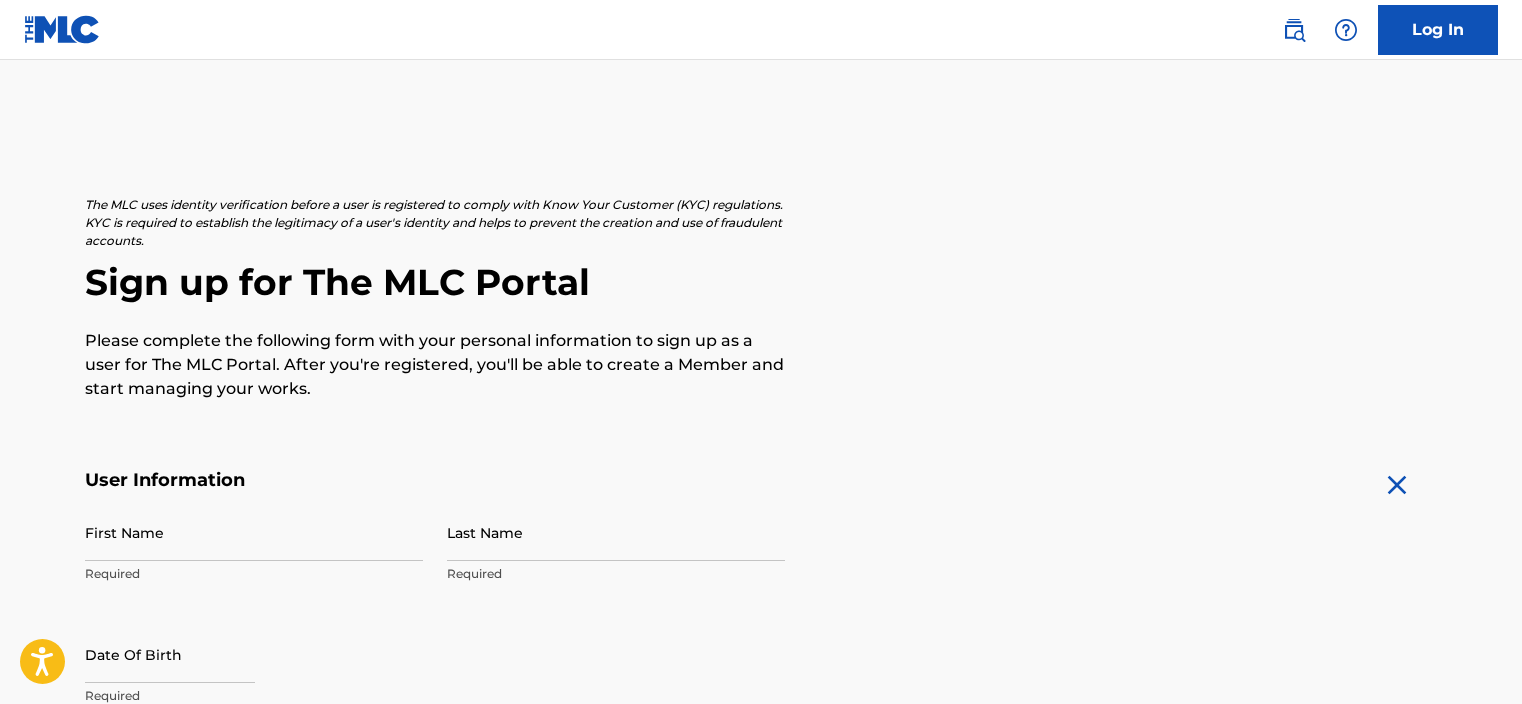 scroll, scrollTop: 400, scrollLeft: 0, axis: vertical 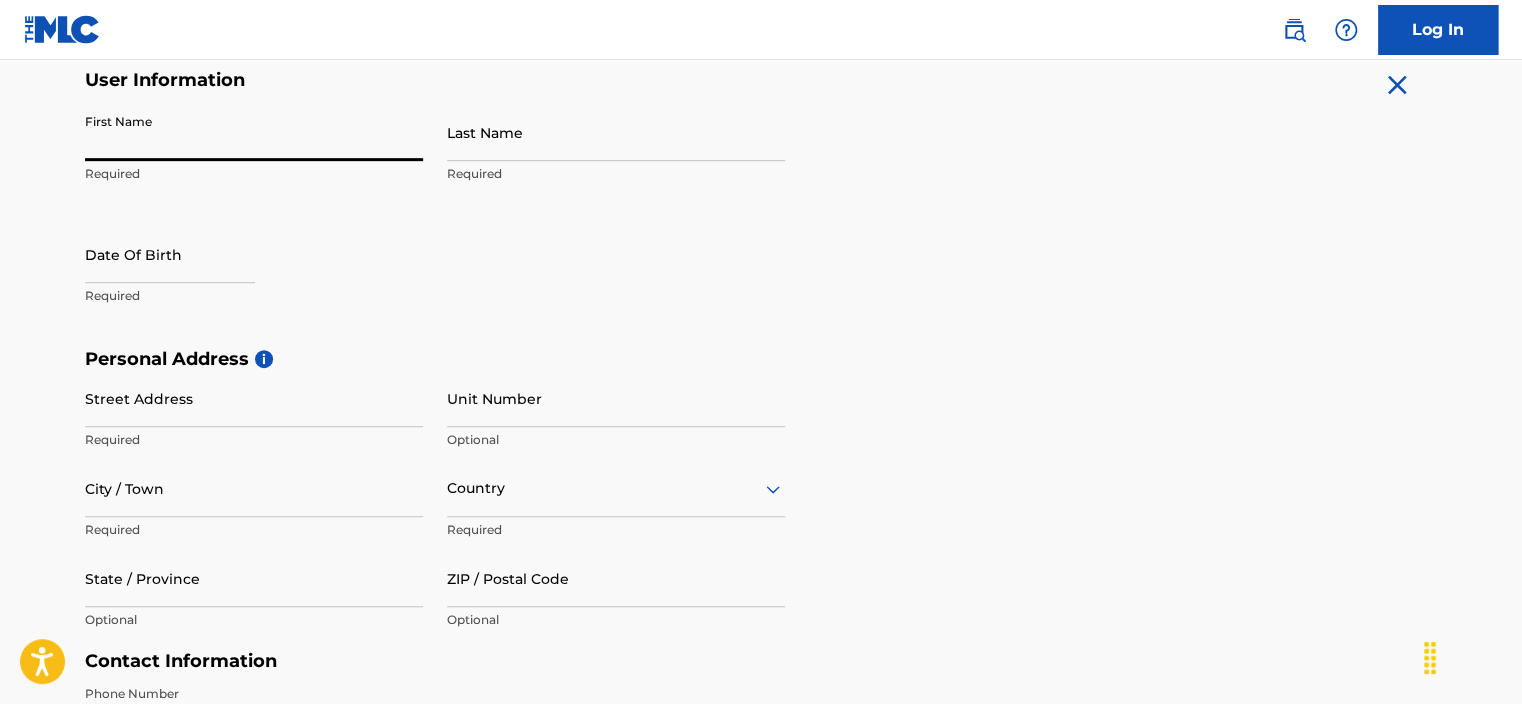 click on "First Name" at bounding box center [254, 132] 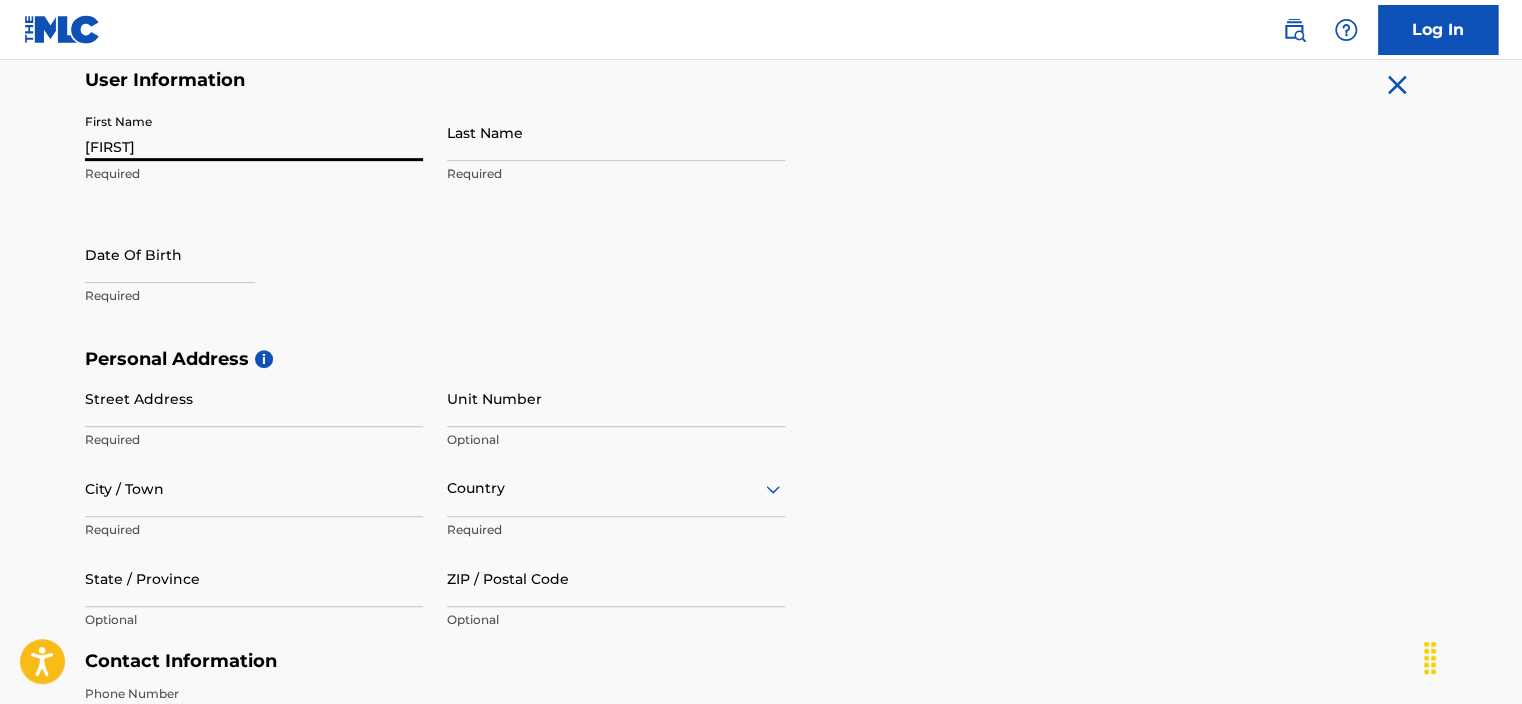 type on "Smith" 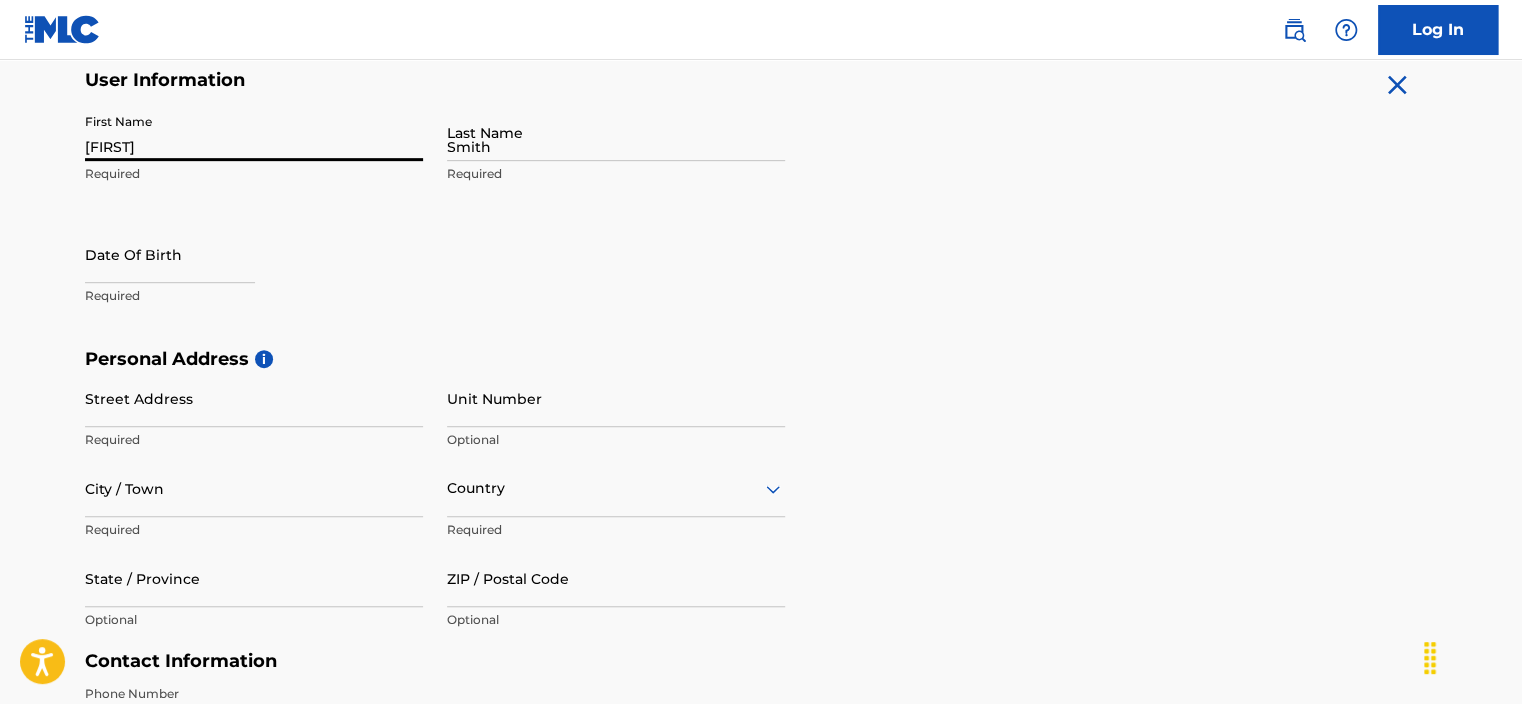 type on "[NUMBER] [STREET]" 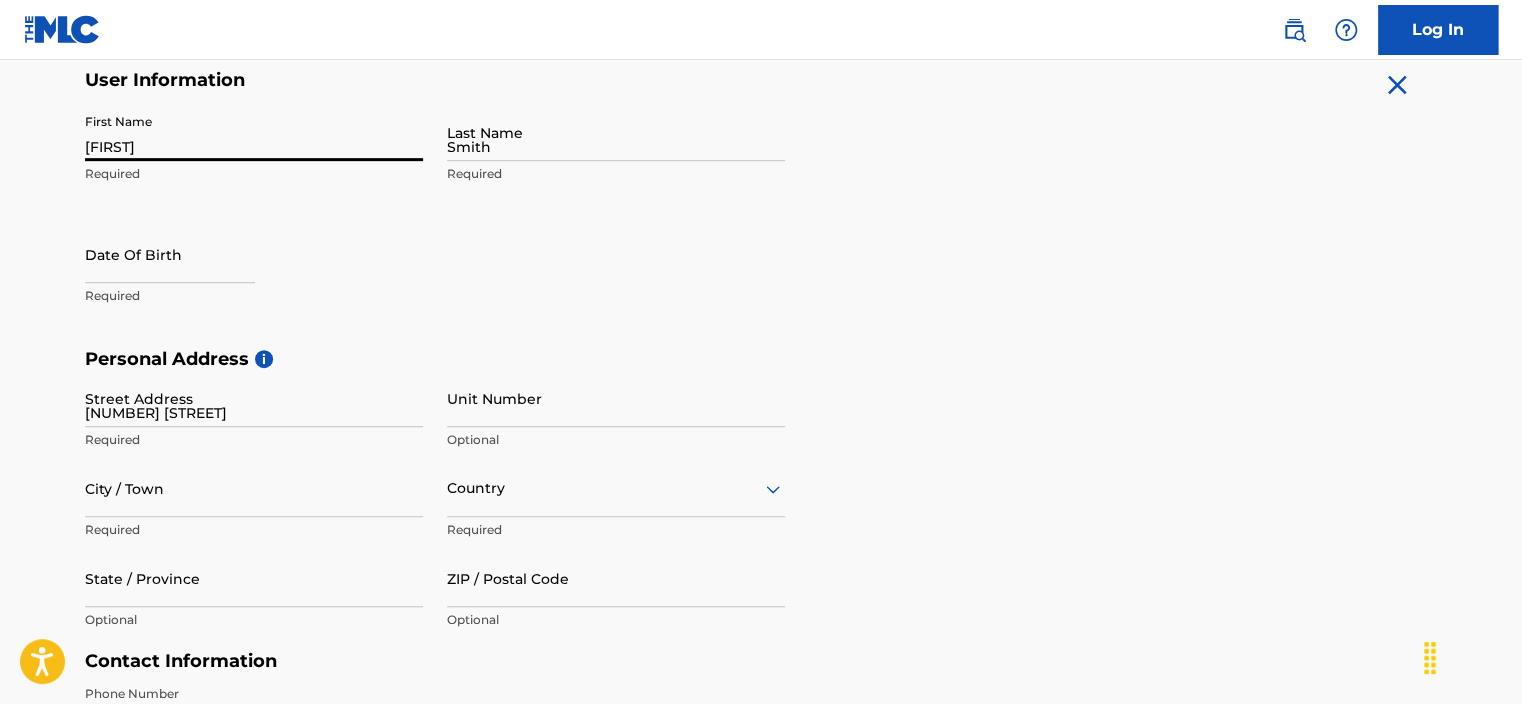 type on "[CITY]" 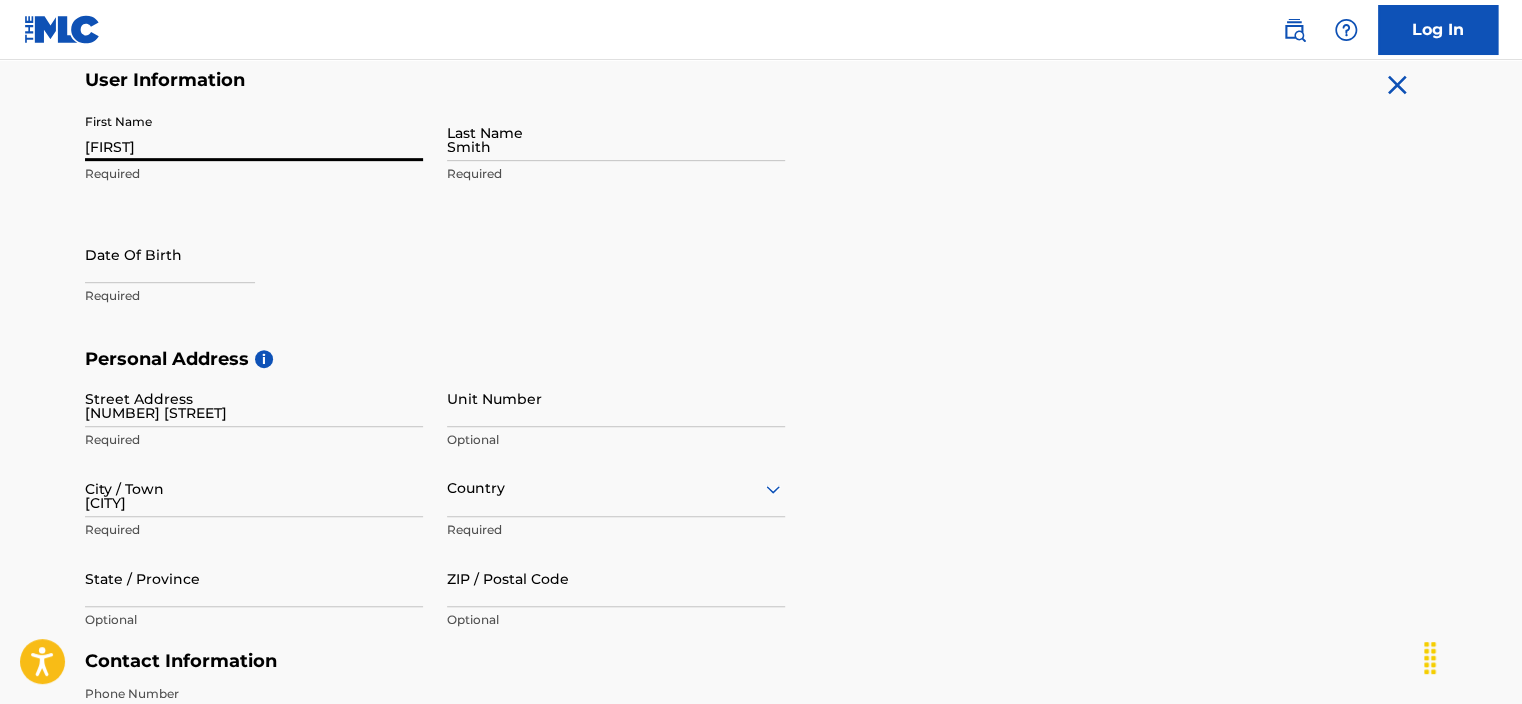 type on "United States" 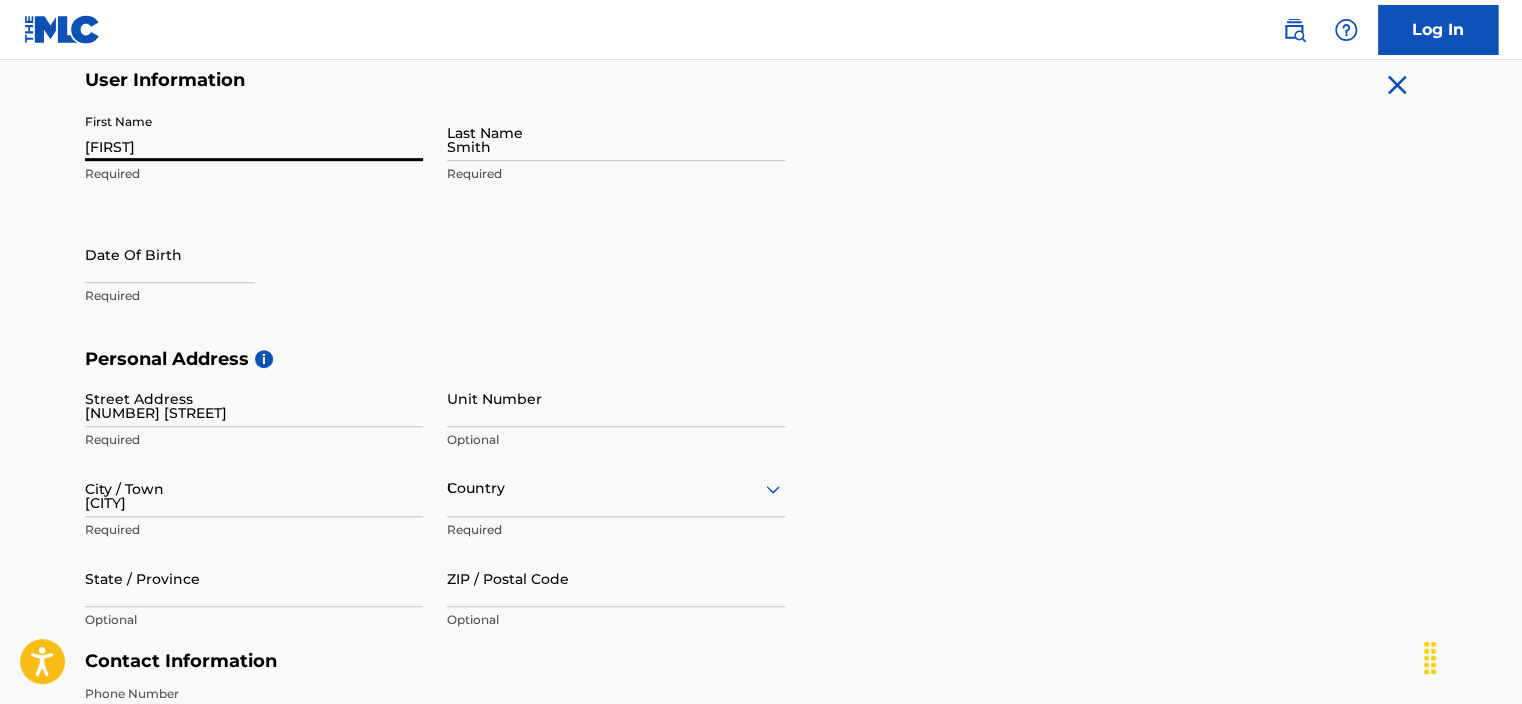 type on "OK" 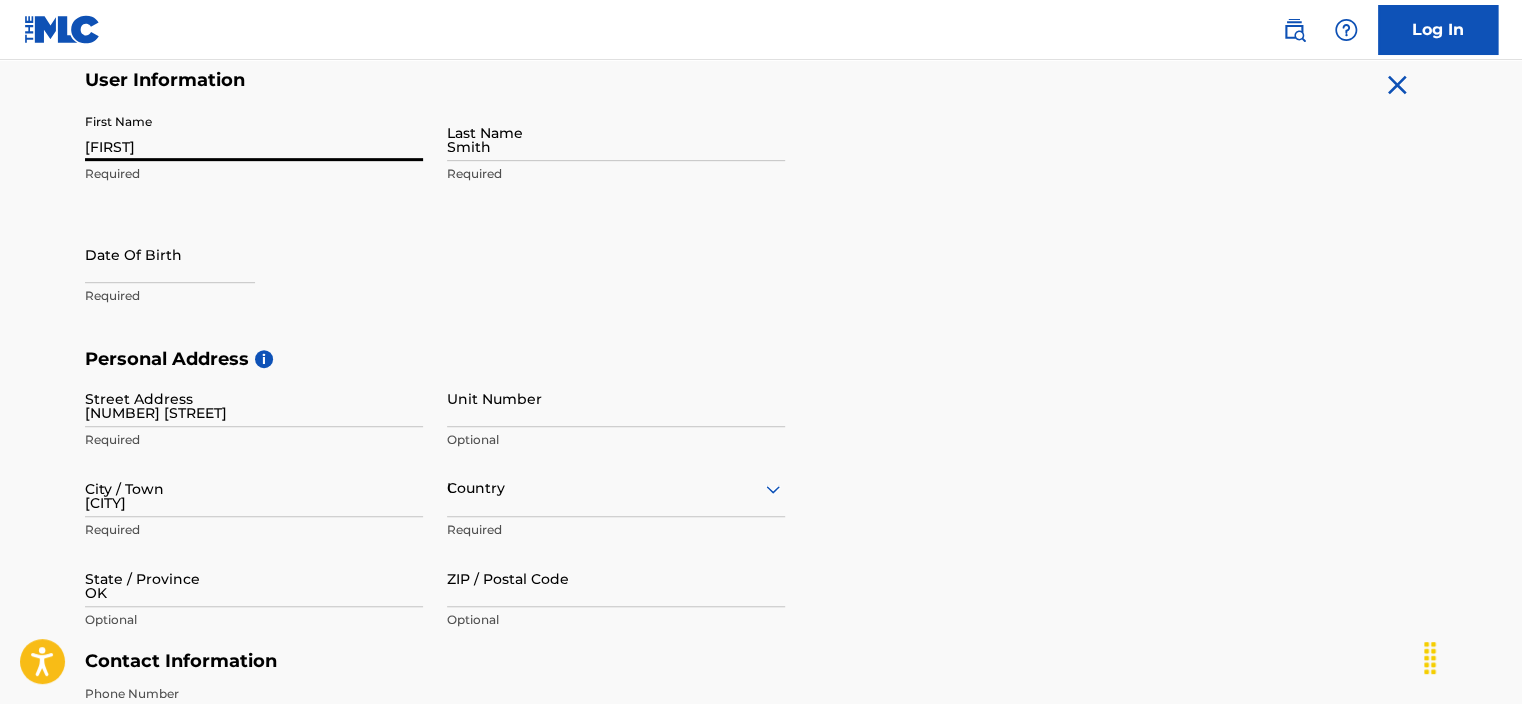 type on "[NUMBER]" 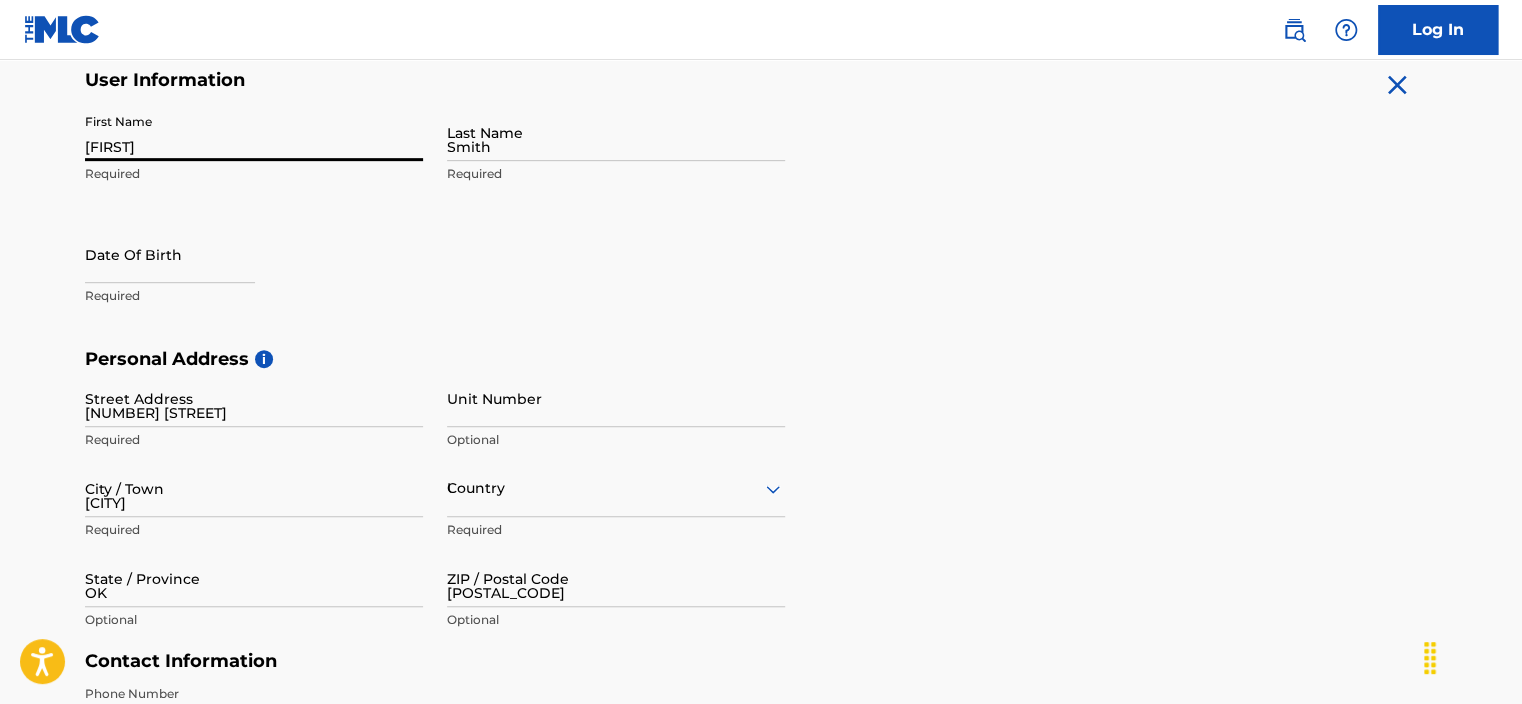 type on "1" 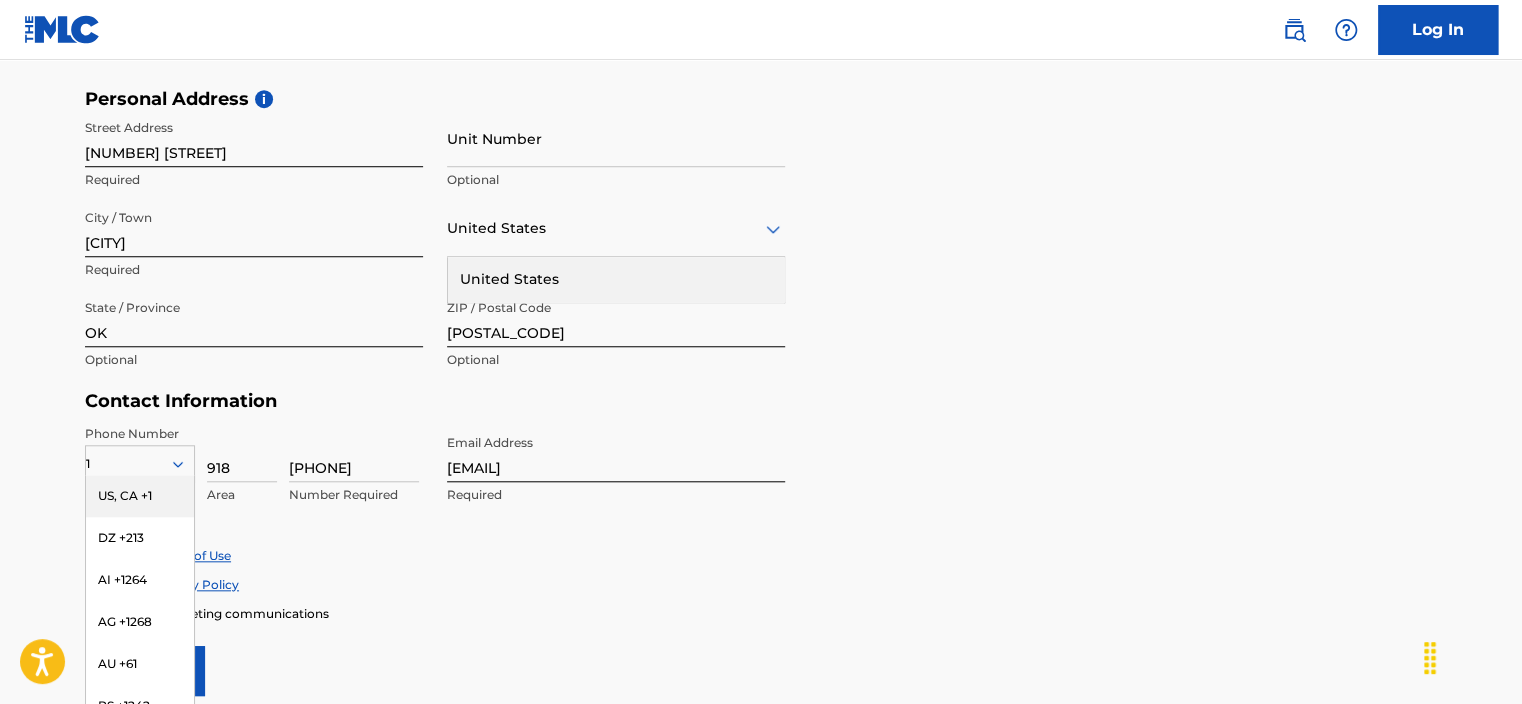 scroll, scrollTop: 831, scrollLeft: 0, axis: vertical 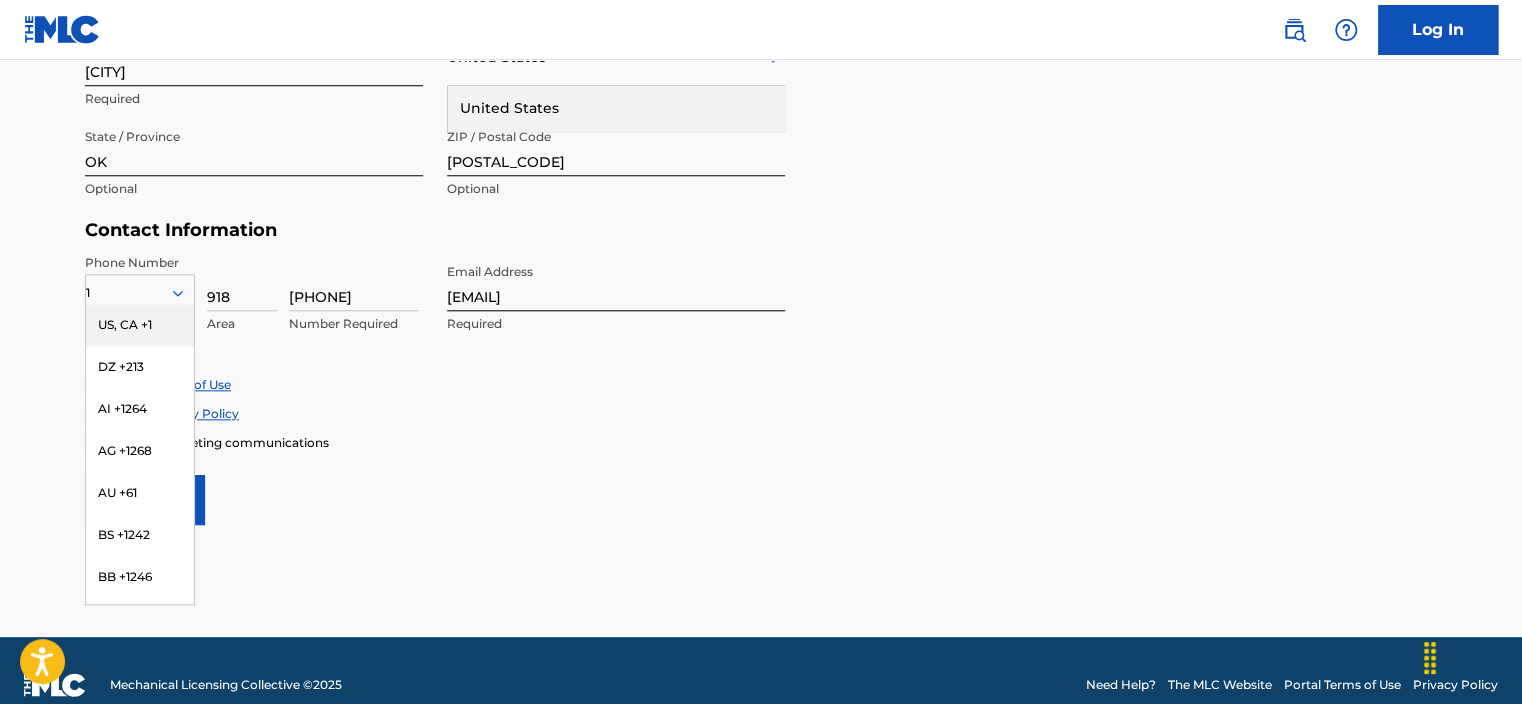 click on "Accept Terms of Use Accept Privacy Policy Enroll in marketing communications" at bounding box center [761, 413] 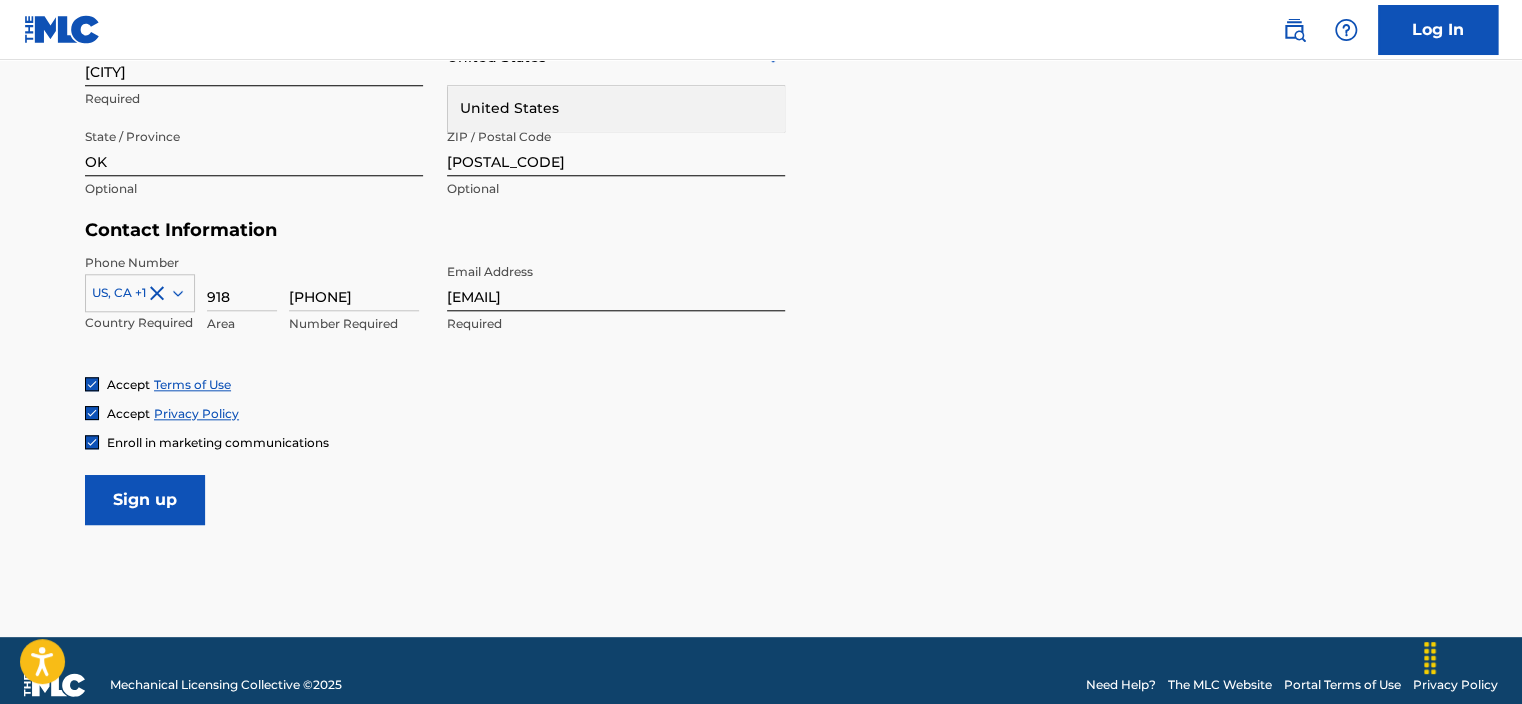 click on "Sign up" at bounding box center (145, 500) 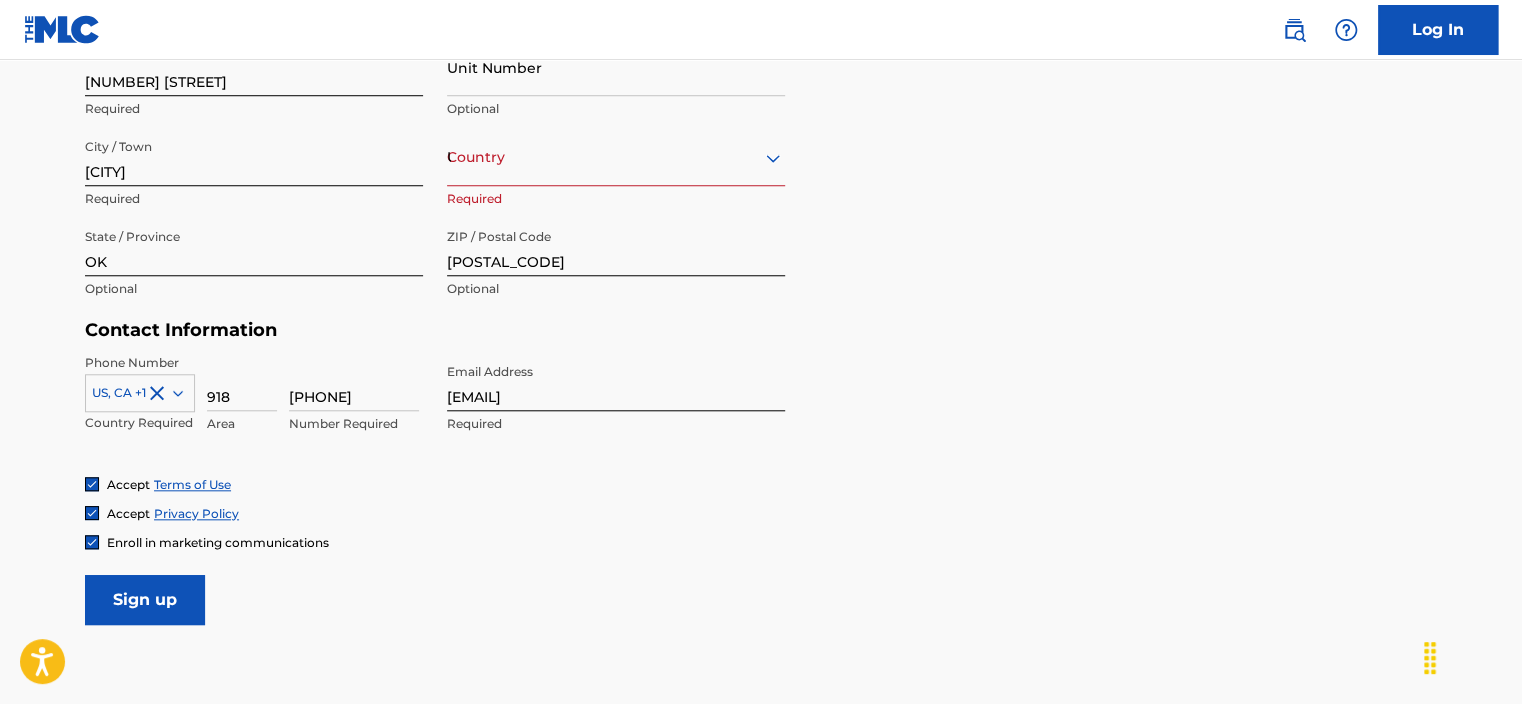click on "Sign up" at bounding box center [145, 600] 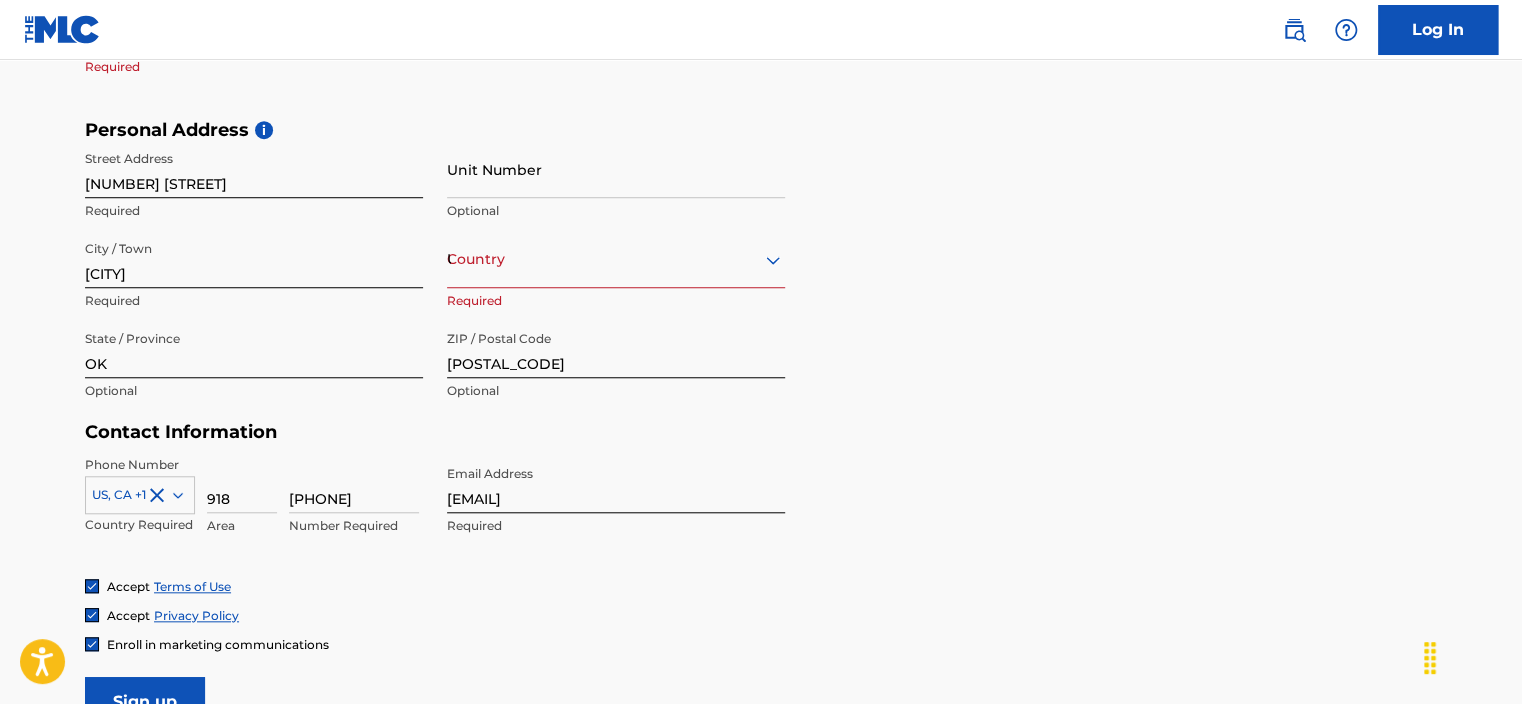 scroll, scrollTop: 331, scrollLeft: 0, axis: vertical 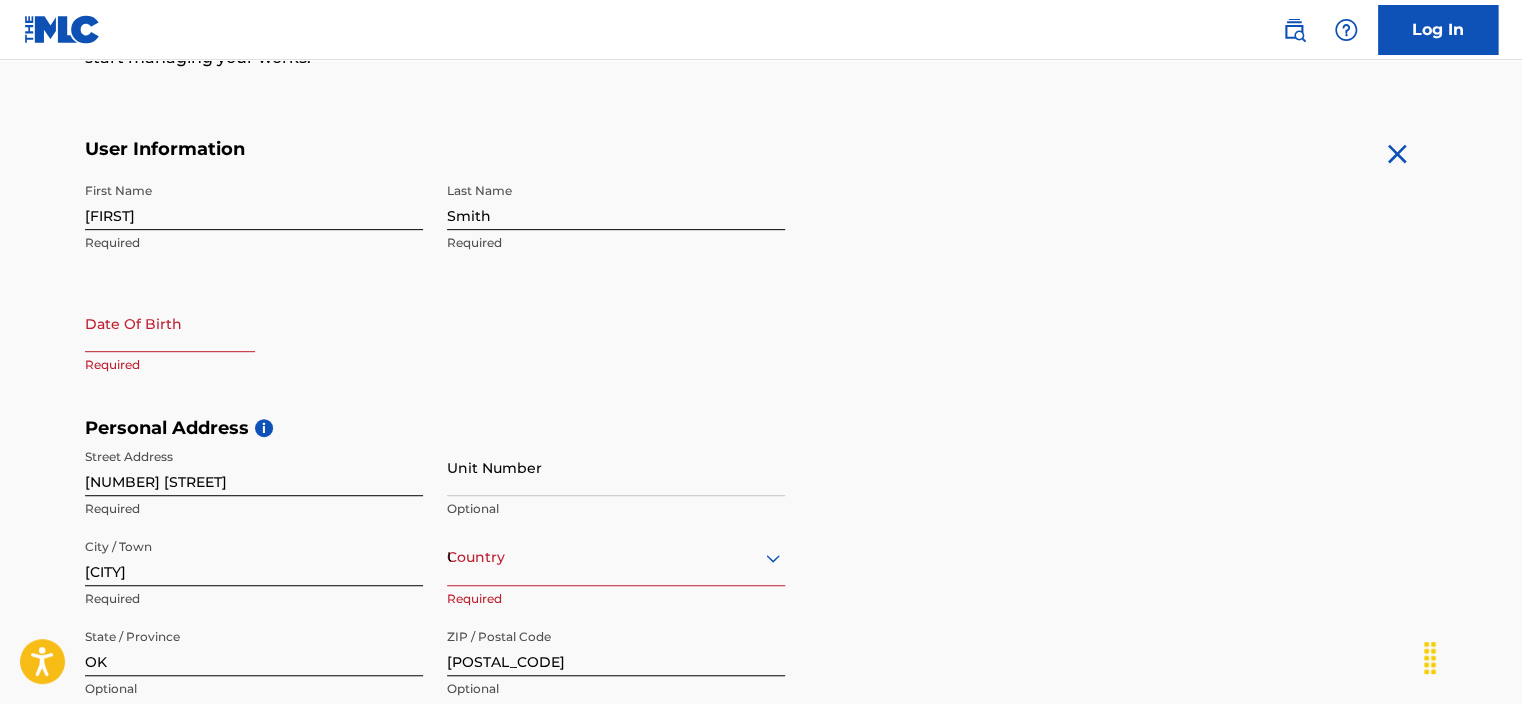 click on "option , selected. Select is focused ,type to refine list, press Down to open the menu,  Country United States" at bounding box center [616, 557] 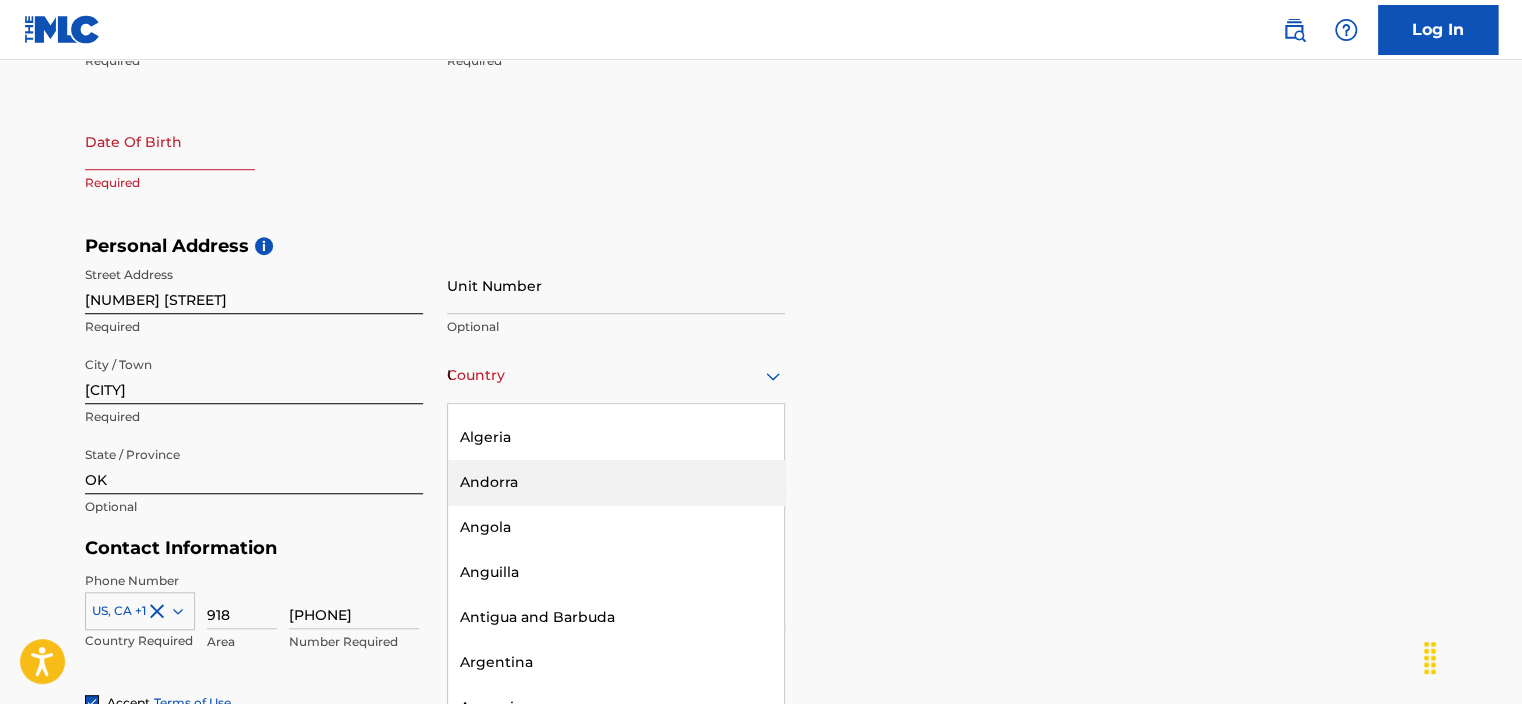 scroll, scrollTop: 0, scrollLeft: 0, axis: both 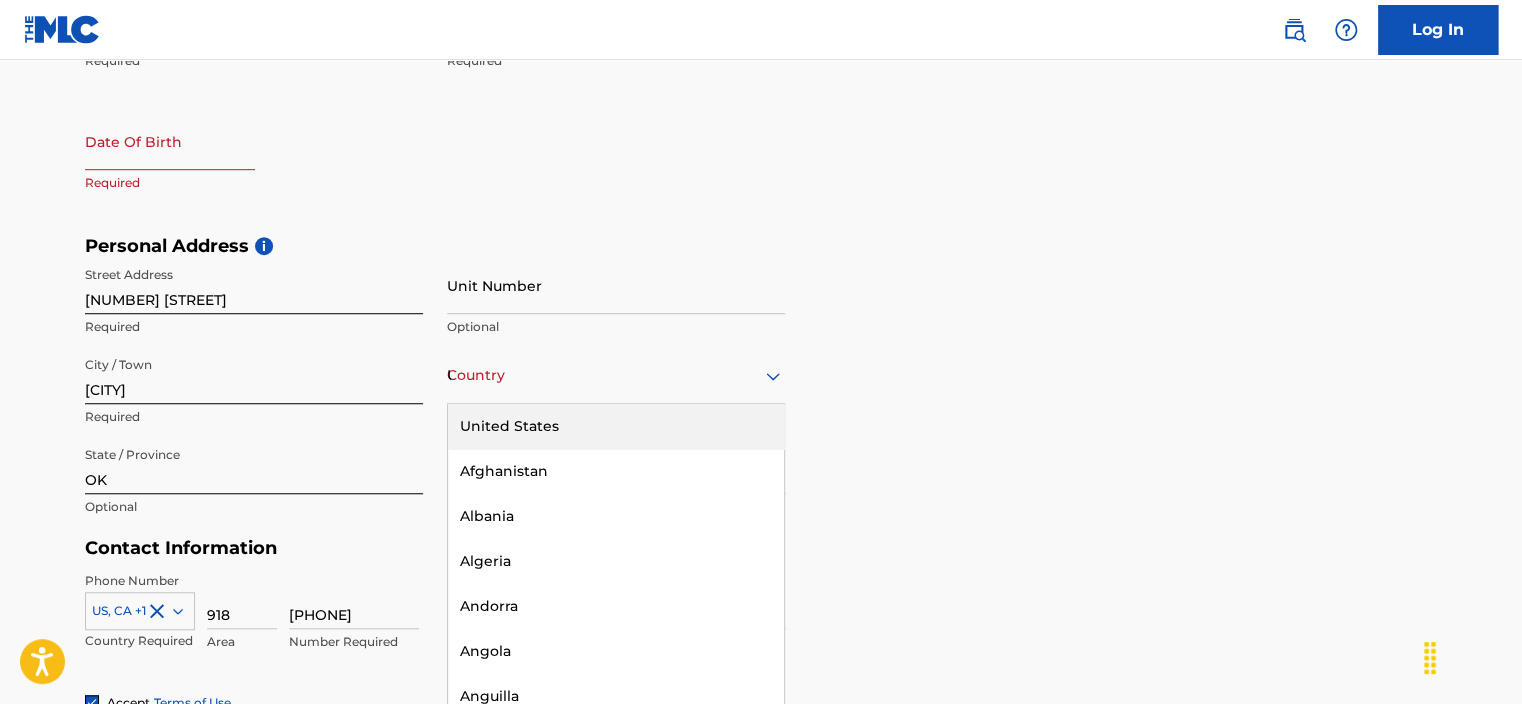 click on "United States" at bounding box center [616, 426] 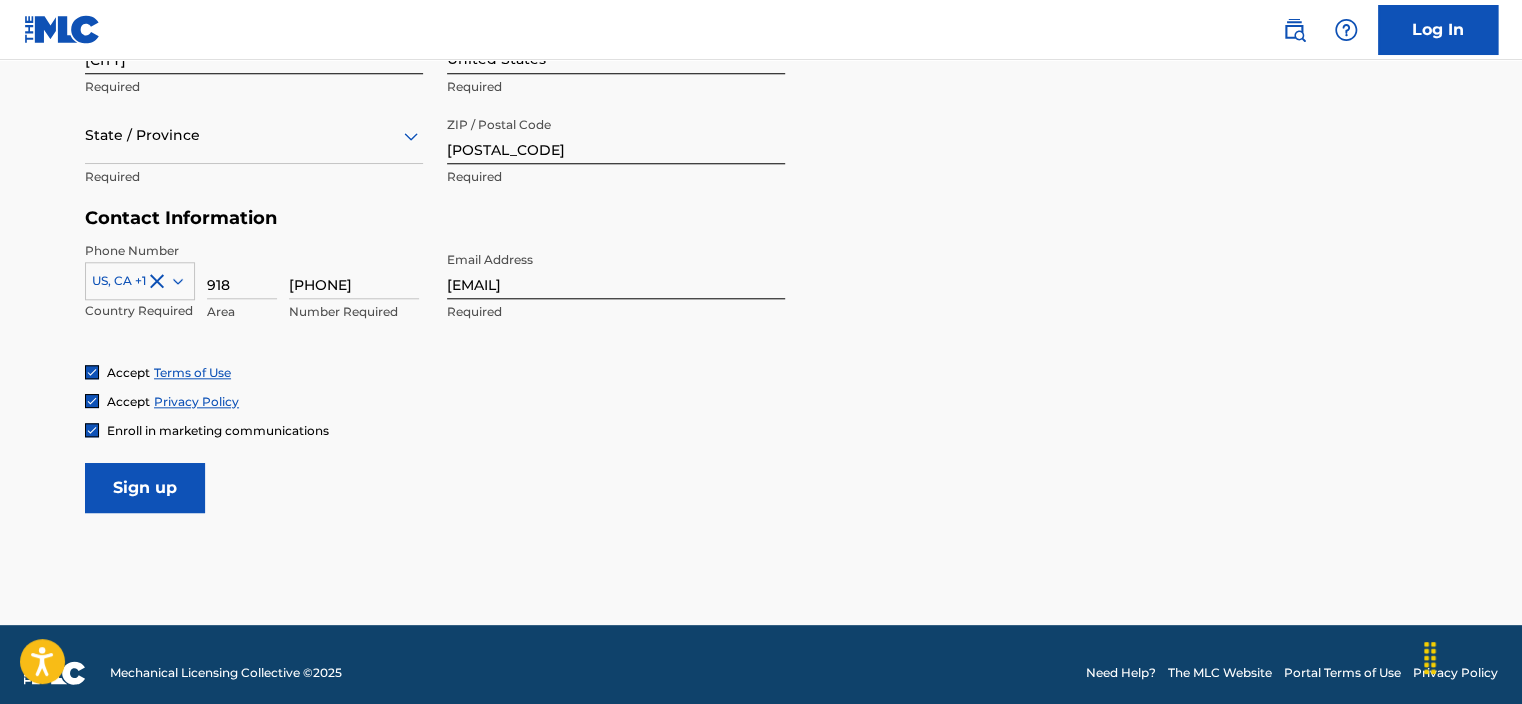 scroll, scrollTop: 859, scrollLeft: 0, axis: vertical 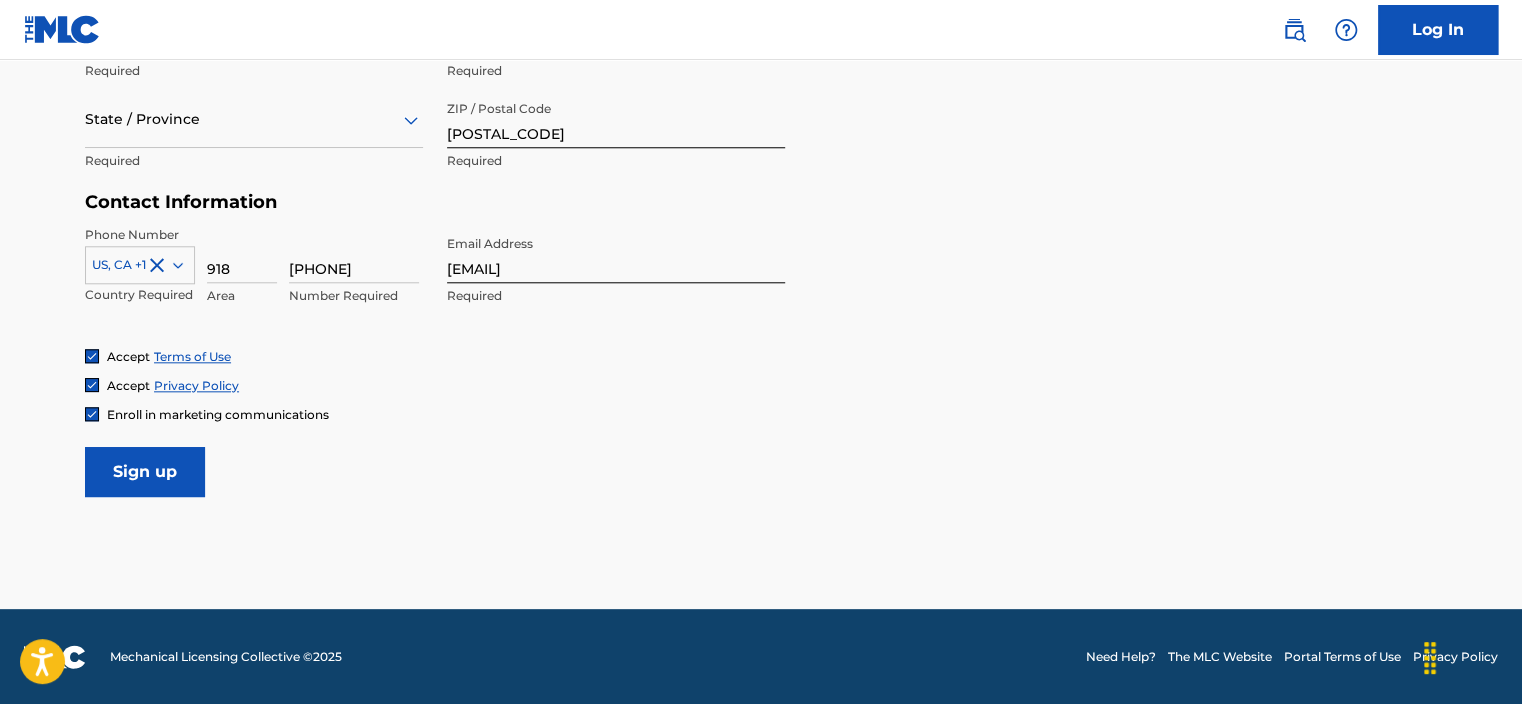 click on "Sign up" at bounding box center [145, 472] 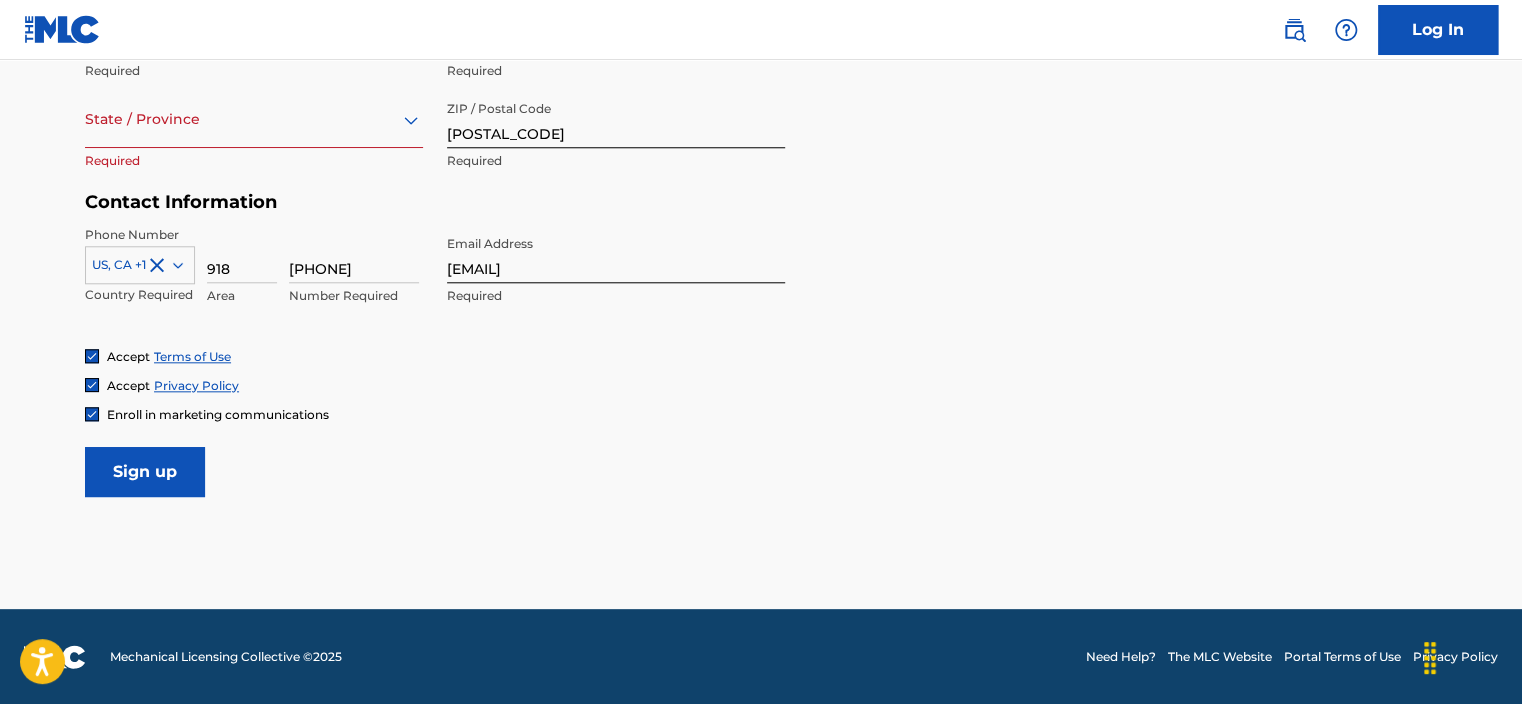 click on "State / Province" at bounding box center [254, 119] 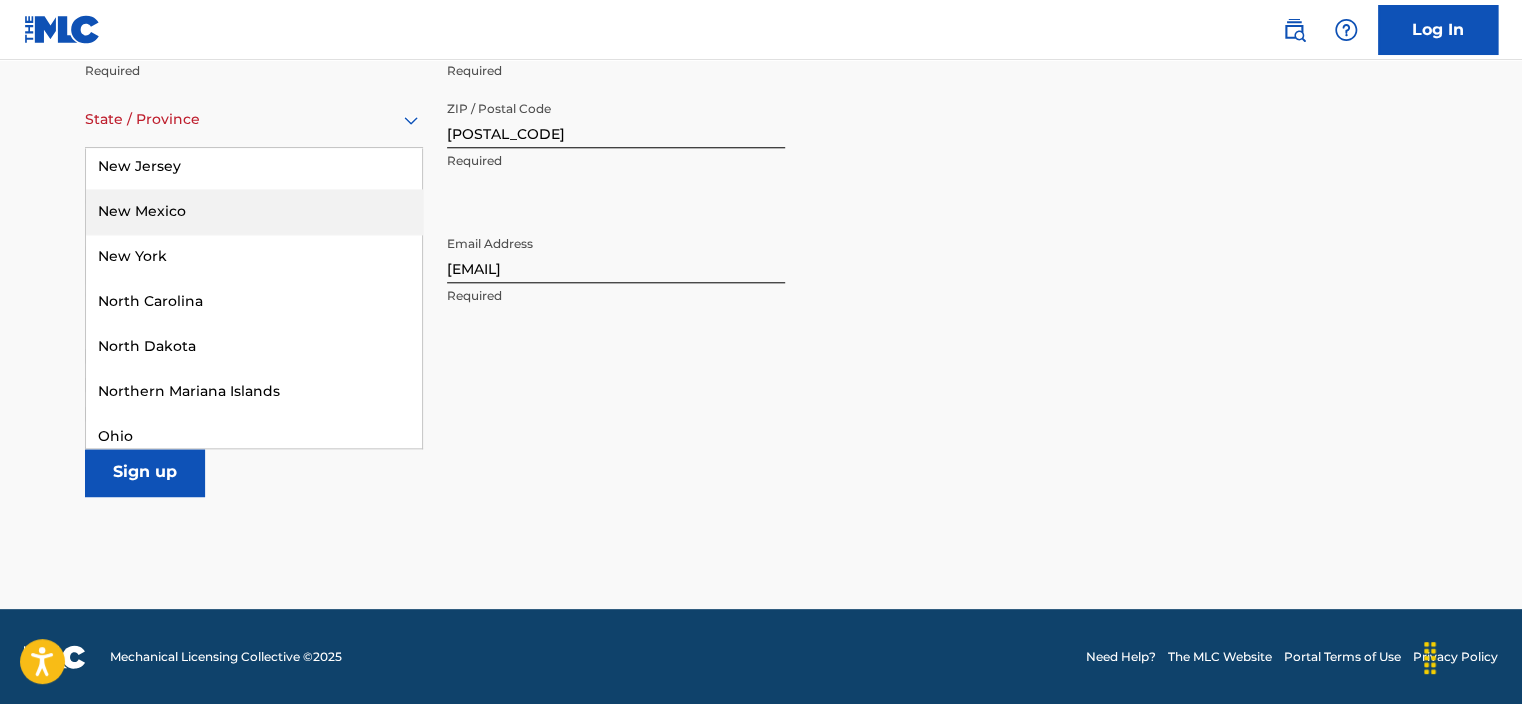 scroll, scrollTop: 1600, scrollLeft: 0, axis: vertical 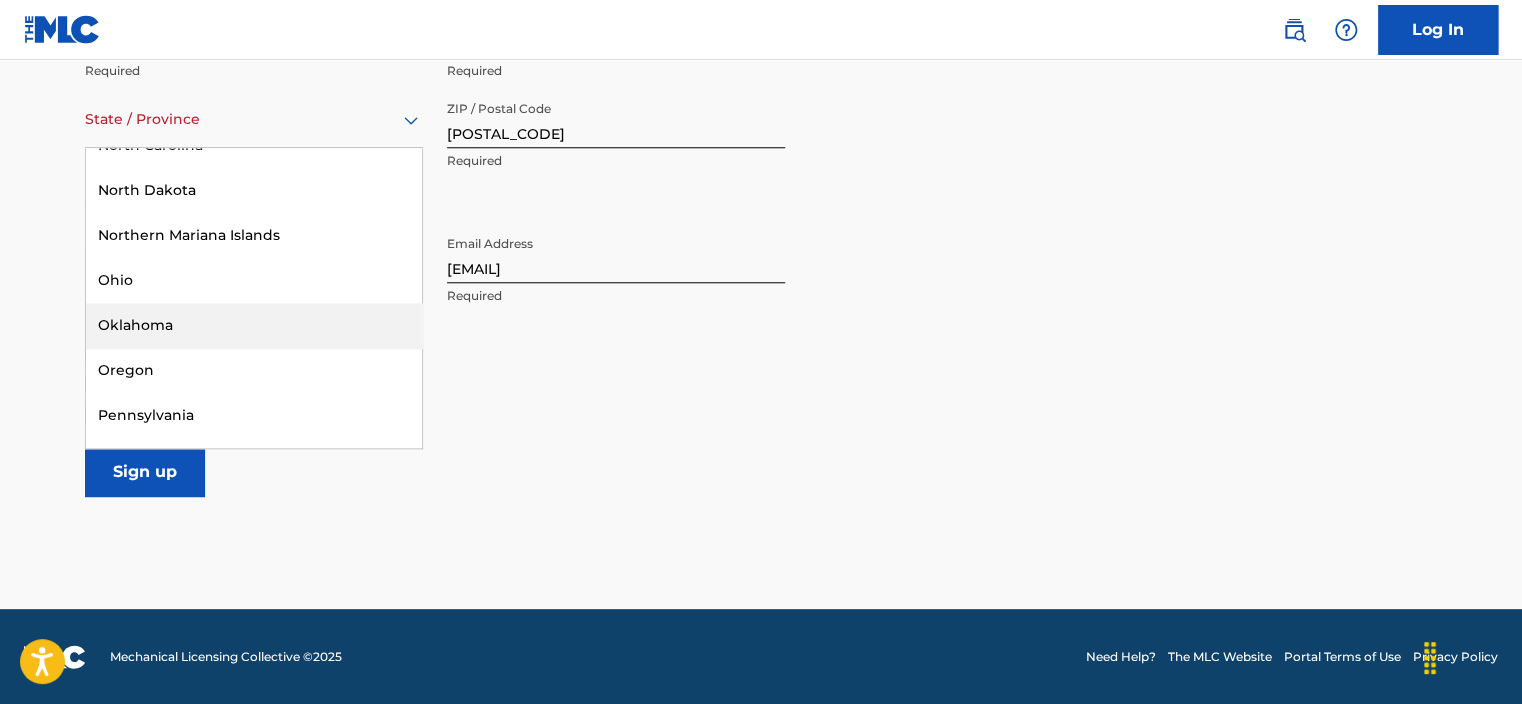 click on "Oklahoma" at bounding box center (254, 325) 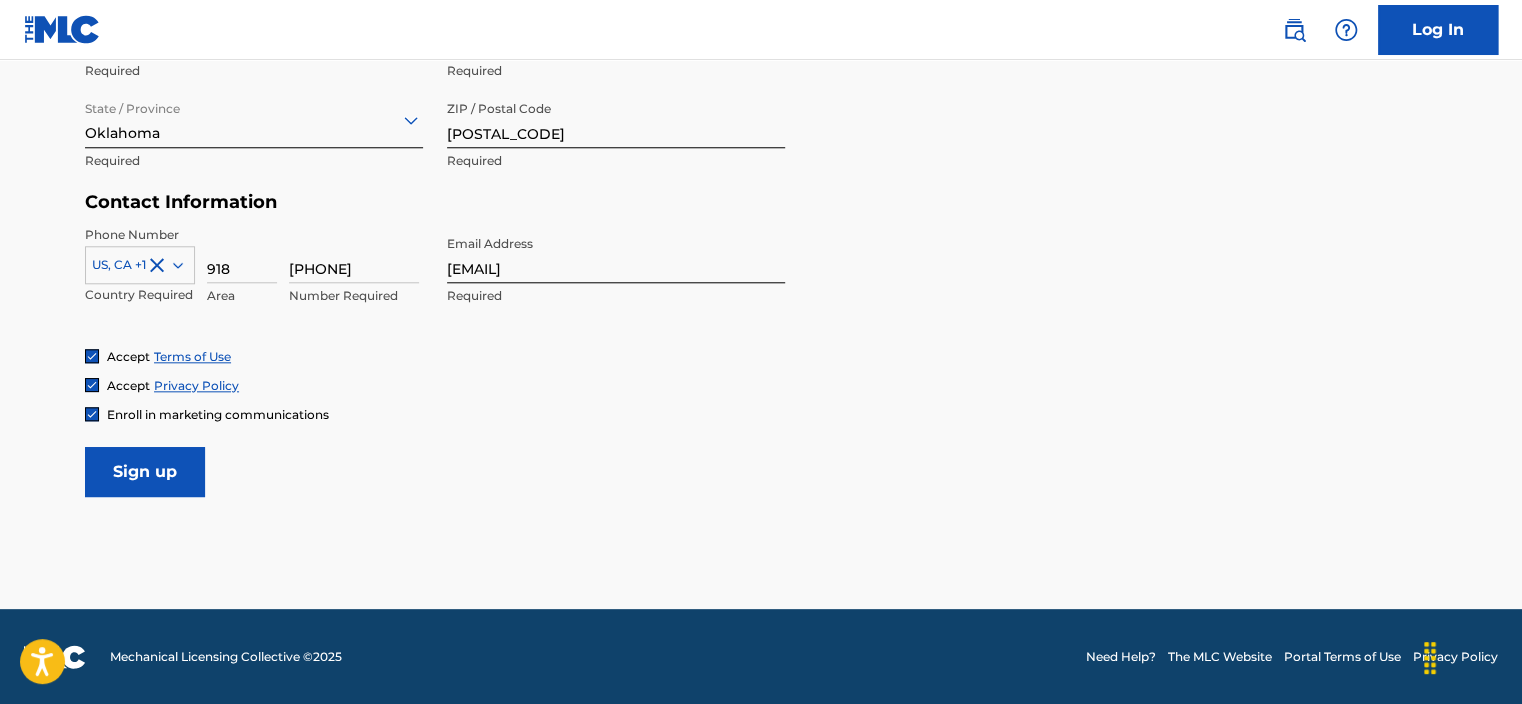 click on "Sign up" at bounding box center (145, 472) 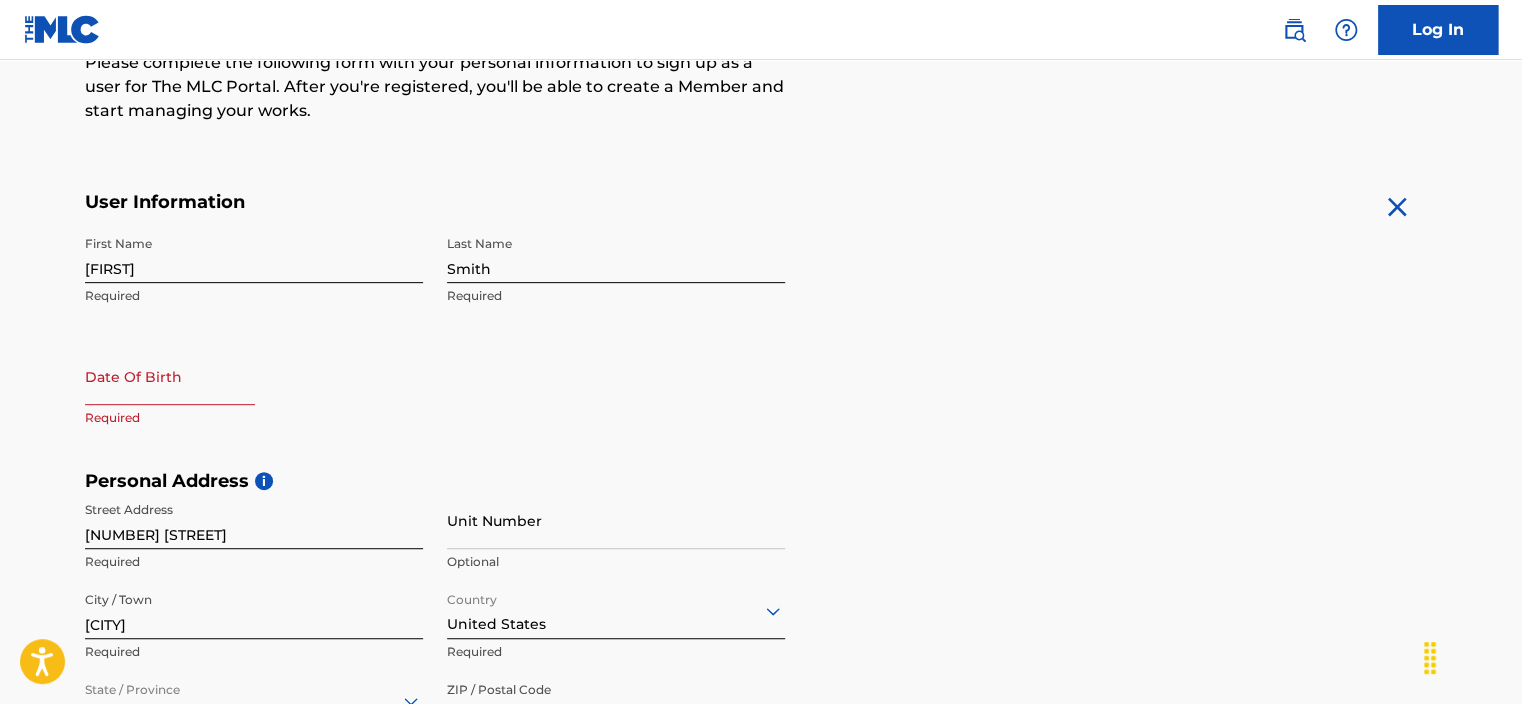 scroll, scrollTop: 259, scrollLeft: 0, axis: vertical 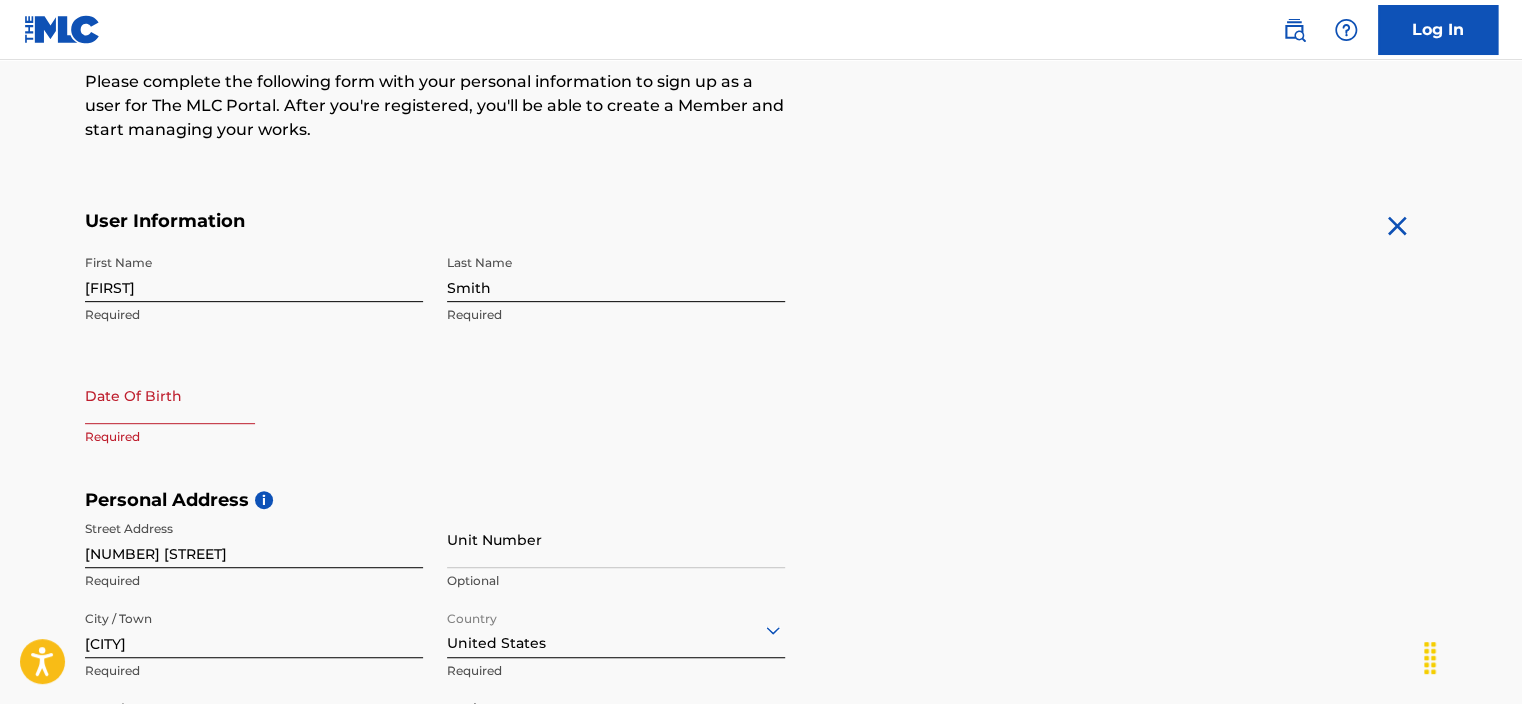 click at bounding box center (170, 395) 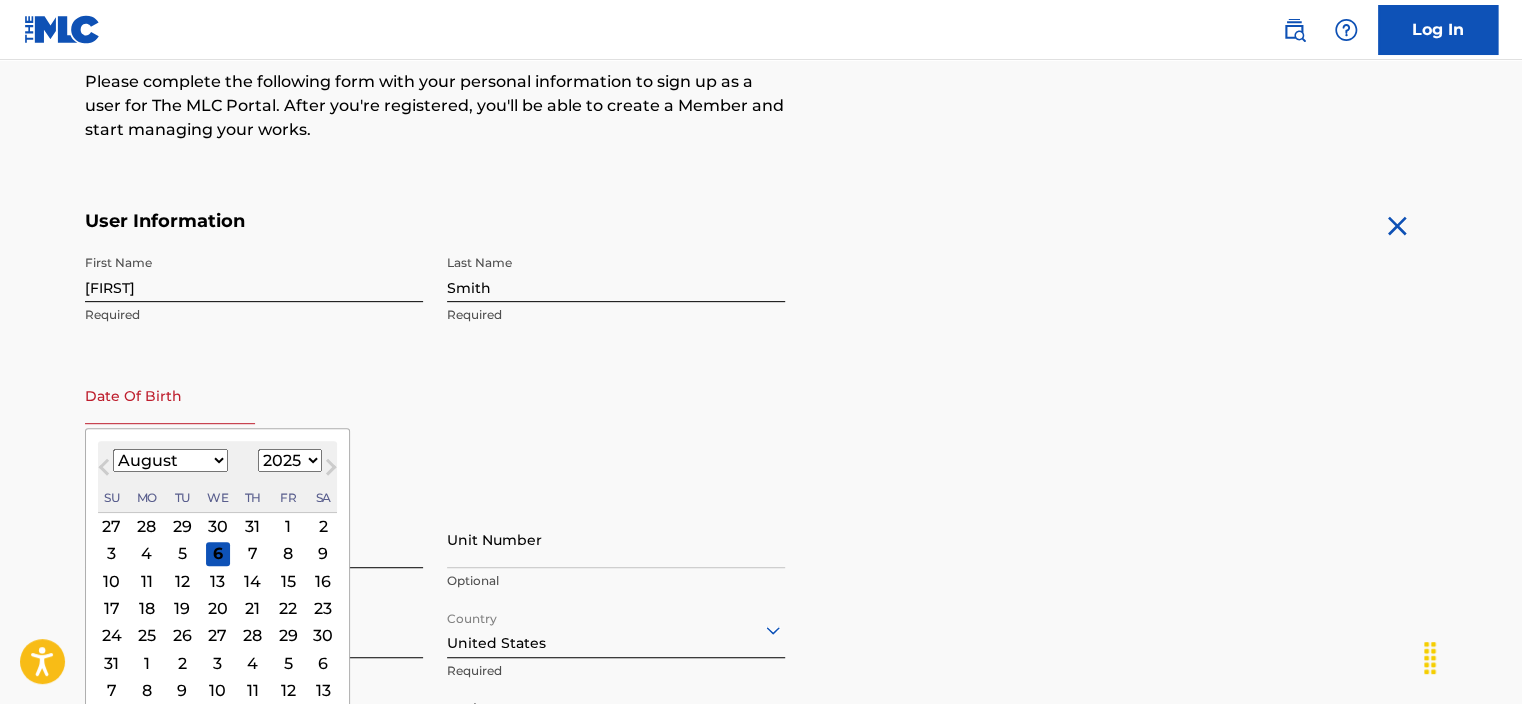 click on "5" at bounding box center (182, 554) 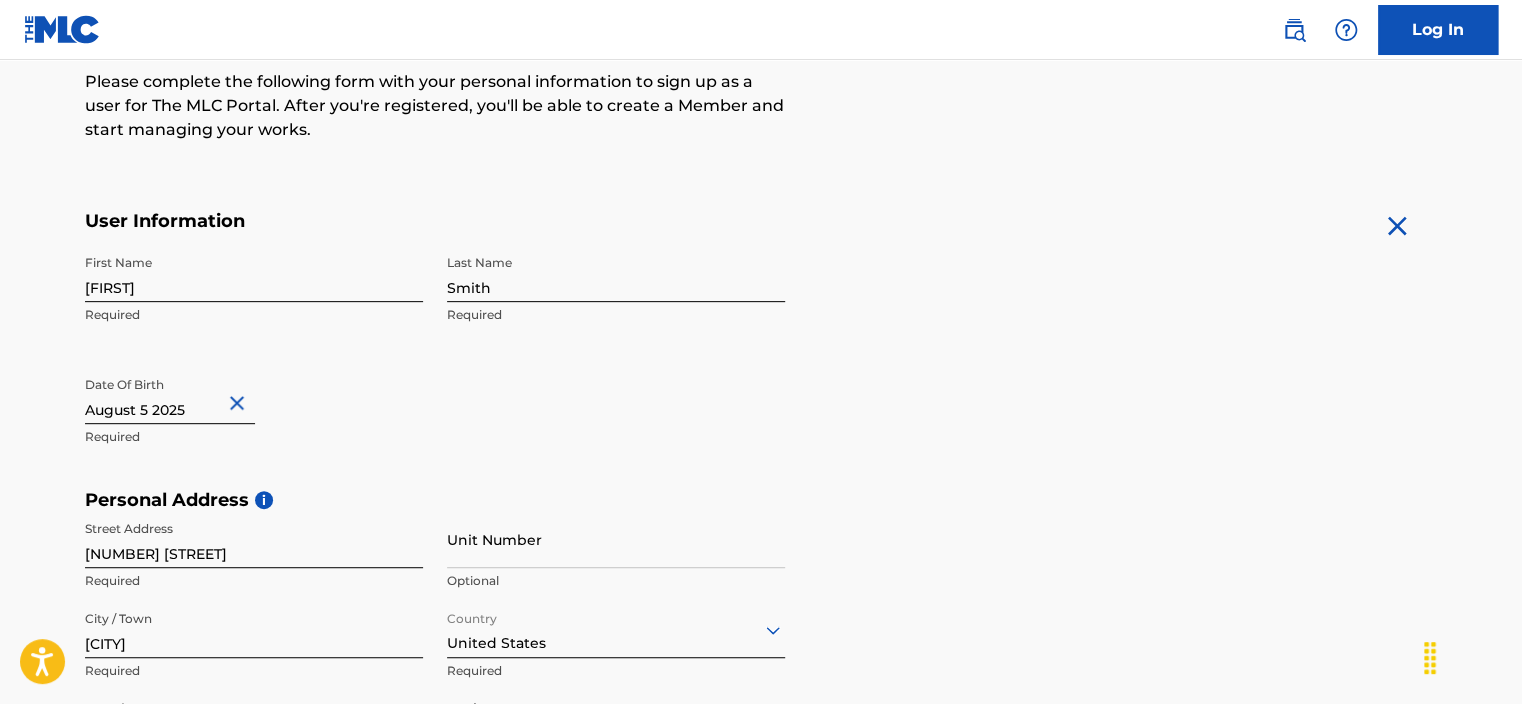 drag, startPoint x: 185, startPoint y: 413, endPoint x: 58, endPoint y: 426, distance: 127.66362 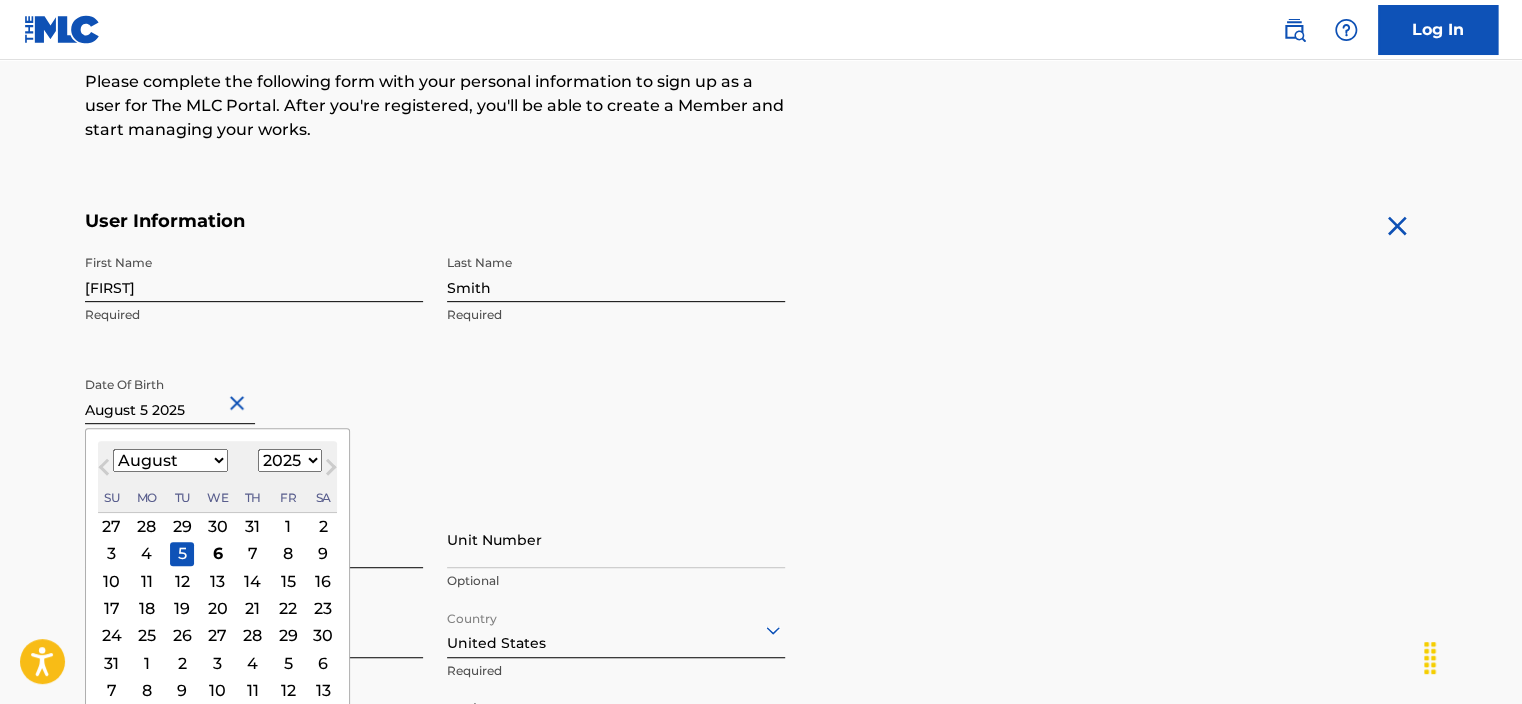click on "Next Month" at bounding box center [331, 471] 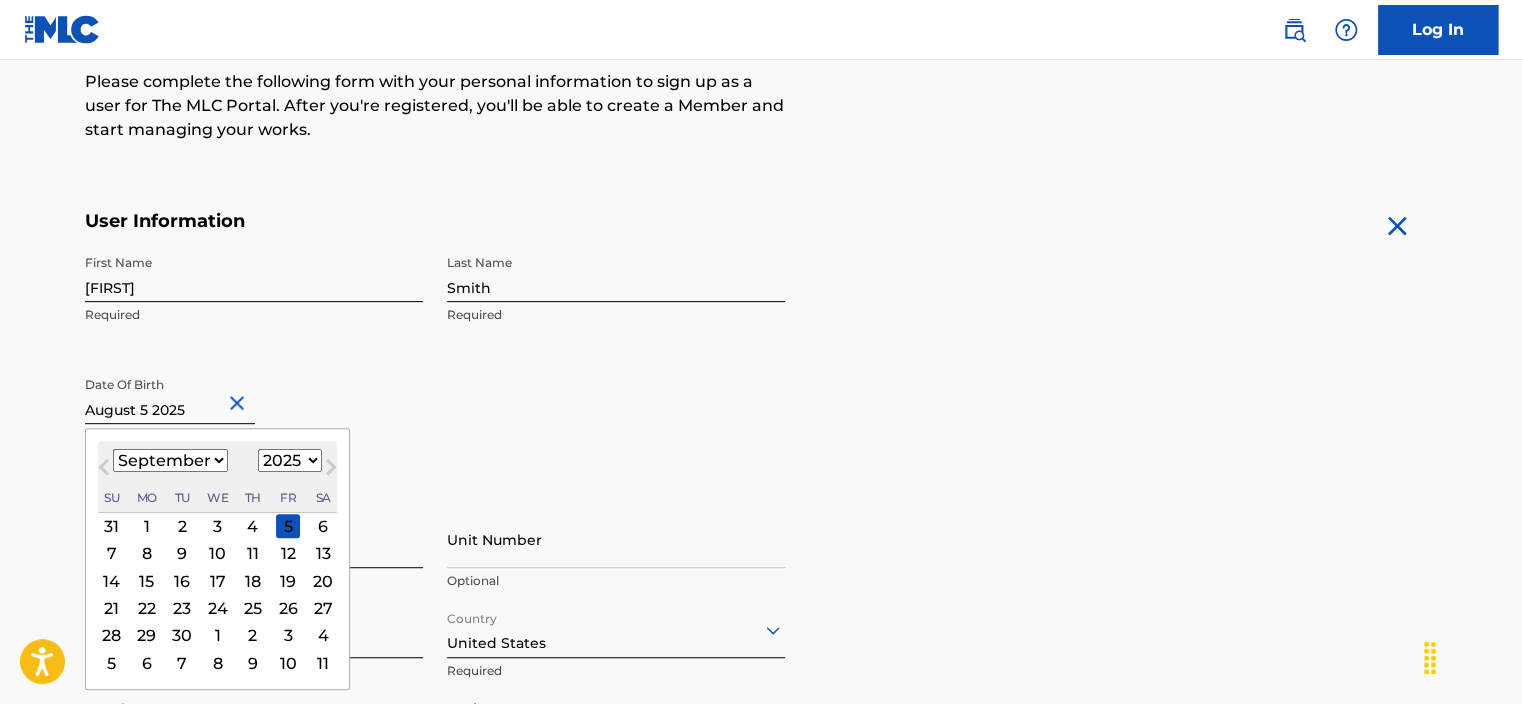 click on "Next Month" at bounding box center (331, 471) 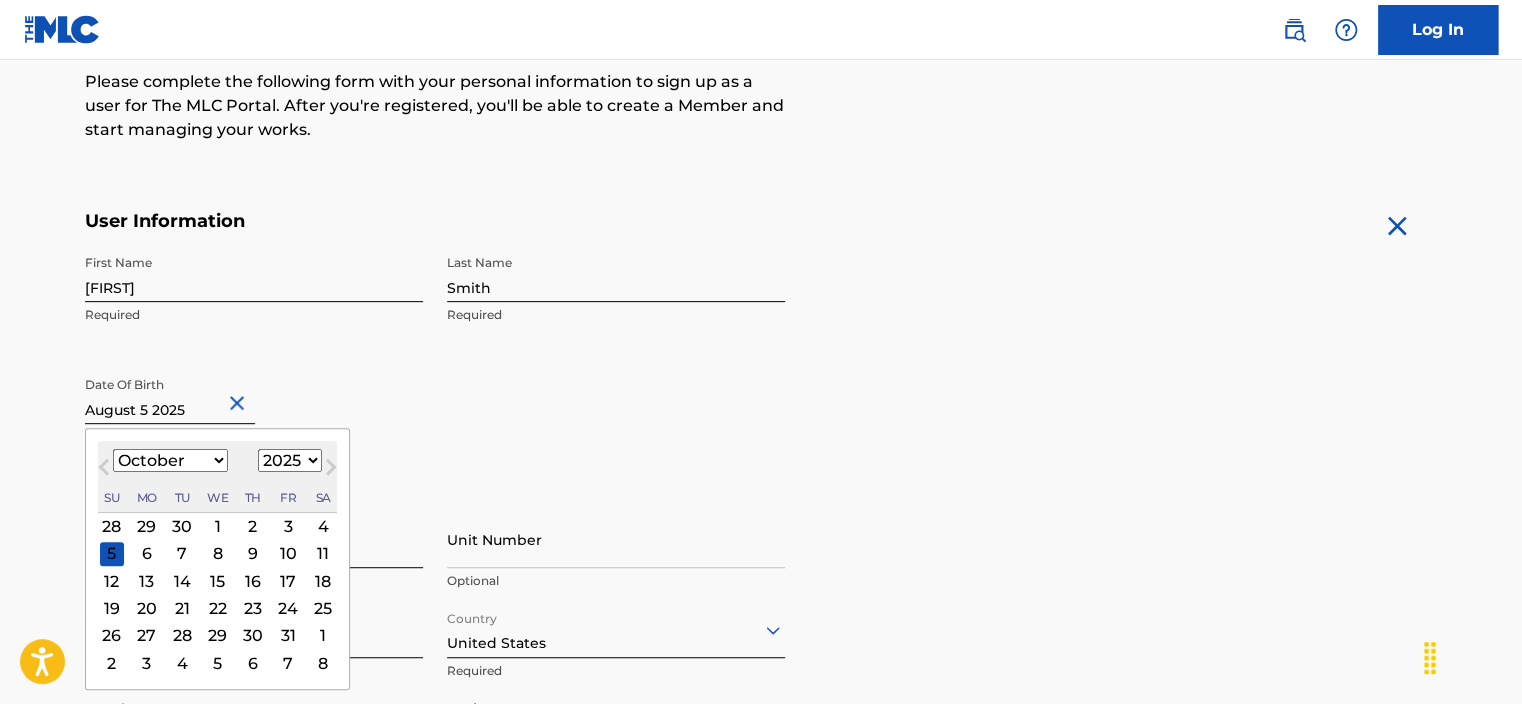 click on "Next Month" at bounding box center (331, 471) 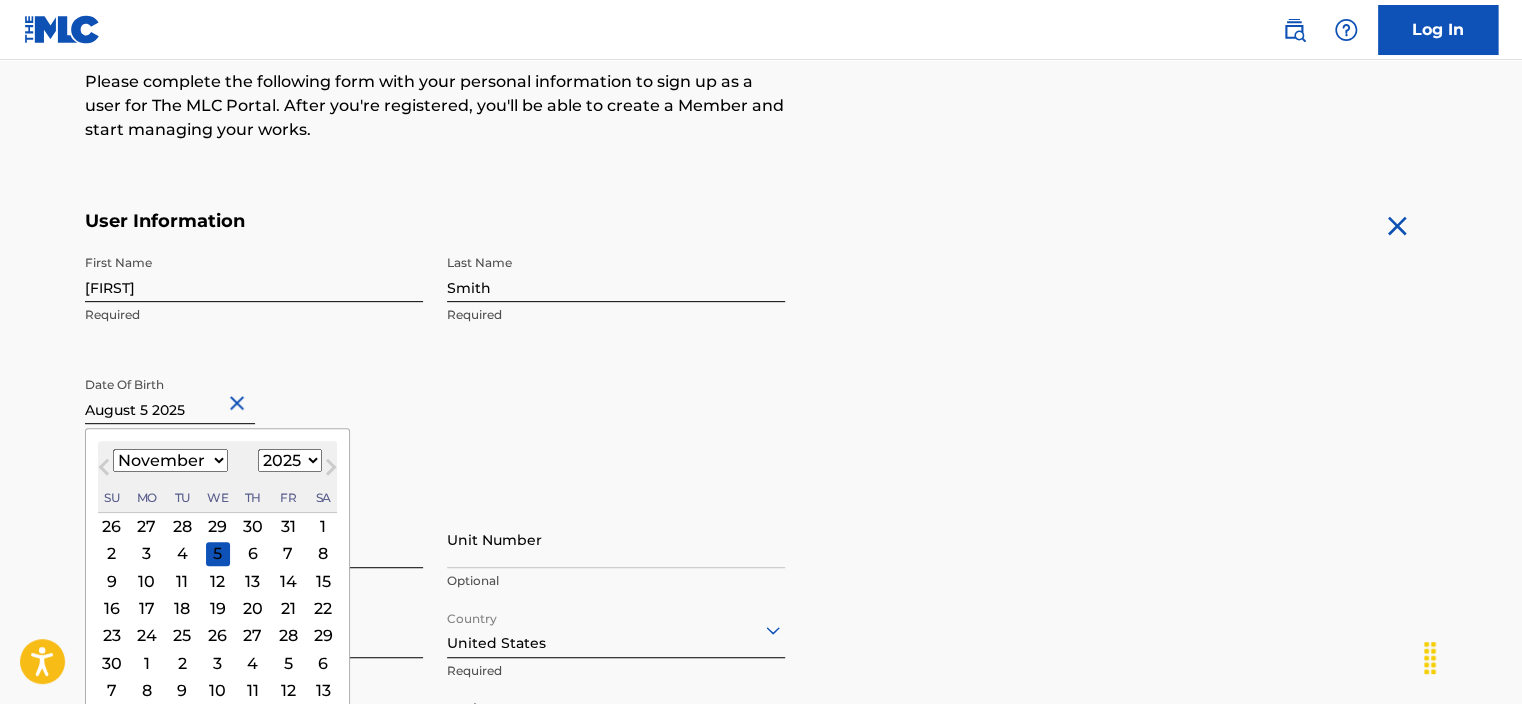click on "Next Month" at bounding box center [331, 471] 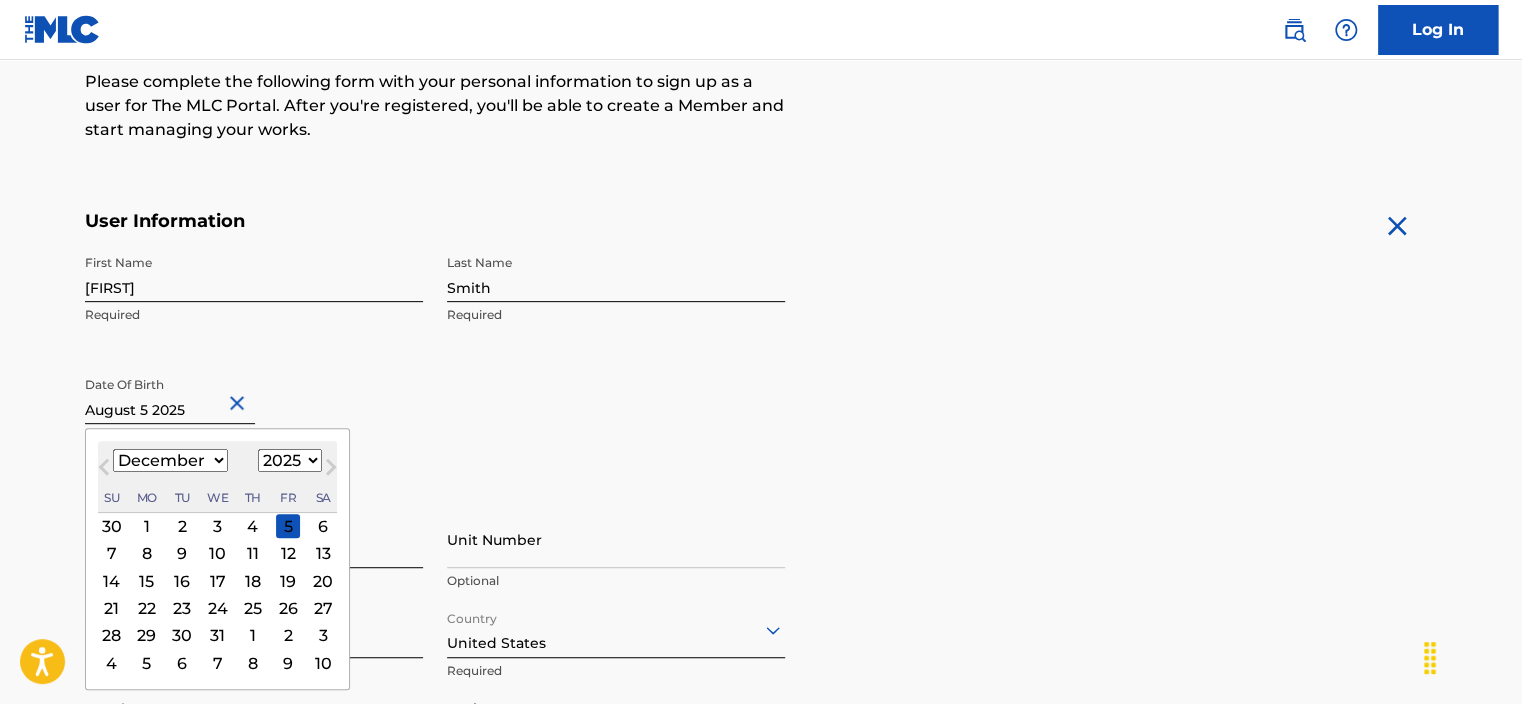 click on "1899 1900 1901 1902 1903 1904 1905 1906 1907 1908 1909 1910 1911 1912 1913 1914 1915 1916 1917 1918 1919 1920 1921 1922 1923 1924 1925 1926 1927 1928 1929 1930 1931 1932 1933 1934 1935 1936 1937 1938 1939 1940 1941 1942 1943 1944 1945 1946 1947 1948 1949 1950 1951 1952 1953 1954 1955 1956 1957 1958 1959 1960 1961 1962 1963 1964 1965 1966 1967 1968 1969 1970 1971 1972 1973 1974 1975 1976 1977 1978 1979 1980 1981 1982 1983 1984 1985 1986 1987 1988 1989 1990 1991 1992 1993 1994 1995 1996 1997 1998 1999 2000 2001 2002 2003 2004 2005 2006 2007 2008 2009 2010 2011 2012 2013 2014 2015 2016 2017 2018 2019 2020 2021 2022 2023 2024 2025 2026 2027 2028 2029 2030 2031 2032 2033 2034 2035 2036 2037 2038 2039 2040 2041 2042 2043 2044 2045 2046 2047 2048 2049 2050 2051 2052 2053 2054 2055 2056 2057 2058 2059 2060 2061 2062 2063 2064 2065 2066 2067 2068 2069 2070 2071 2072 2073 2074 2075 2076 2077 2078 2079 2080 2081 2082 2083 2084 2085 2086 2087 2088 2089 2090 2091 2092 2093 2094 2095 2096 2097 2098 2099 2100" at bounding box center (290, 460) 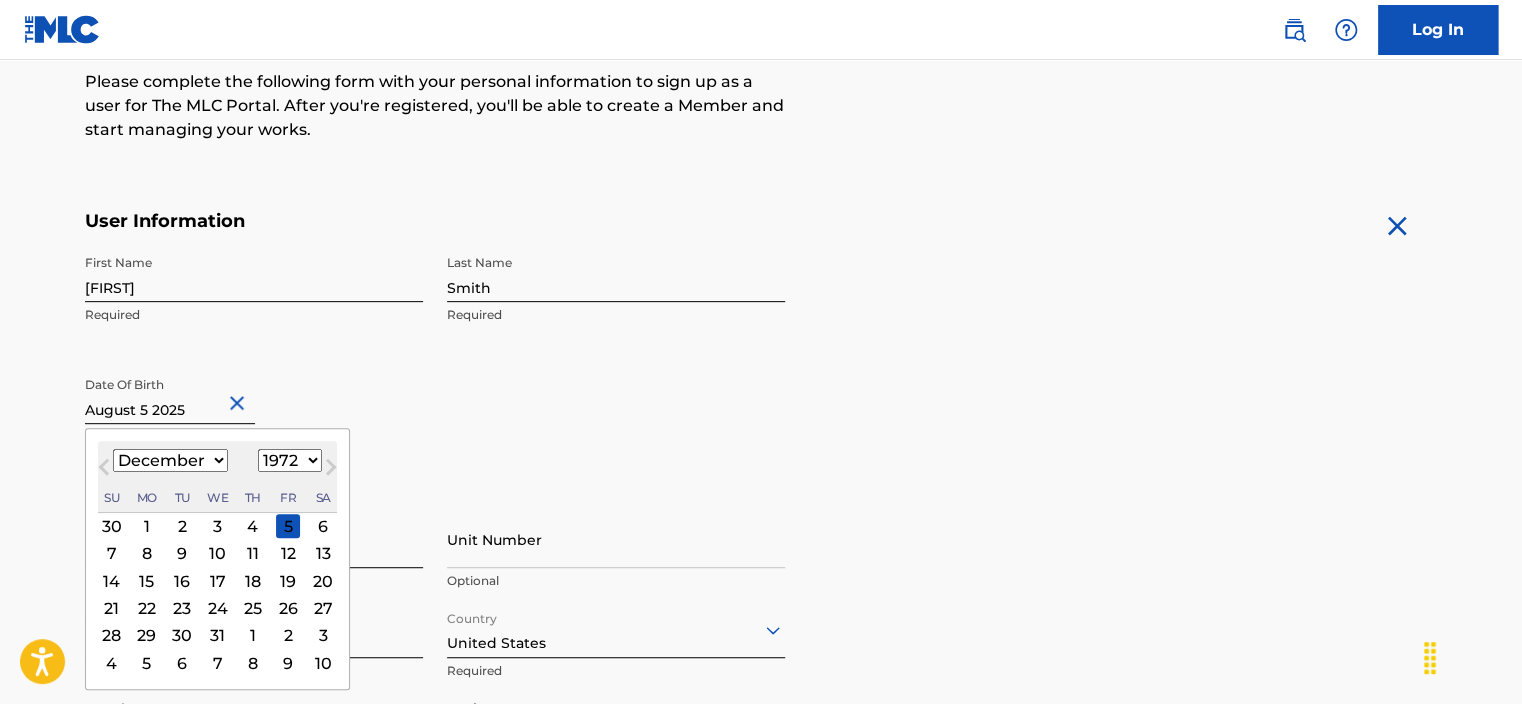 click on "1899 1900 1901 1902 1903 1904 1905 1906 1907 1908 1909 1910 1911 1912 1913 1914 1915 1916 1917 1918 1919 1920 1921 1922 1923 1924 1925 1926 1927 1928 1929 1930 1931 1932 1933 1934 1935 1936 1937 1938 1939 1940 1941 1942 1943 1944 1945 1946 1947 1948 1949 1950 1951 1952 1953 1954 1955 1956 1957 1958 1959 1960 1961 1962 1963 1964 1965 1966 1967 1968 1969 1970 1971 1972 1973 1974 1975 1976 1977 1978 1979 1980 1981 1982 1983 1984 1985 1986 1987 1988 1989 1990 1991 1992 1993 1994 1995 1996 1997 1998 1999 2000 2001 2002 2003 2004 2005 2006 2007 2008 2009 2010 2011 2012 2013 2014 2015 2016 2017 2018 2019 2020 2021 2022 2023 2024 2025 2026 2027 2028 2029 2030 2031 2032 2033 2034 2035 2036 2037 2038 2039 2040 2041 2042 2043 2044 2045 2046 2047 2048 2049 2050 2051 2052 2053 2054 2055 2056 2057 2058 2059 2060 2061 2062 2063 2064 2065 2066 2067 2068 2069 2070 2071 2072 2073 2074 2075 2076 2077 2078 2079 2080 2081 2082 2083 2084 2085 2086 2087 2088 2089 2090 2091 2092 2093 2094 2095 2096 2097 2098 2099 2100" at bounding box center [290, 460] 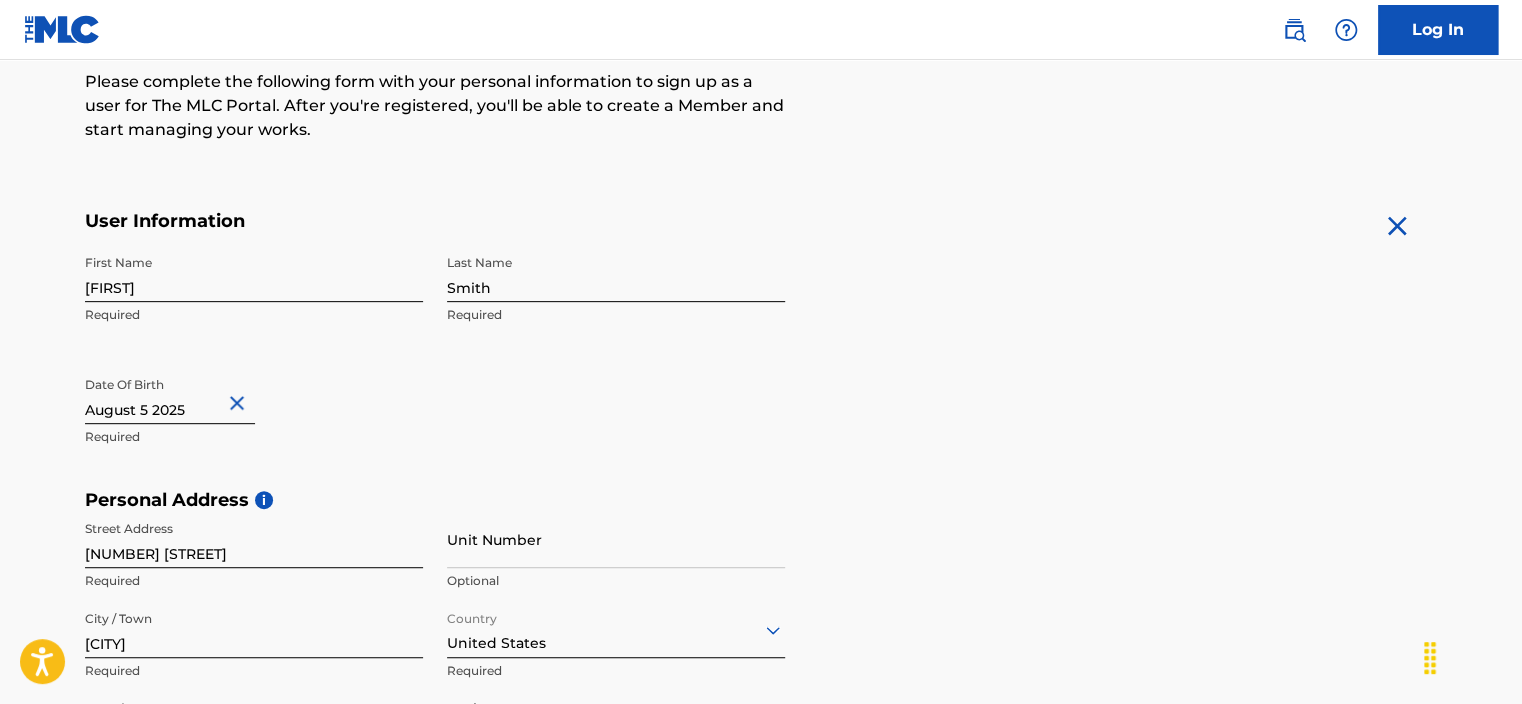 click on "Date Of Birth Required" at bounding box center [254, 412] 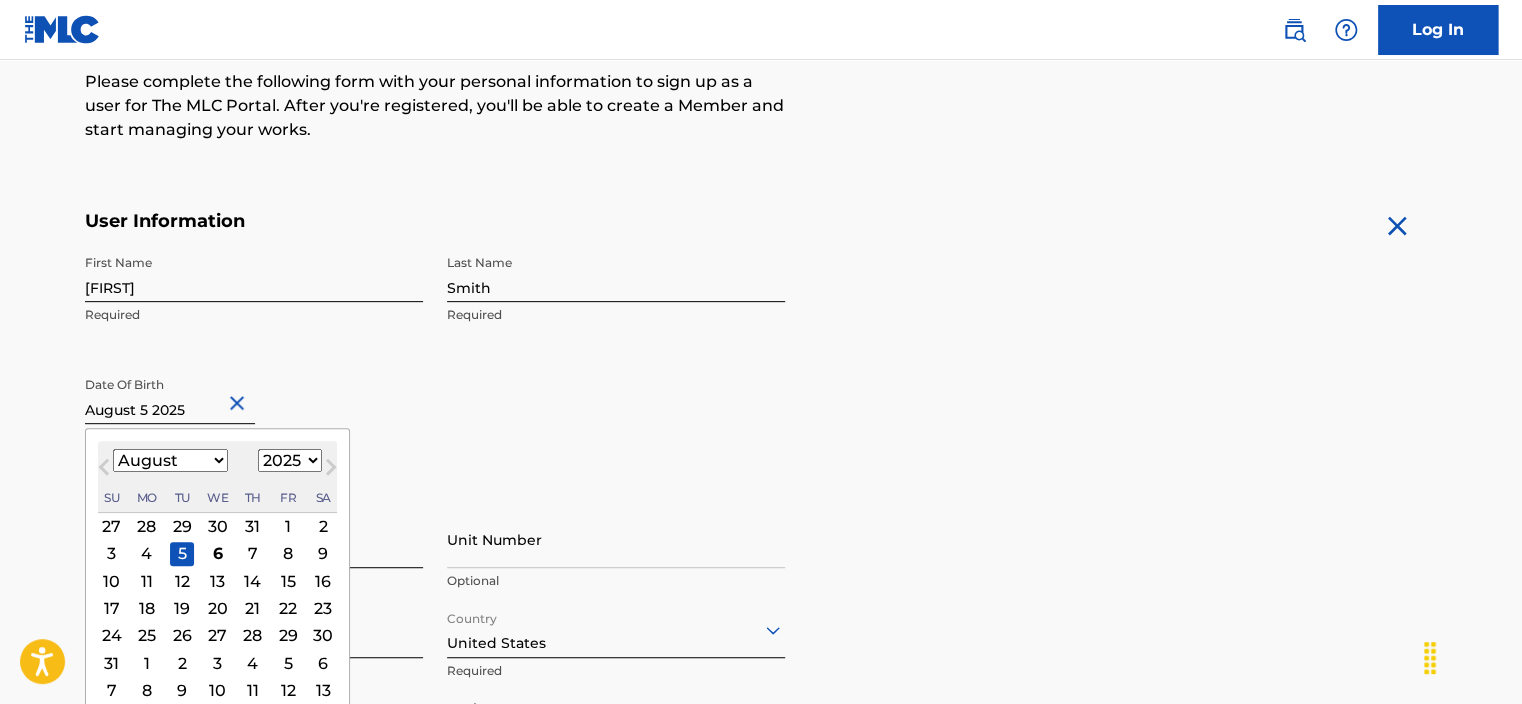 click at bounding box center [170, 395] 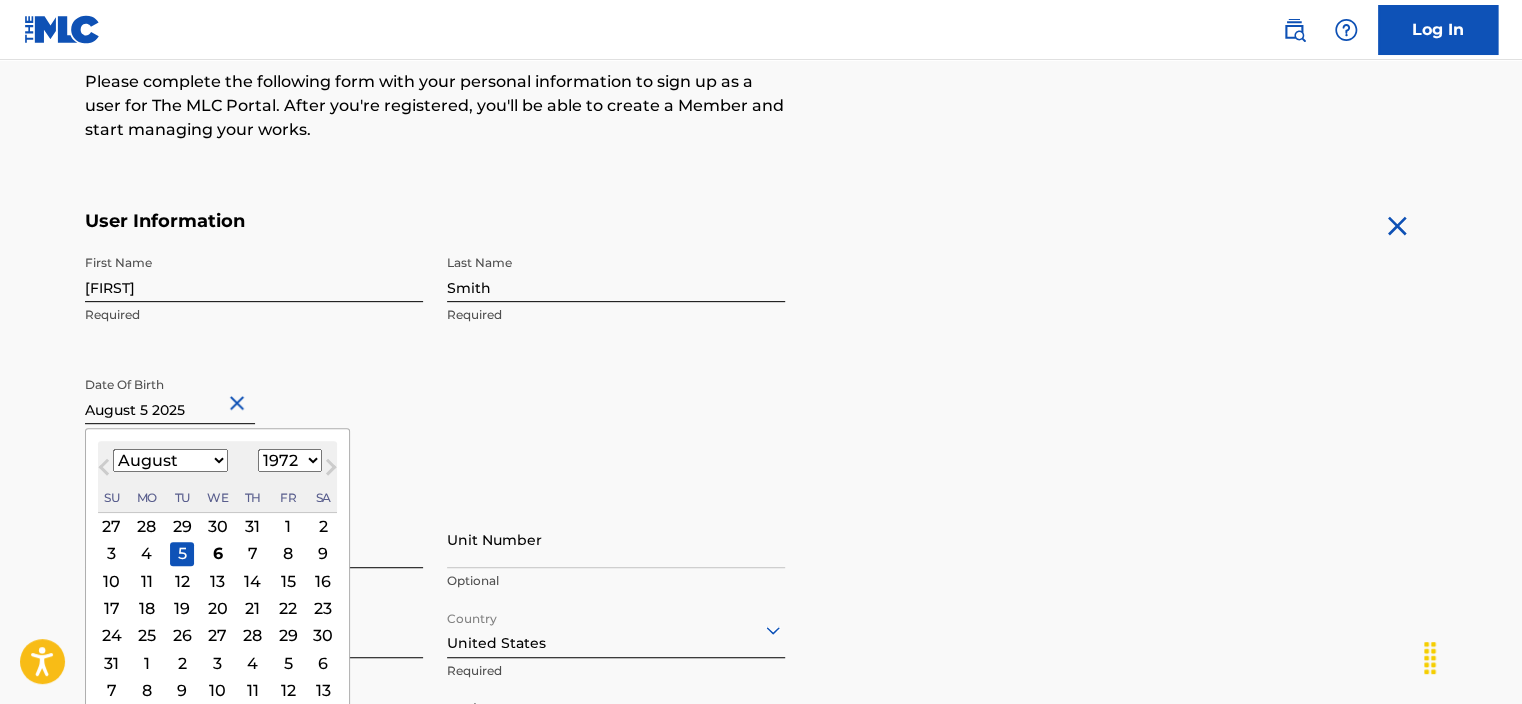 click on "1899 1900 1901 1902 1903 1904 1905 1906 1907 1908 1909 1910 1911 1912 1913 1914 1915 1916 1917 1918 1919 1920 1921 1922 1923 1924 1925 1926 1927 1928 1929 1930 1931 1932 1933 1934 1935 1936 1937 1938 1939 1940 1941 1942 1943 1944 1945 1946 1947 1948 1949 1950 1951 1952 1953 1954 1955 1956 1957 1958 1959 1960 1961 1962 1963 1964 1965 1966 1967 1968 1969 1970 1971 1972 1973 1974 1975 1976 1977 1978 1979 1980 1981 1982 1983 1984 1985 1986 1987 1988 1989 1990 1991 1992 1993 1994 1995 1996 1997 1998 1999 2000 2001 2002 2003 2004 2005 2006 2007 2008 2009 2010 2011 2012 2013 2014 2015 2016 2017 2018 2019 2020 2021 2022 2023 2024 2025 2026 2027 2028 2029 2030 2031 2032 2033 2034 2035 2036 2037 2038 2039 2040 2041 2042 2043 2044 2045 2046 2047 2048 2049 2050 2051 2052 2053 2054 2055 2056 2057 2058 2059 2060 2061 2062 2063 2064 2065 2066 2067 2068 2069 2070 2071 2072 2073 2074 2075 2076 2077 2078 2079 2080 2081 2082 2083 2084 2085 2086 2087 2088 2089 2090 2091 2092 2093 2094 2095 2096 2097 2098 2099 2100" at bounding box center (290, 460) 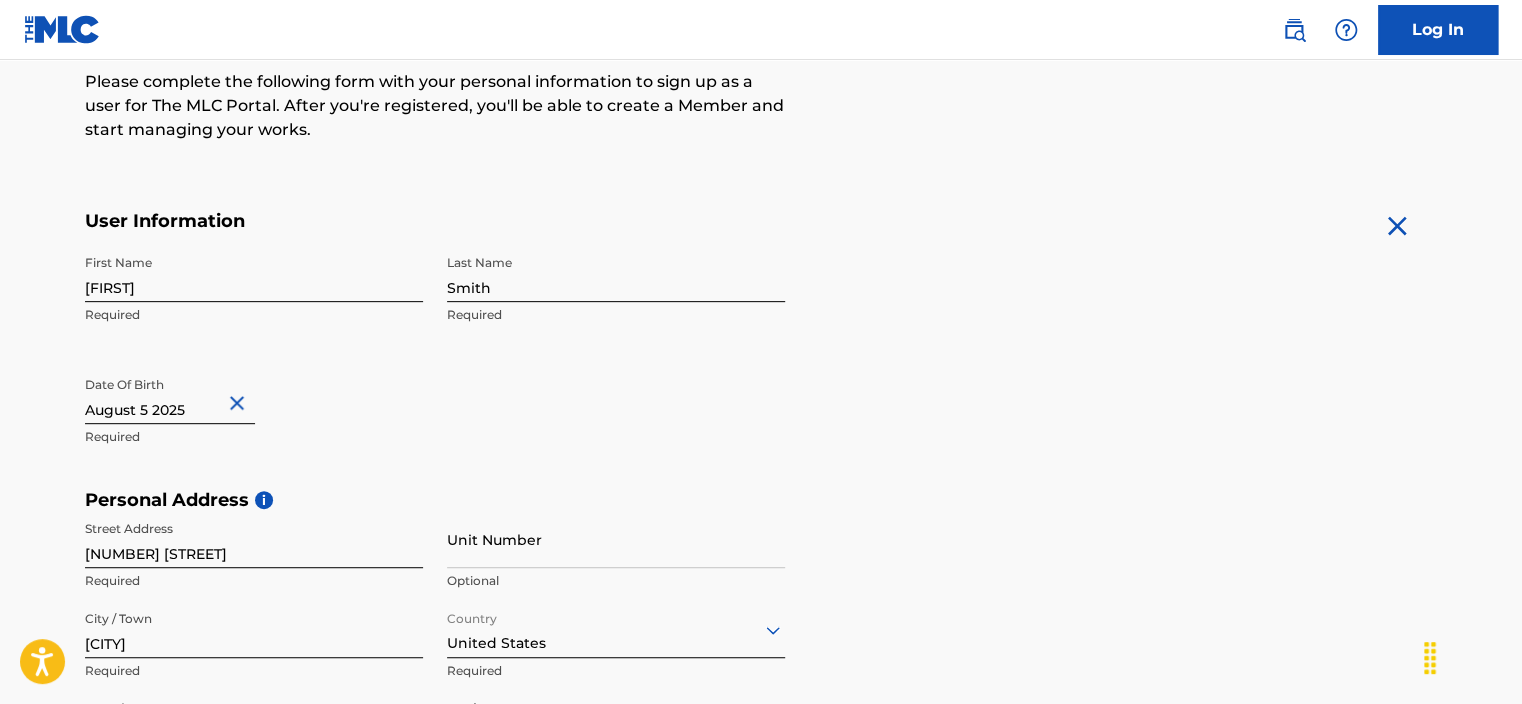 click on "First Name Erik Required Last Name Smith Required Date Of Birth Required" at bounding box center [435, 367] 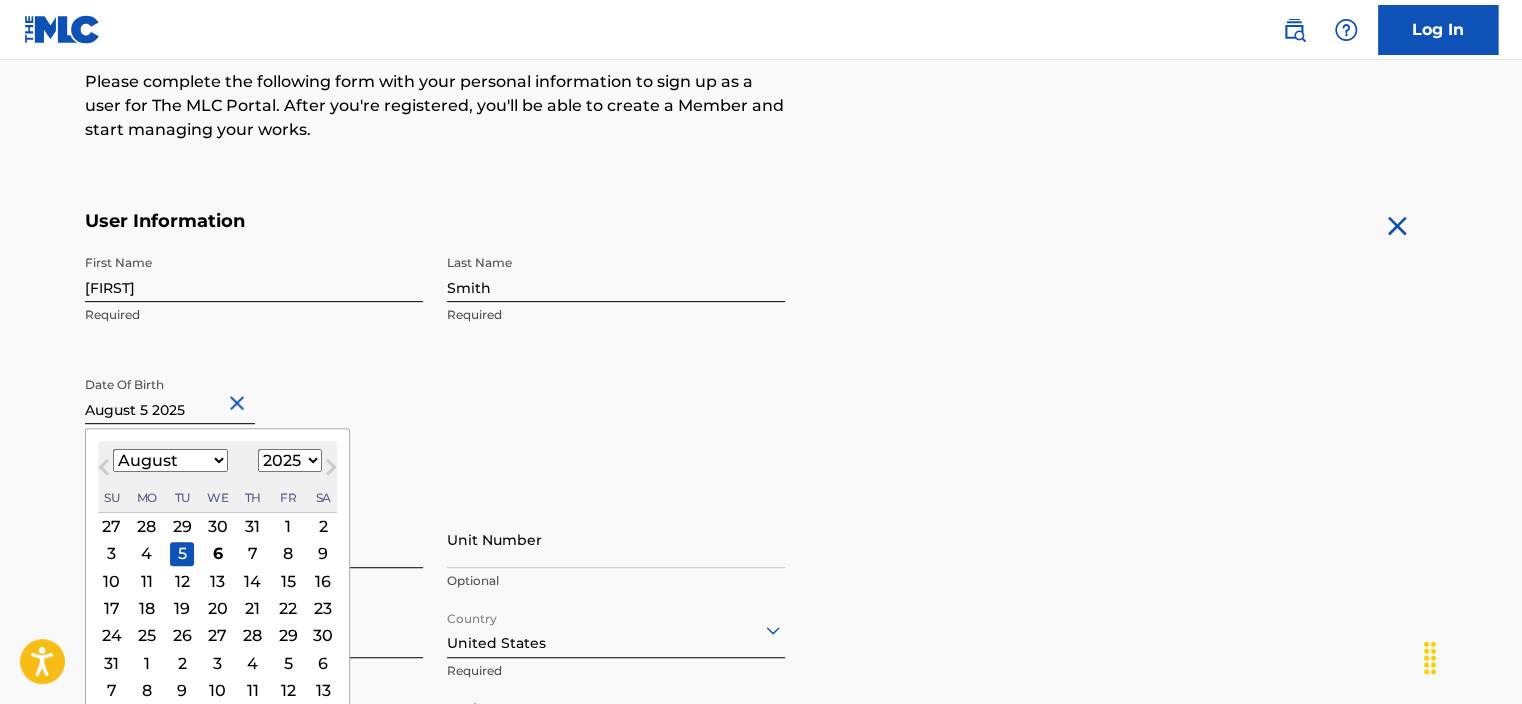 click on "1899 1900 1901 1902 1903 1904 1905 1906 1907 1908 1909 1910 1911 1912 1913 1914 1915 1916 1917 1918 1919 1920 1921 1922 1923 1924 1925 1926 1927 1928 1929 1930 1931 1932 1933 1934 1935 1936 1937 1938 1939 1940 1941 1942 1943 1944 1945 1946 1947 1948 1949 1950 1951 1952 1953 1954 1955 1956 1957 1958 1959 1960 1961 1962 1963 1964 1965 1966 1967 1968 1969 1970 1971 1972 1973 1974 1975 1976 1977 1978 1979 1980 1981 1982 1983 1984 1985 1986 1987 1988 1989 1990 1991 1992 1993 1994 1995 1996 1997 1998 1999 2000 2001 2002 2003 2004 2005 2006 2007 2008 2009 2010 2011 2012 2013 2014 2015 2016 2017 2018 2019 2020 2021 2022 2023 2024 2025 2026 2027 2028 2029 2030 2031 2032 2033 2034 2035 2036 2037 2038 2039 2040 2041 2042 2043 2044 2045 2046 2047 2048 2049 2050 2051 2052 2053 2054 2055 2056 2057 2058 2059 2060 2061 2062 2063 2064 2065 2066 2067 2068 2069 2070 2071 2072 2073 2074 2075 2076 2077 2078 2079 2080 2081 2082 2083 2084 2085 2086 2087 2088 2089 2090 2091 2092 2093 2094 2095 2096 2097 2098 2099 2100" at bounding box center [290, 460] 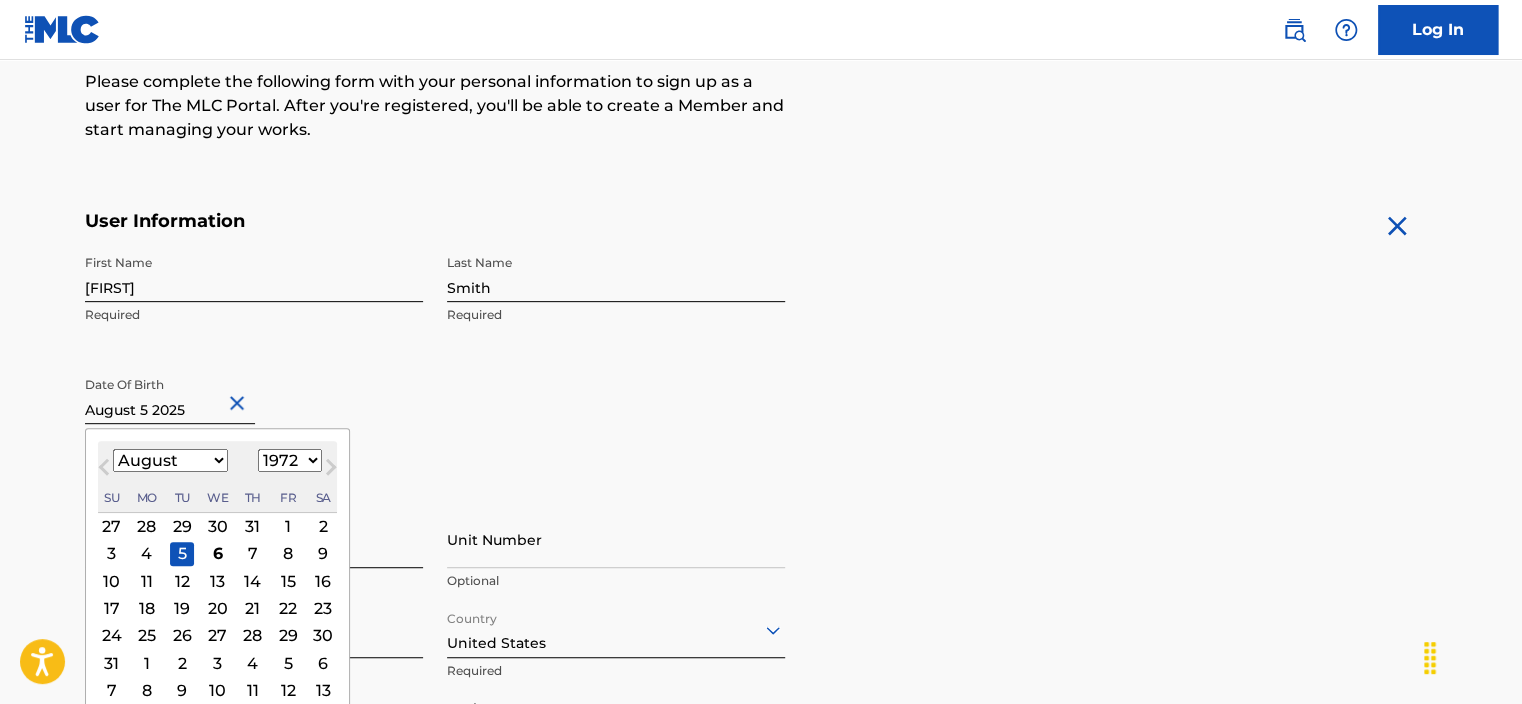 click on "1899 1900 1901 1902 1903 1904 1905 1906 1907 1908 1909 1910 1911 1912 1913 1914 1915 1916 1917 1918 1919 1920 1921 1922 1923 1924 1925 1926 1927 1928 1929 1930 1931 1932 1933 1934 1935 1936 1937 1938 1939 1940 1941 1942 1943 1944 1945 1946 1947 1948 1949 1950 1951 1952 1953 1954 1955 1956 1957 1958 1959 1960 1961 1962 1963 1964 1965 1966 1967 1968 1969 1970 1971 1972 1973 1974 1975 1976 1977 1978 1979 1980 1981 1982 1983 1984 1985 1986 1987 1988 1989 1990 1991 1992 1993 1994 1995 1996 1997 1998 1999 2000 2001 2002 2003 2004 2005 2006 2007 2008 2009 2010 2011 2012 2013 2014 2015 2016 2017 2018 2019 2020 2021 2022 2023 2024 2025 2026 2027 2028 2029 2030 2031 2032 2033 2034 2035 2036 2037 2038 2039 2040 2041 2042 2043 2044 2045 2046 2047 2048 2049 2050 2051 2052 2053 2054 2055 2056 2057 2058 2059 2060 2061 2062 2063 2064 2065 2066 2067 2068 2069 2070 2071 2072 2073 2074 2075 2076 2077 2078 2079 2080 2081 2082 2083 2084 2085 2086 2087 2088 2089 2090 2091 2092 2093 2094 2095 2096 2097 2098 2099 2100" at bounding box center [290, 460] 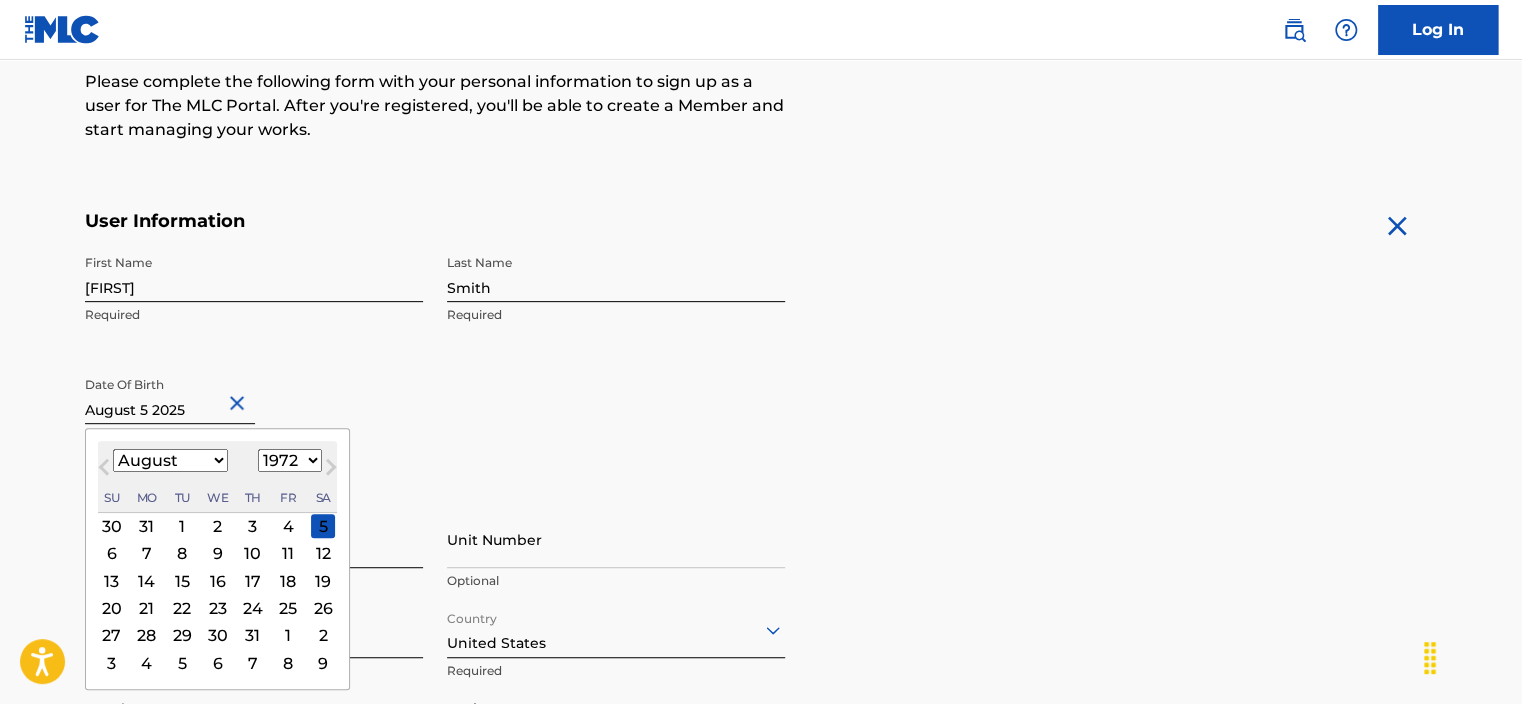 click on "5" at bounding box center [323, 526] 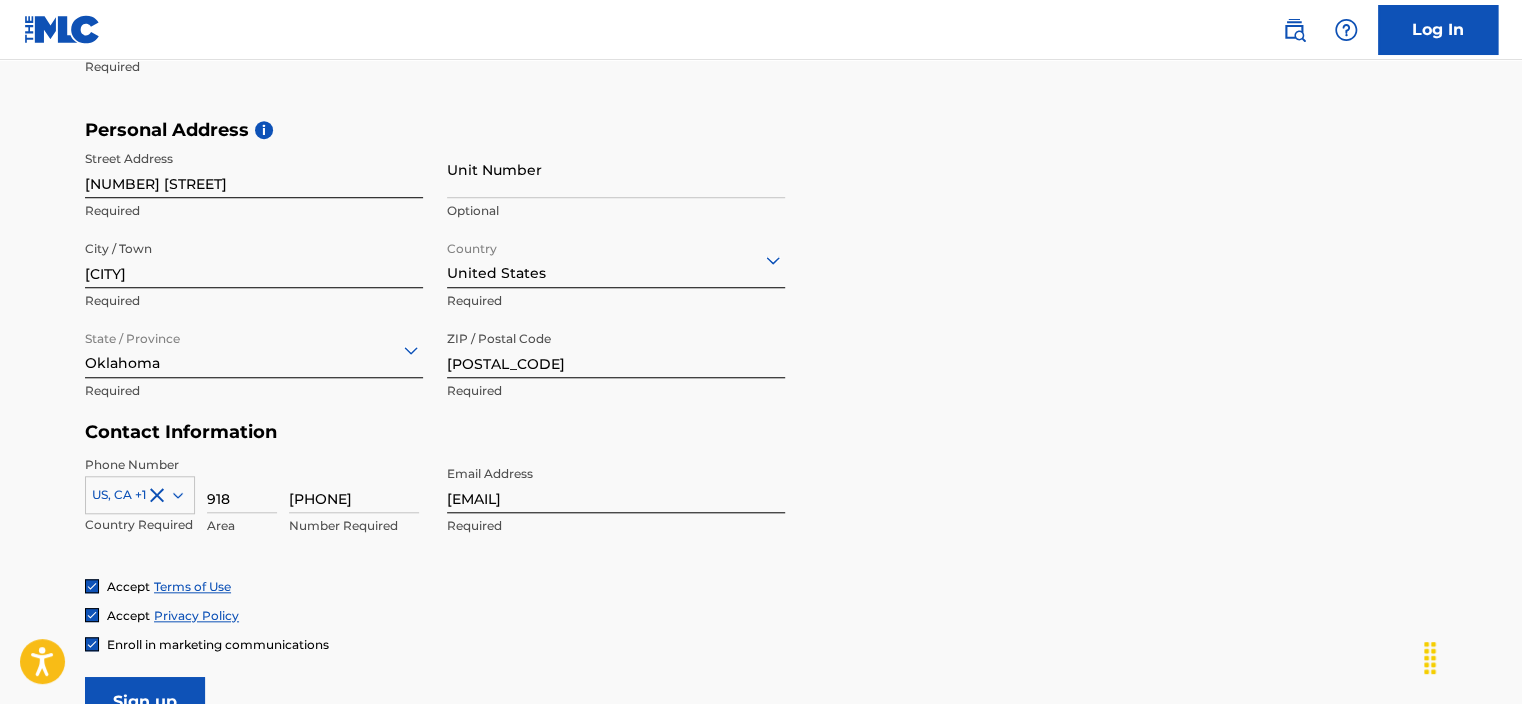 scroll, scrollTop: 759, scrollLeft: 0, axis: vertical 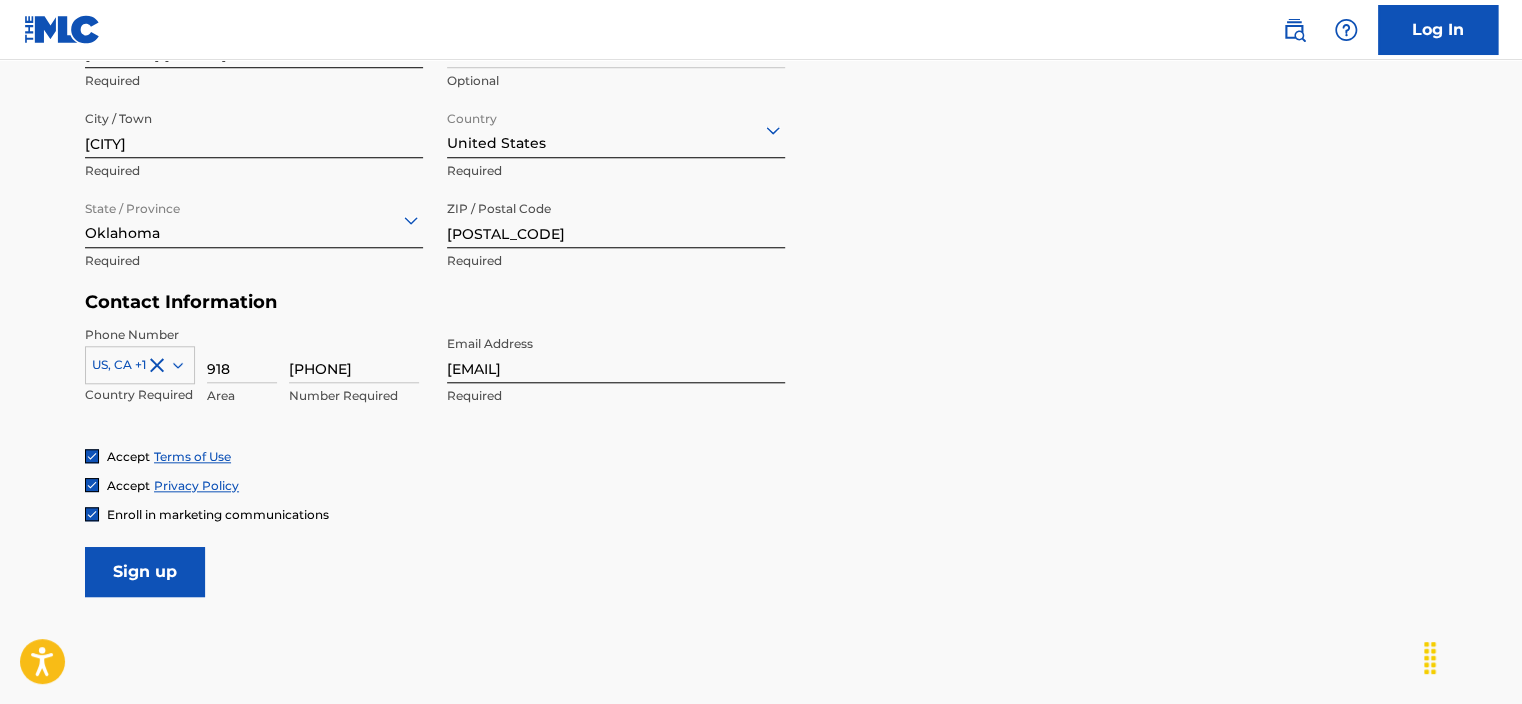 click on "Sign up" at bounding box center (145, 572) 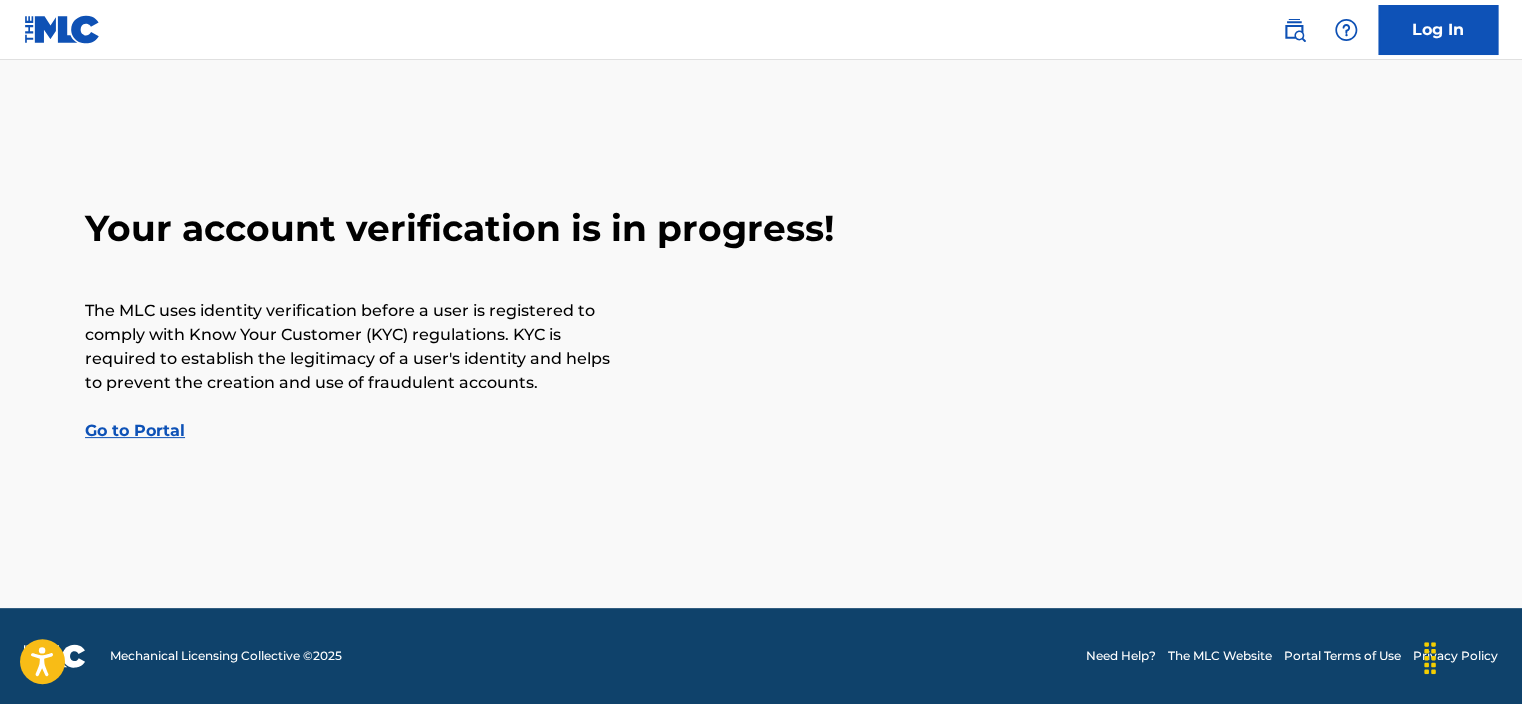 scroll, scrollTop: 0, scrollLeft: 0, axis: both 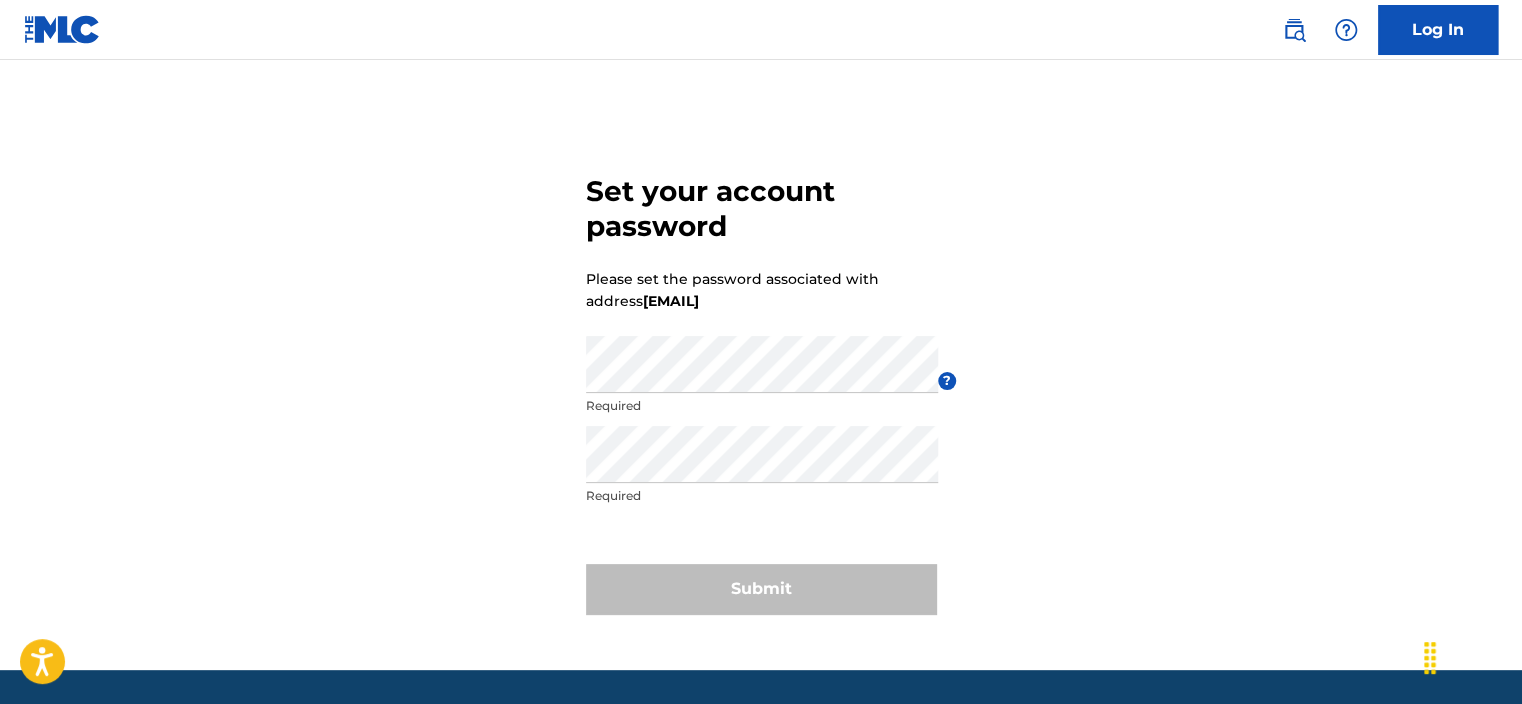 click on "Set your account password Please set the password associated with   address  [EMAIL] Password   Required ? Re enter password   Required Submit" at bounding box center [761, 390] 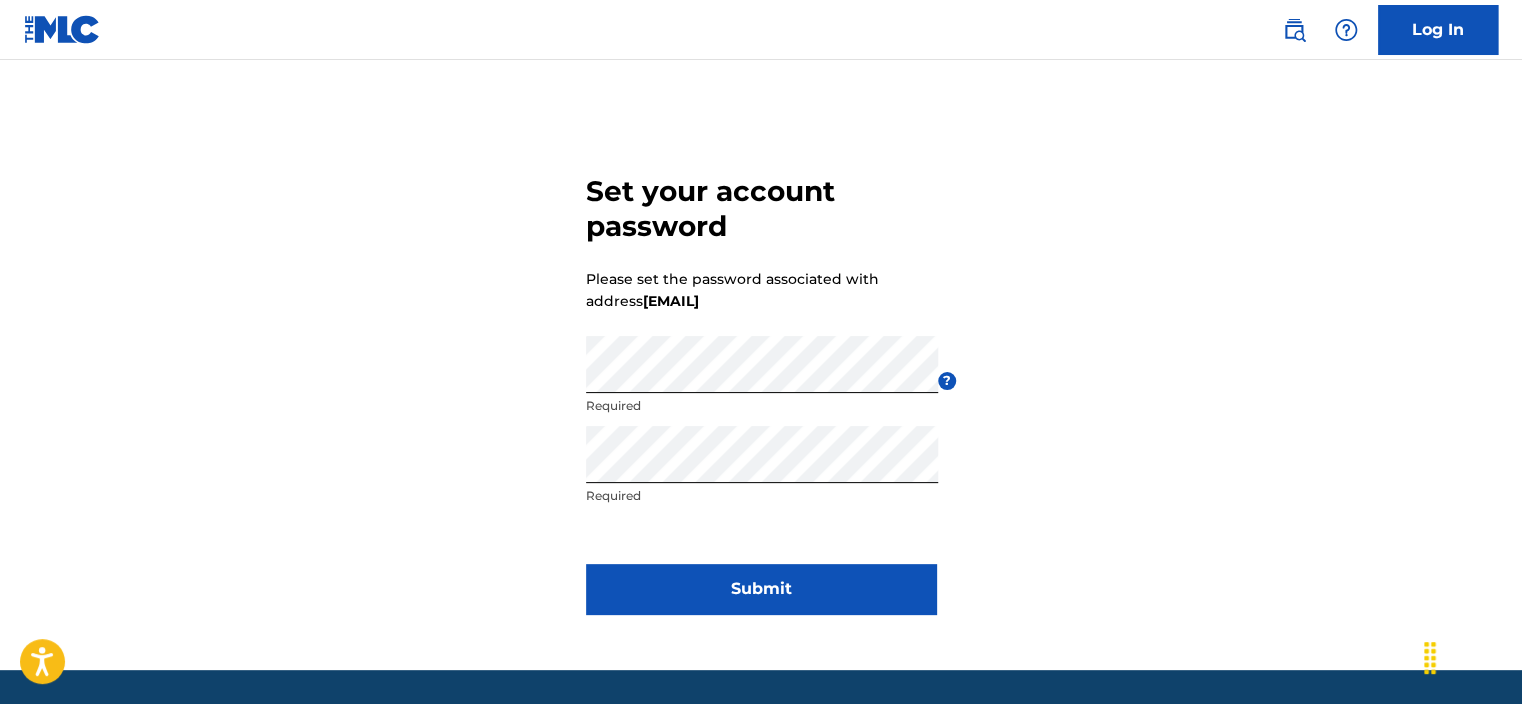 click on "Submit" at bounding box center [761, 589] 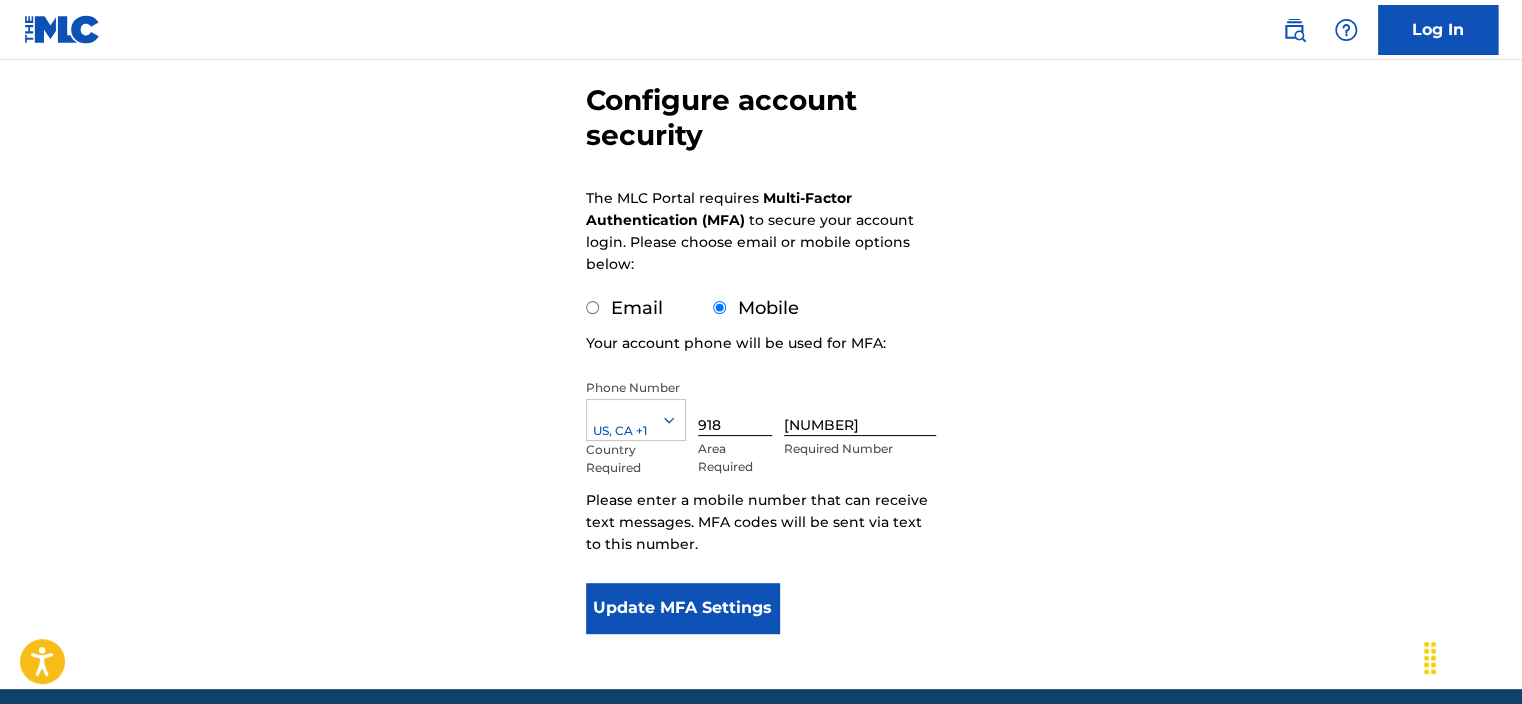 scroll, scrollTop: 258, scrollLeft: 0, axis: vertical 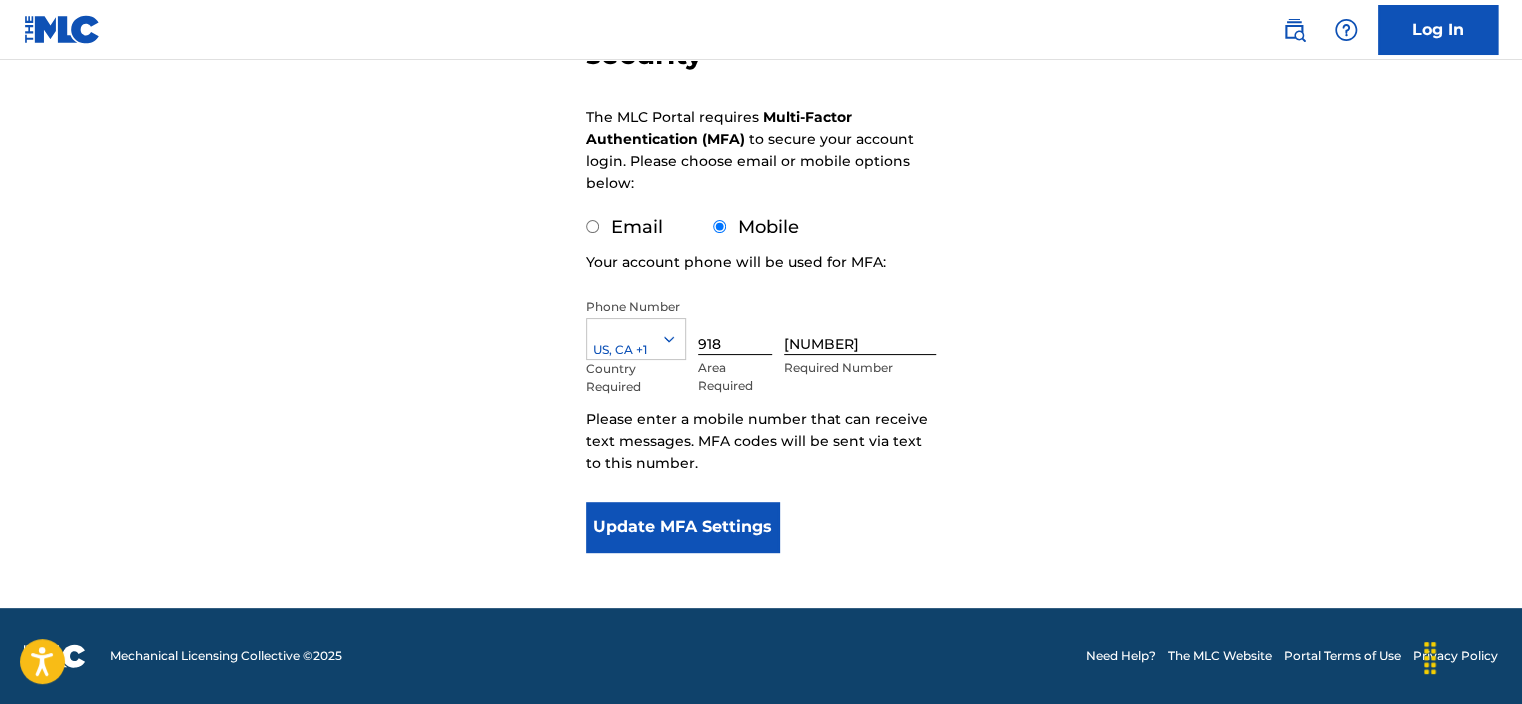 click on "Email" at bounding box center [592, 226] 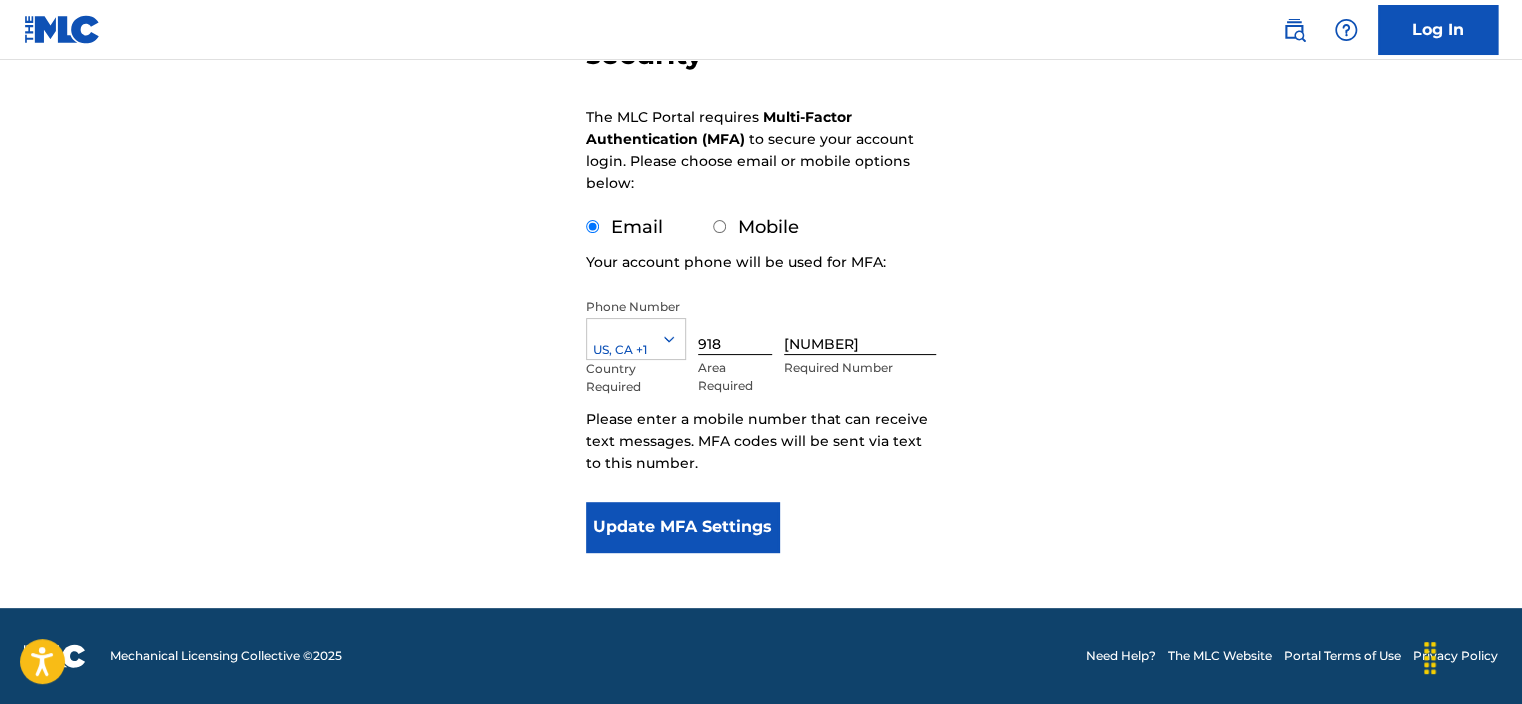 scroll, scrollTop: 79, scrollLeft: 0, axis: vertical 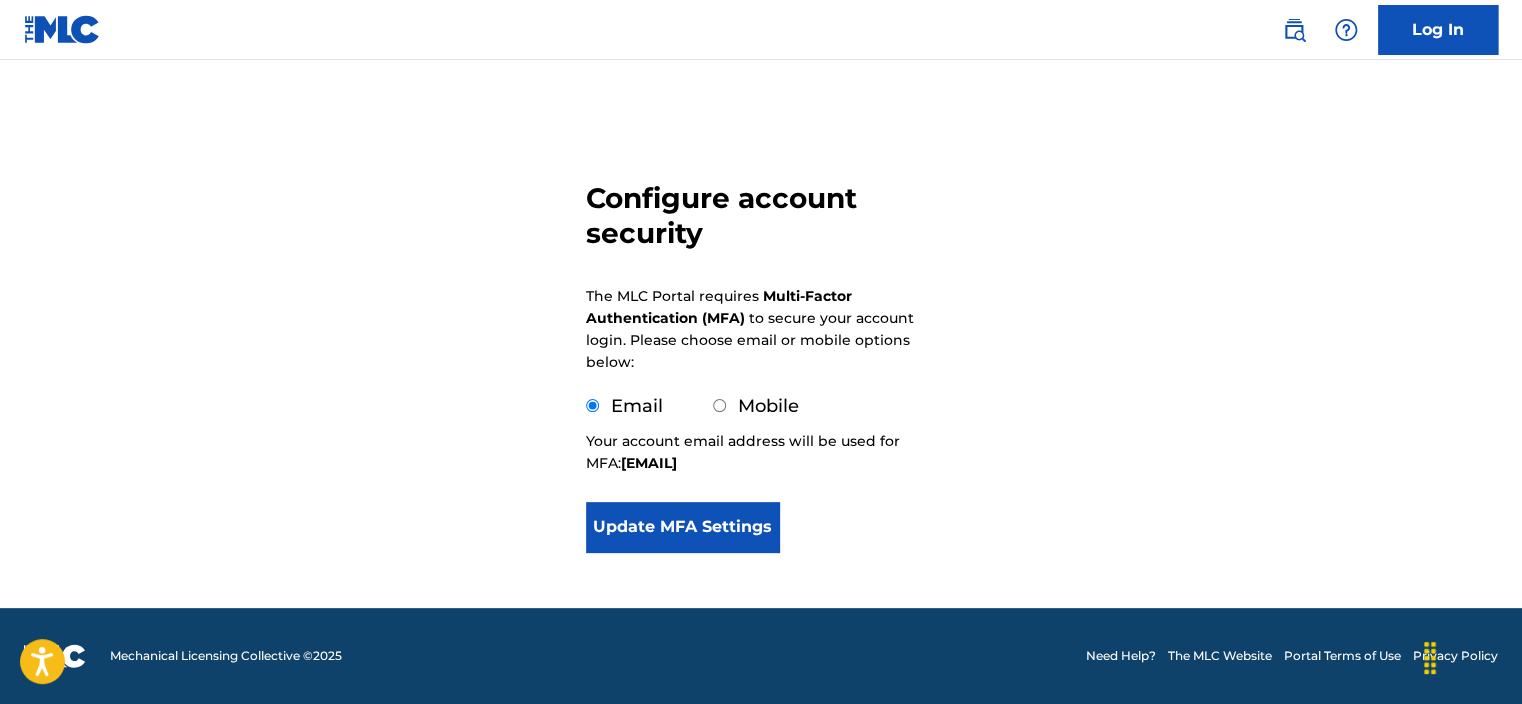 click on "Mobile" at bounding box center [719, 405] 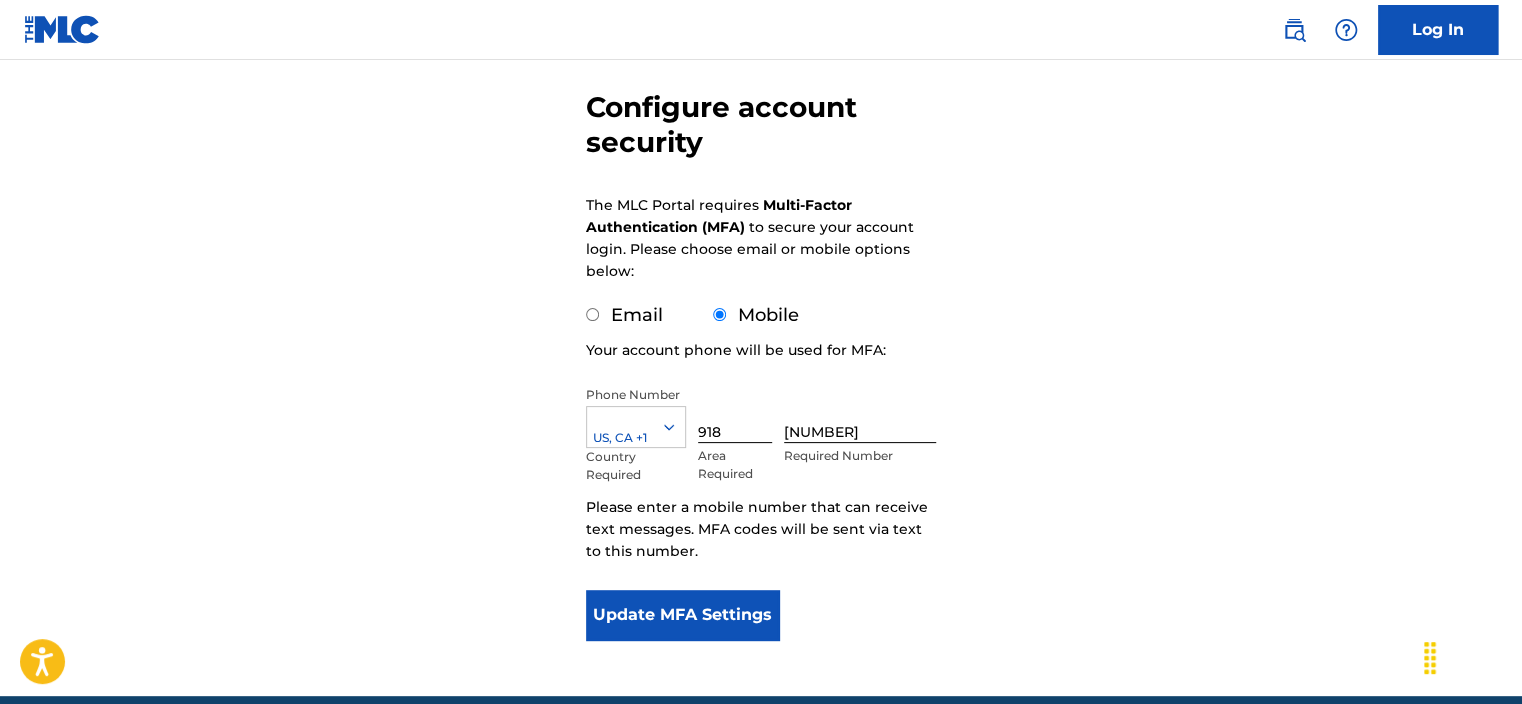 scroll, scrollTop: 258, scrollLeft: 0, axis: vertical 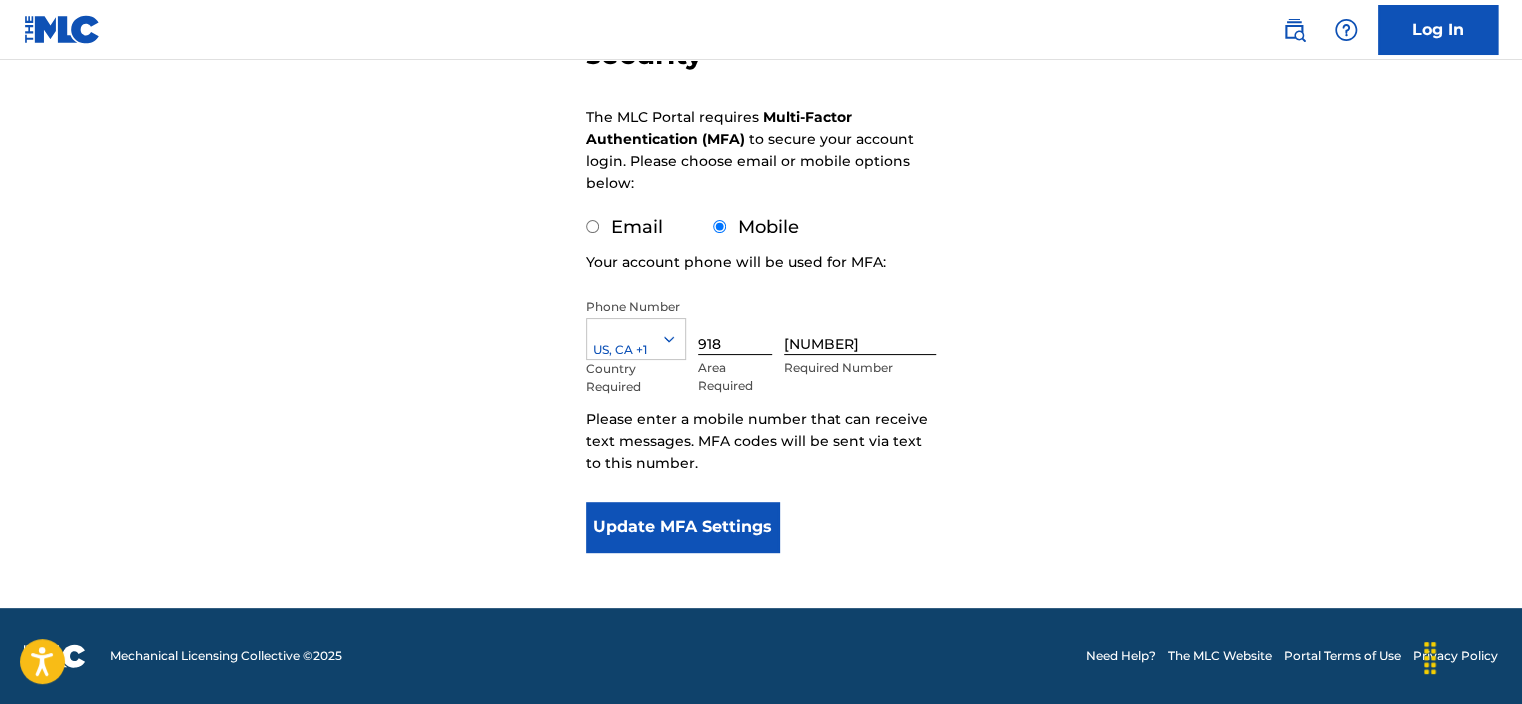 click on "Update MFA Settings" at bounding box center (682, 527) 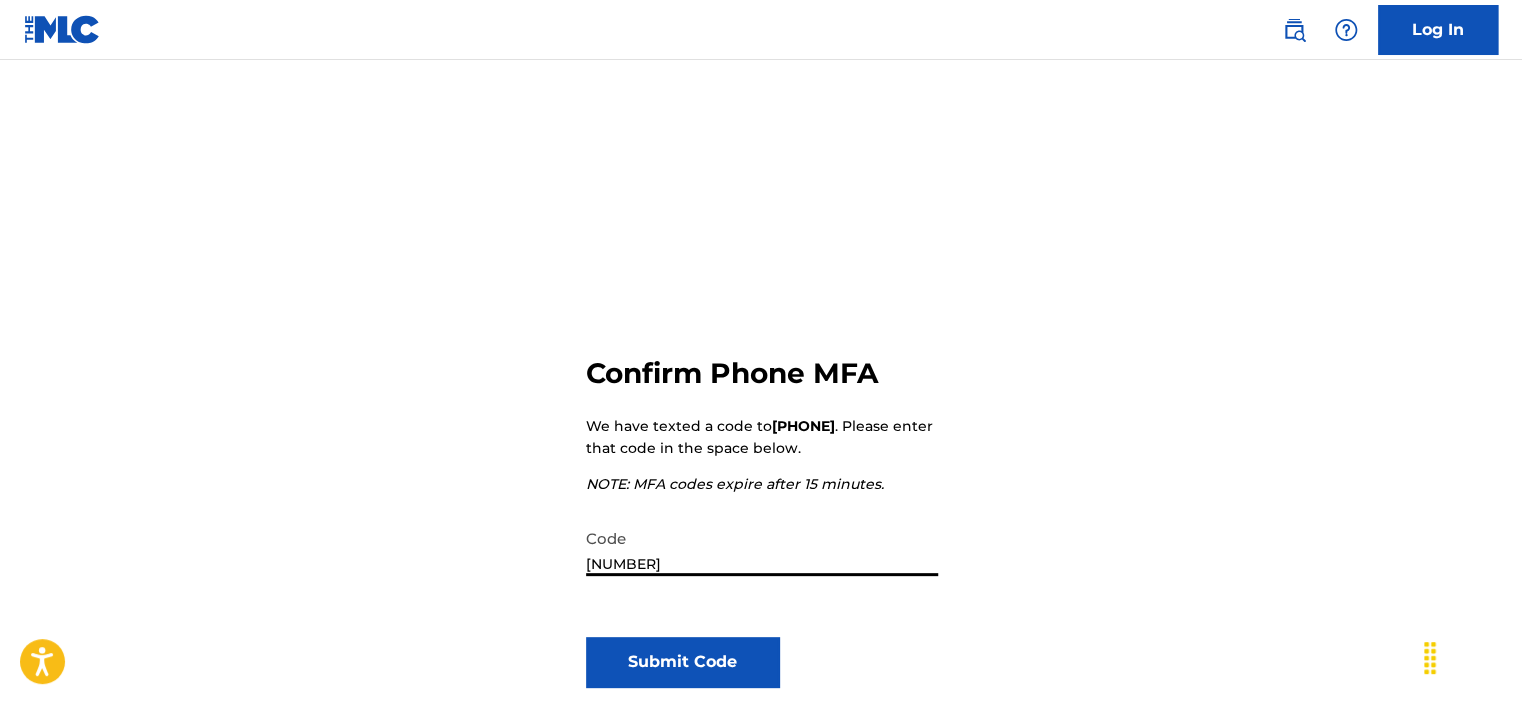 type on "[NUMBER]" 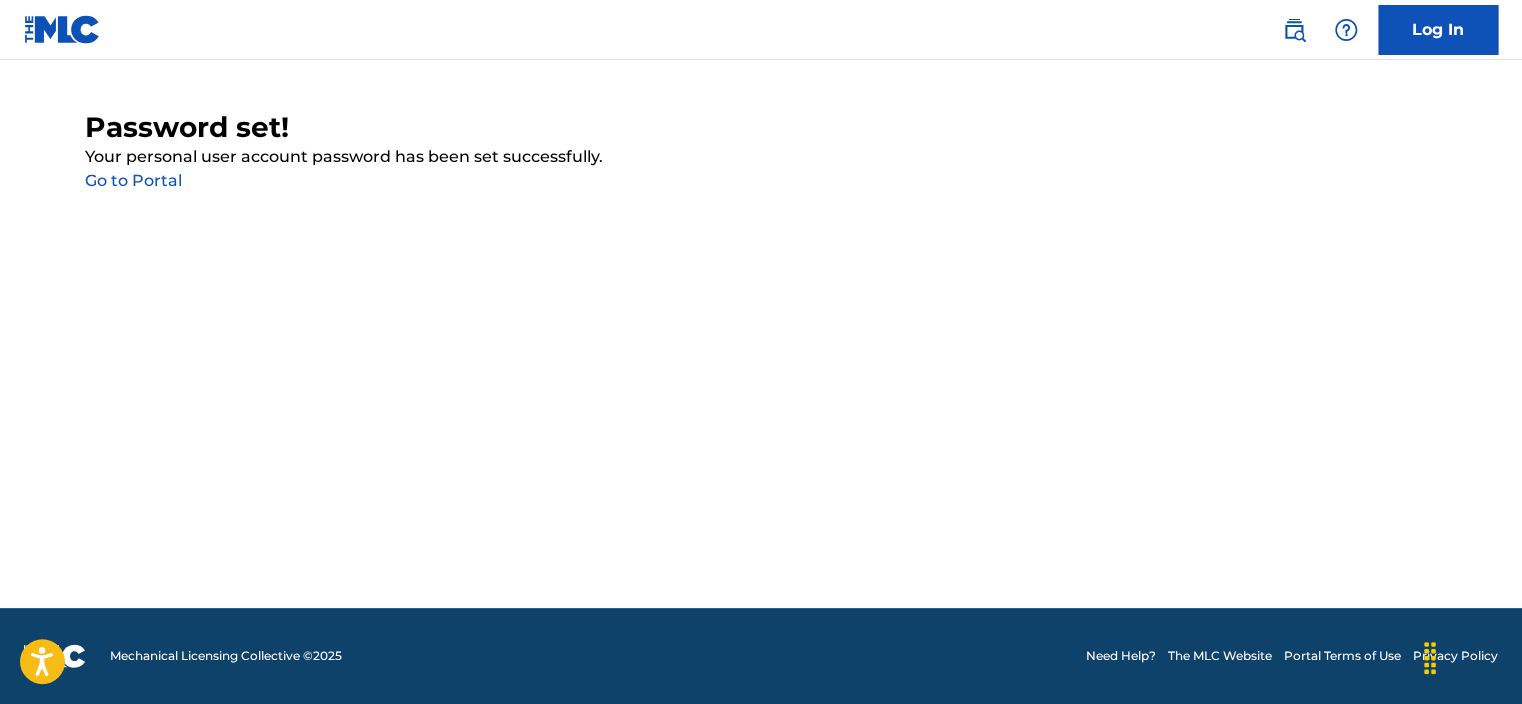 click on "Go to Portal" at bounding box center (133, 180) 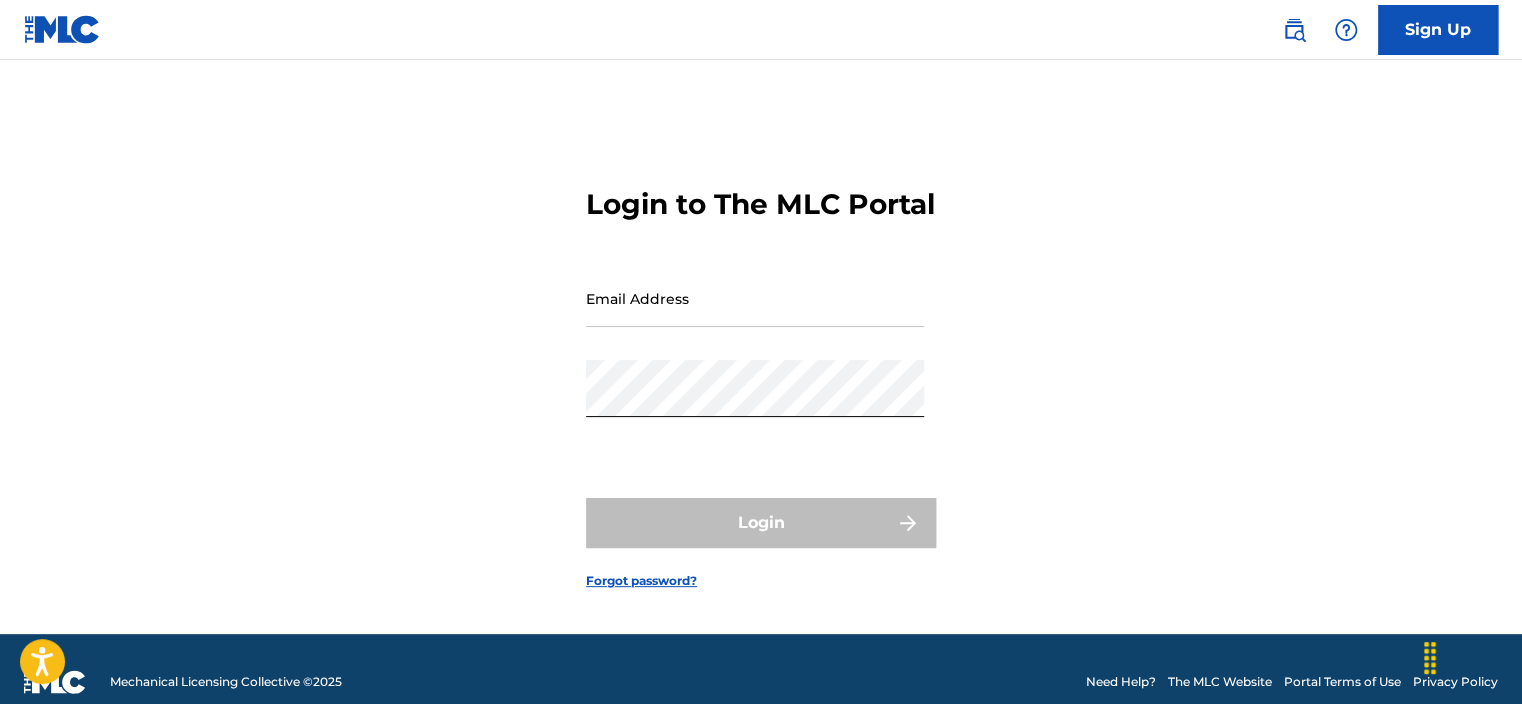 click on "Email Address" at bounding box center (755, 298) 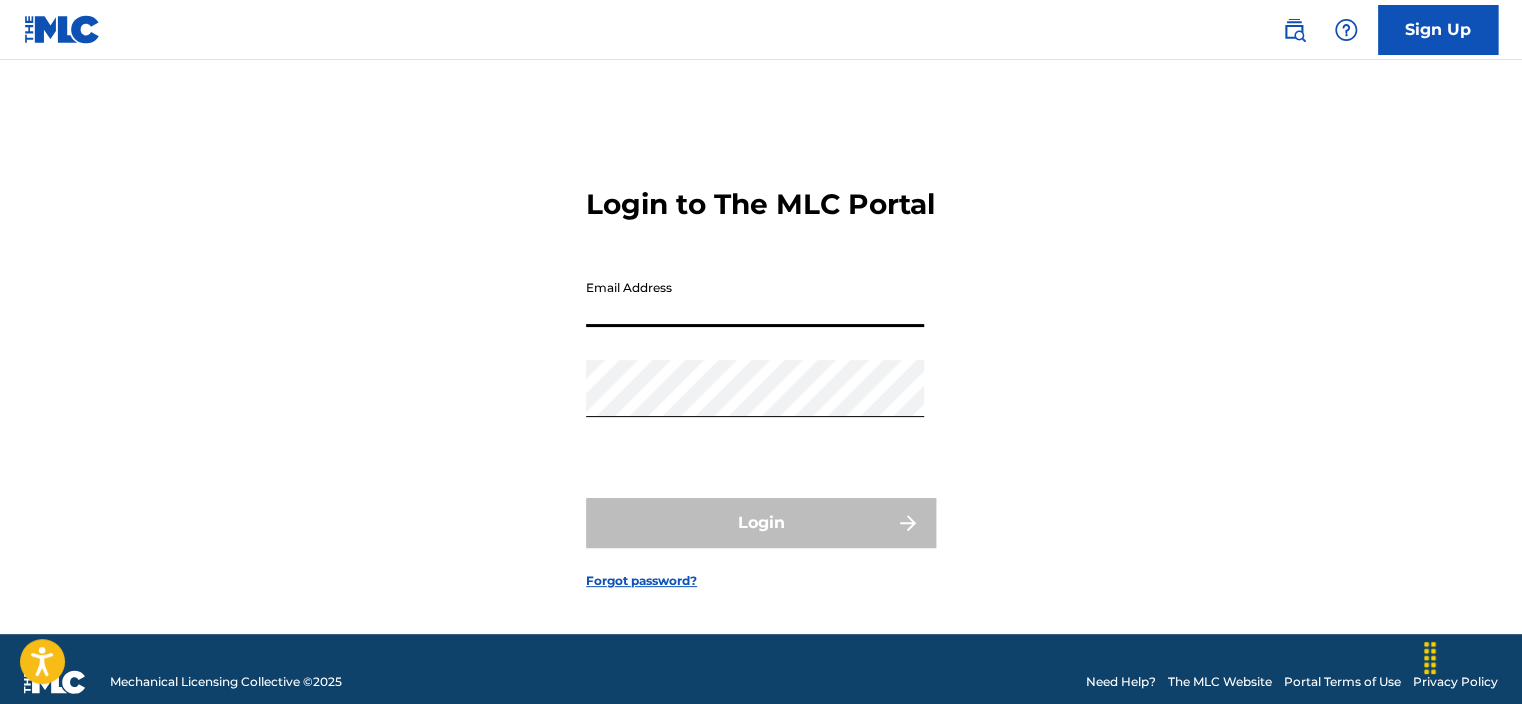 click on "Email Address" at bounding box center (755, 298) 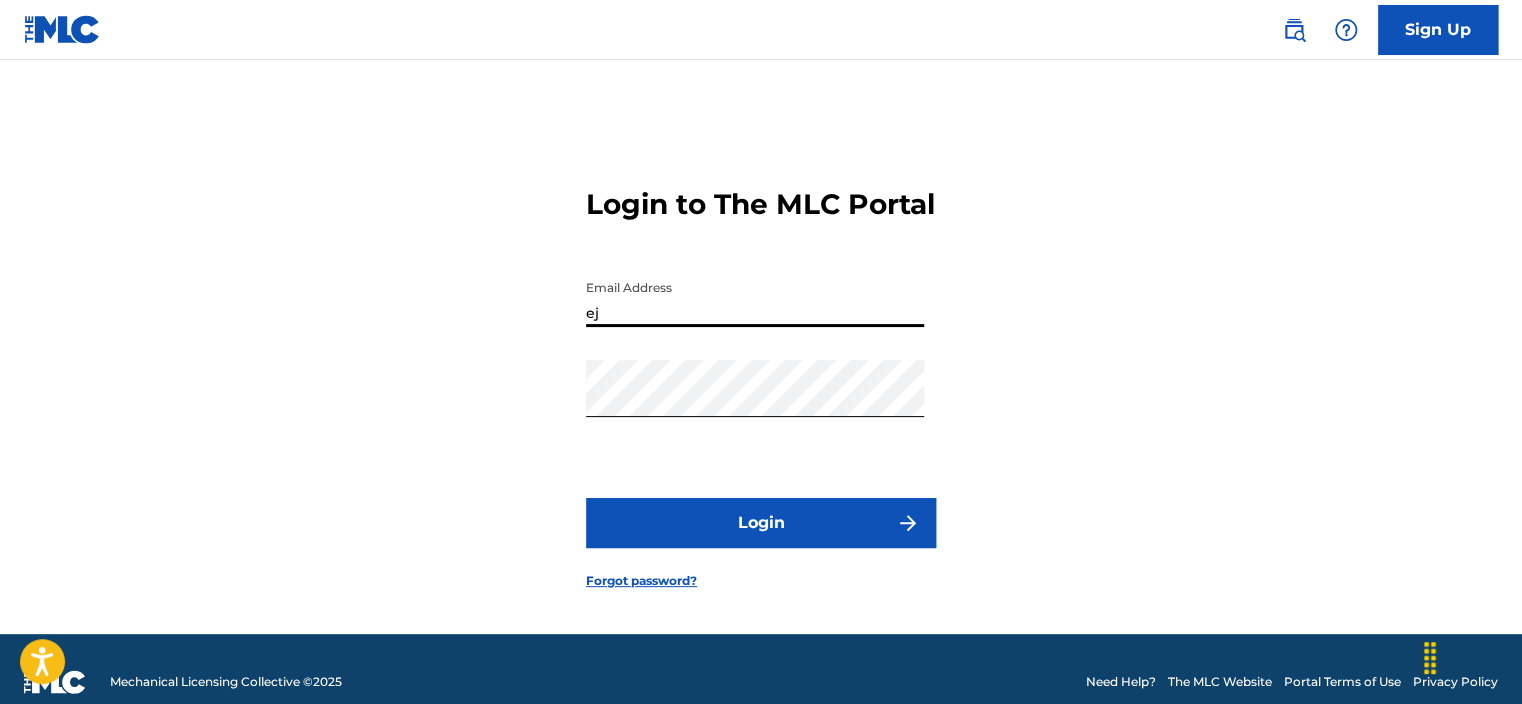 type on "[EMAIL]" 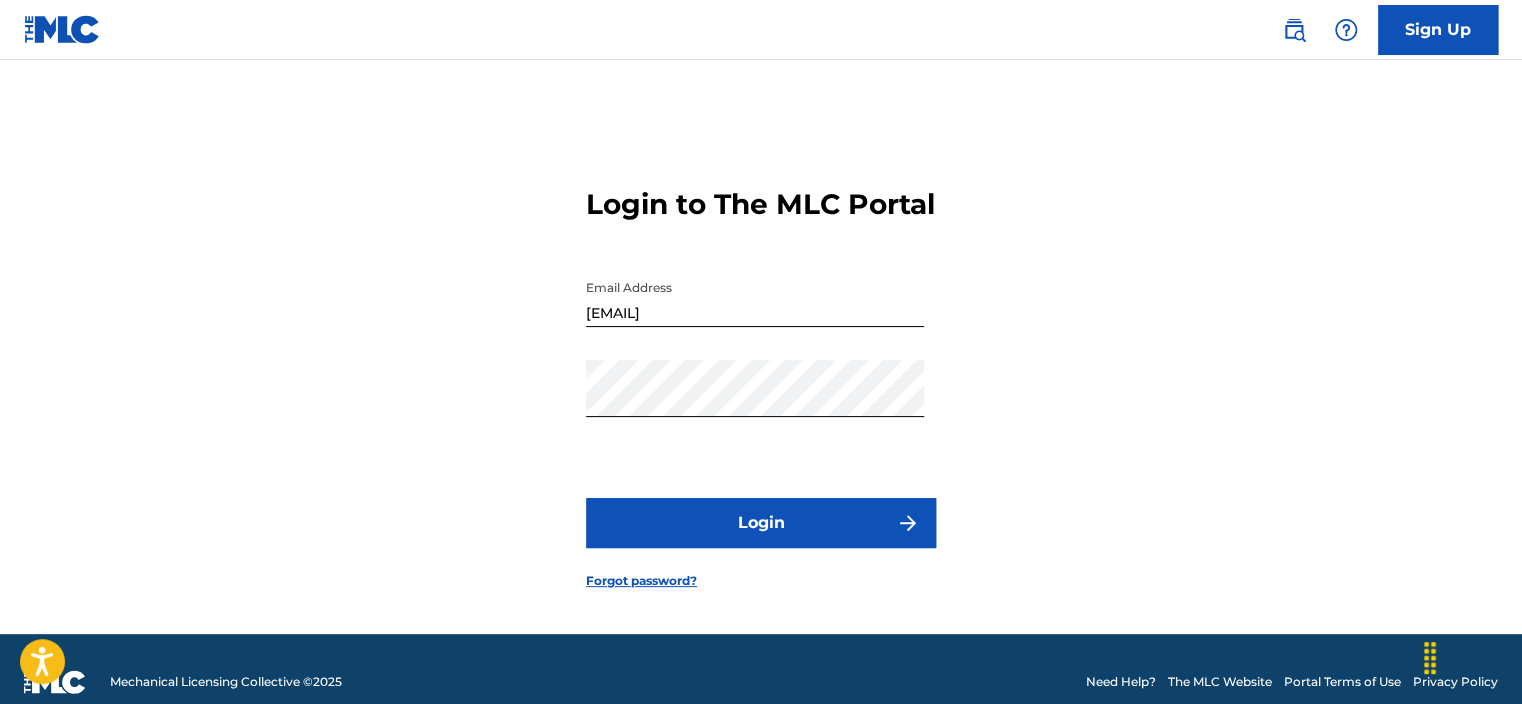 click on "Login" at bounding box center (761, 523) 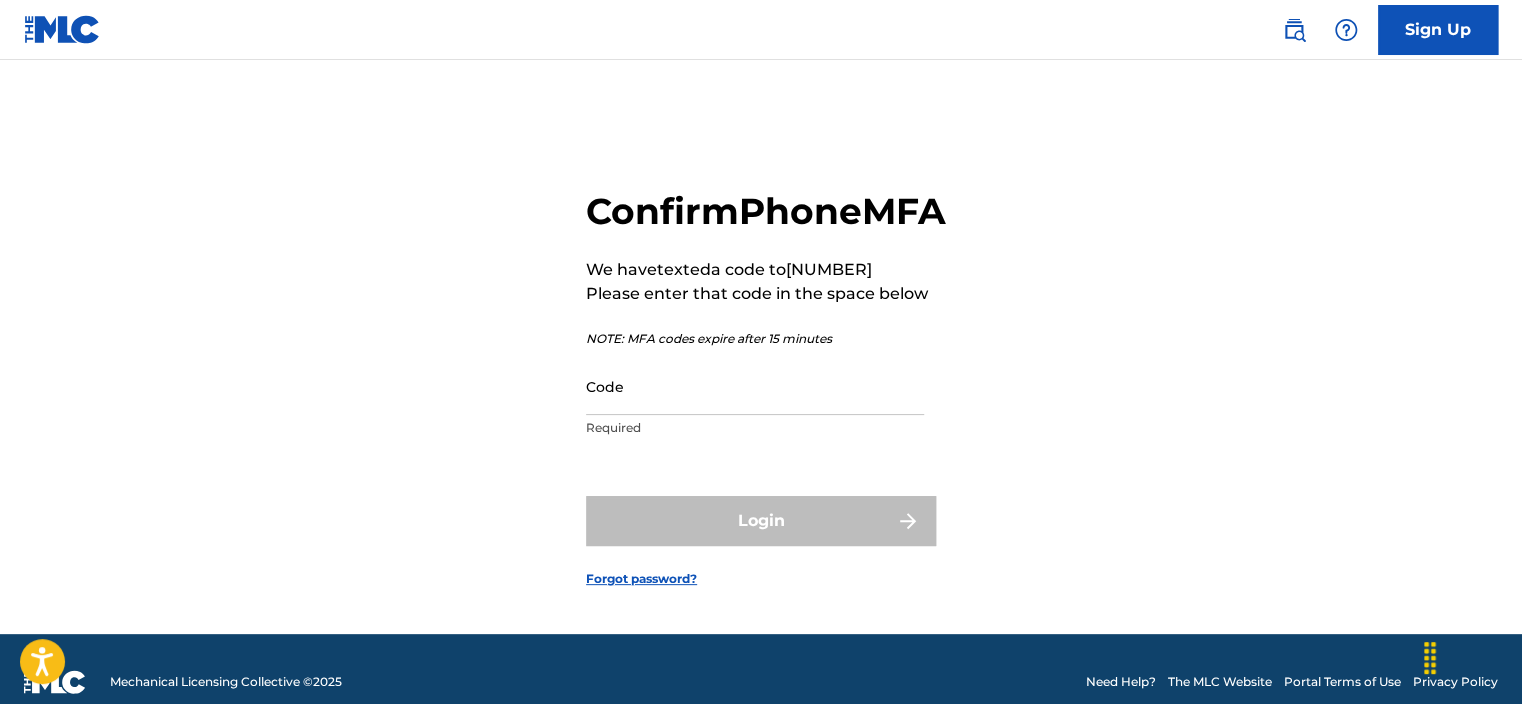 click on "Code" at bounding box center [755, 386] 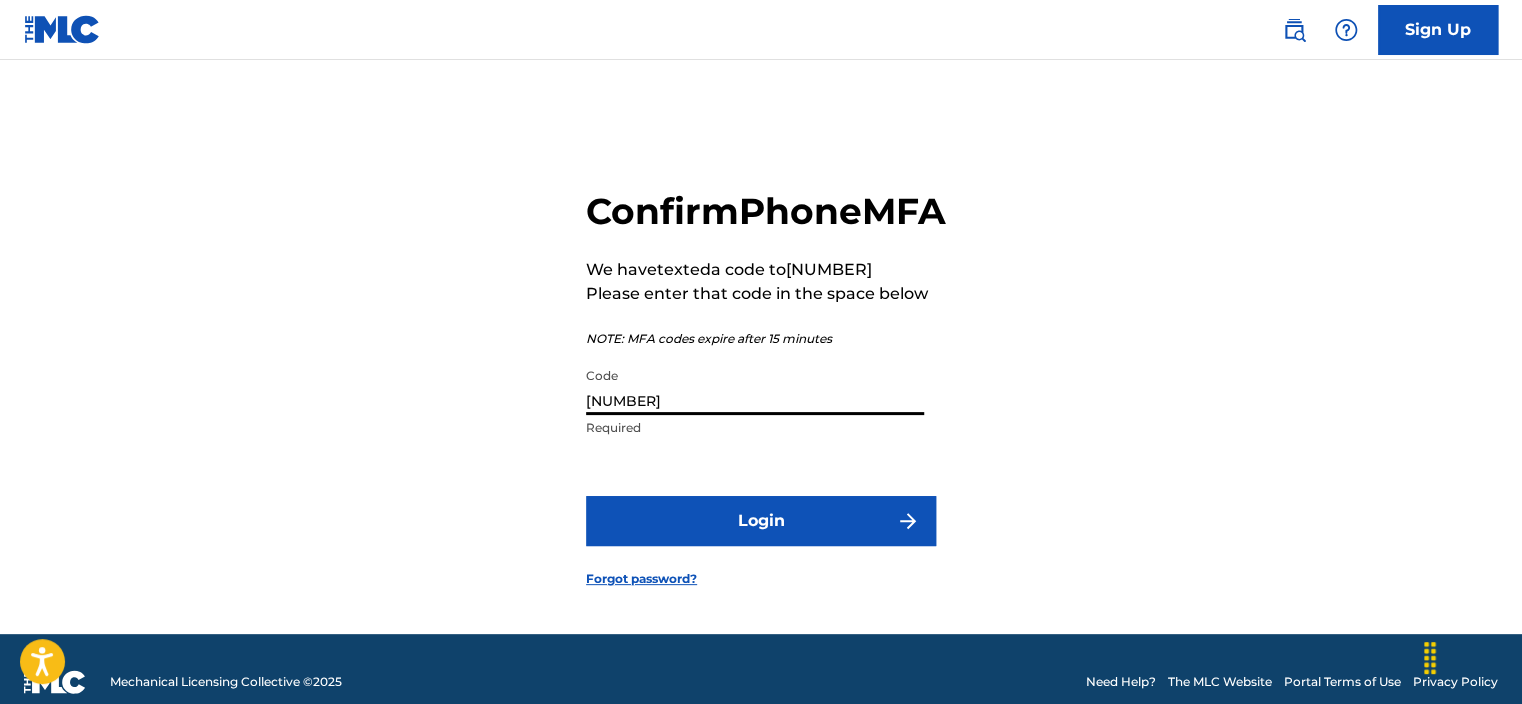 type on "[NUMBER]" 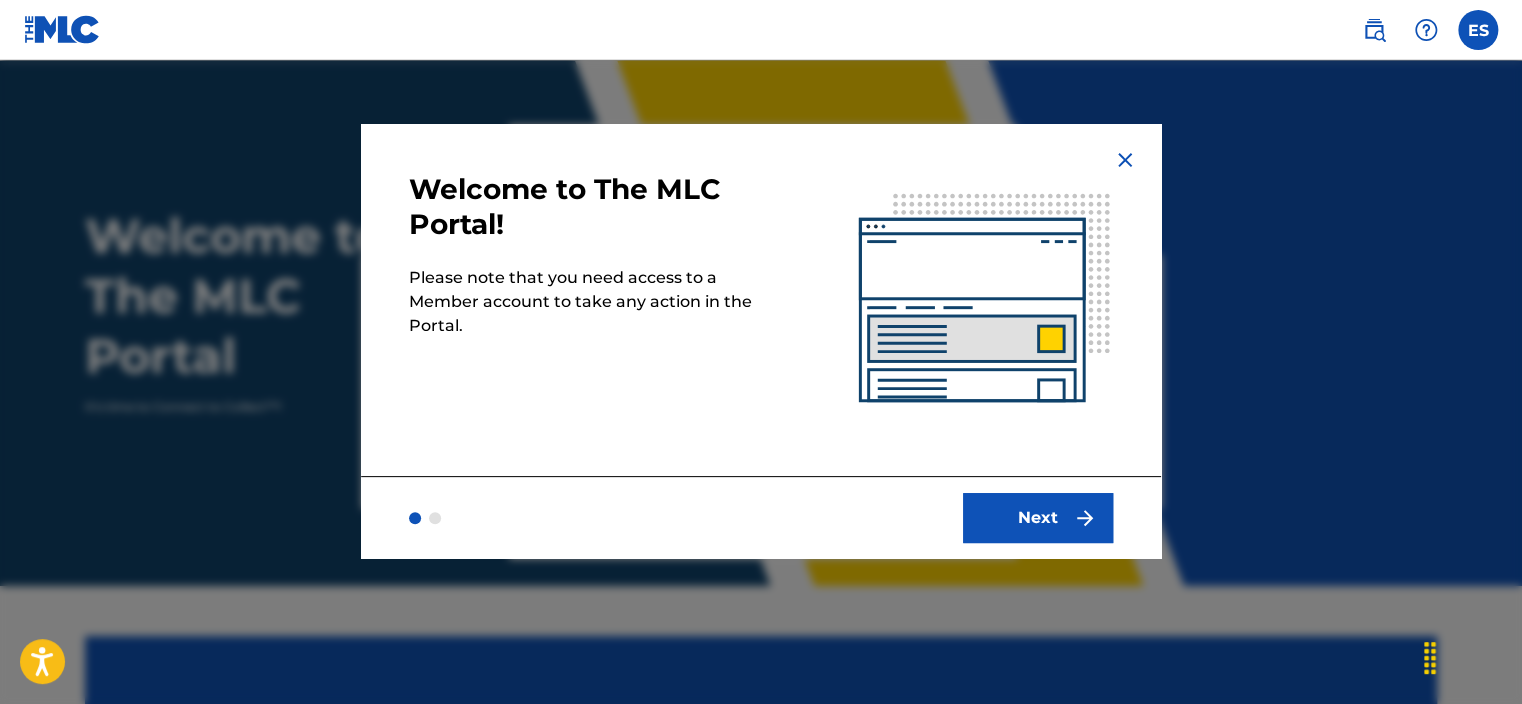scroll, scrollTop: 0, scrollLeft: 0, axis: both 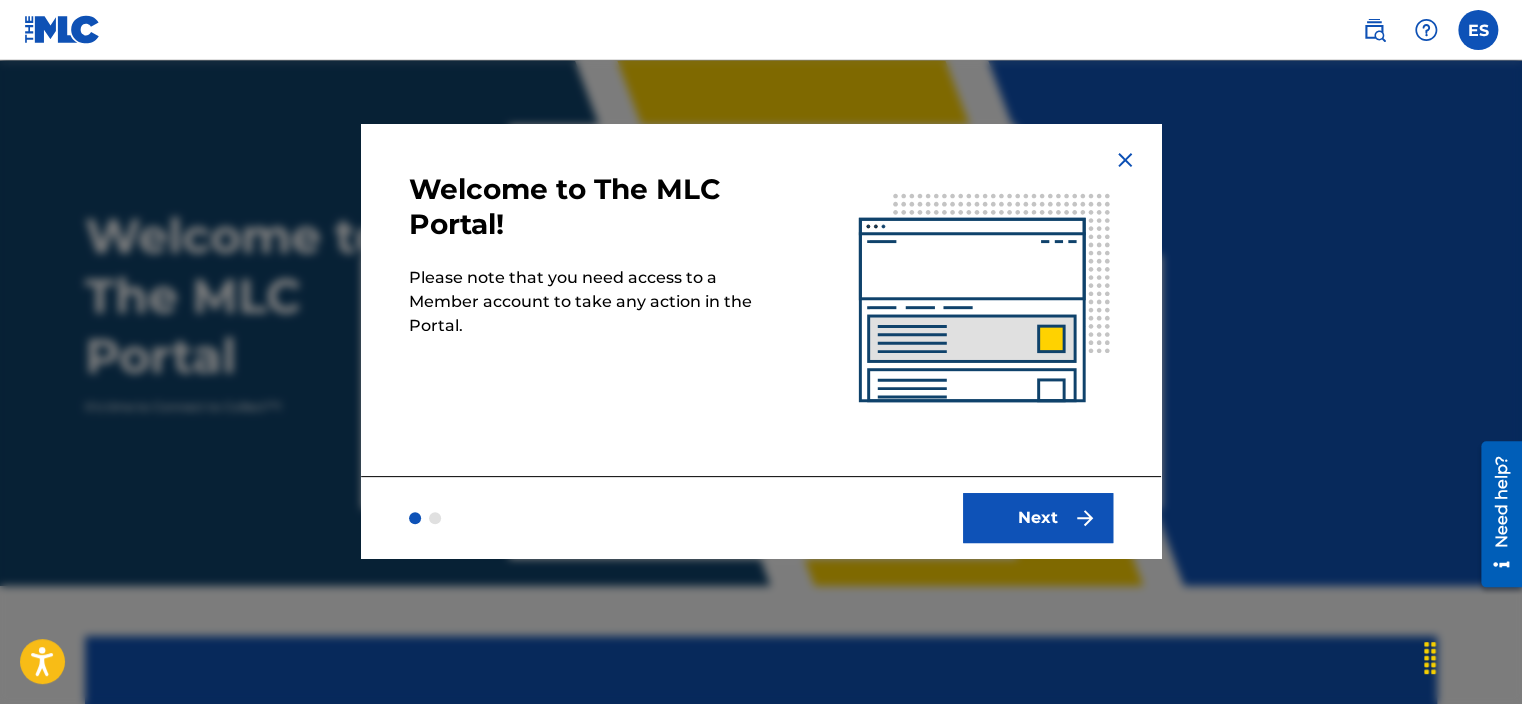 click on "Next" at bounding box center [1038, 518] 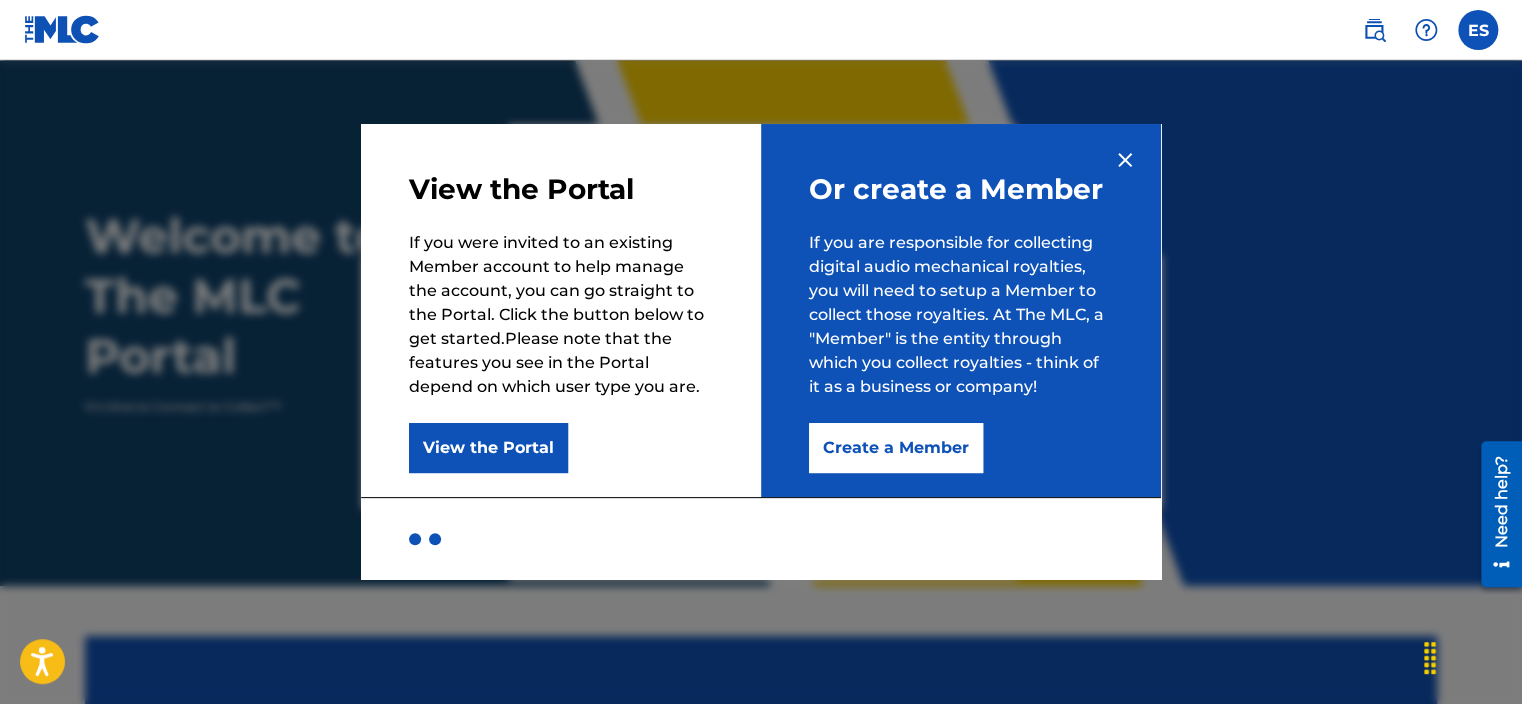click on "Create a Member" at bounding box center (896, 448) 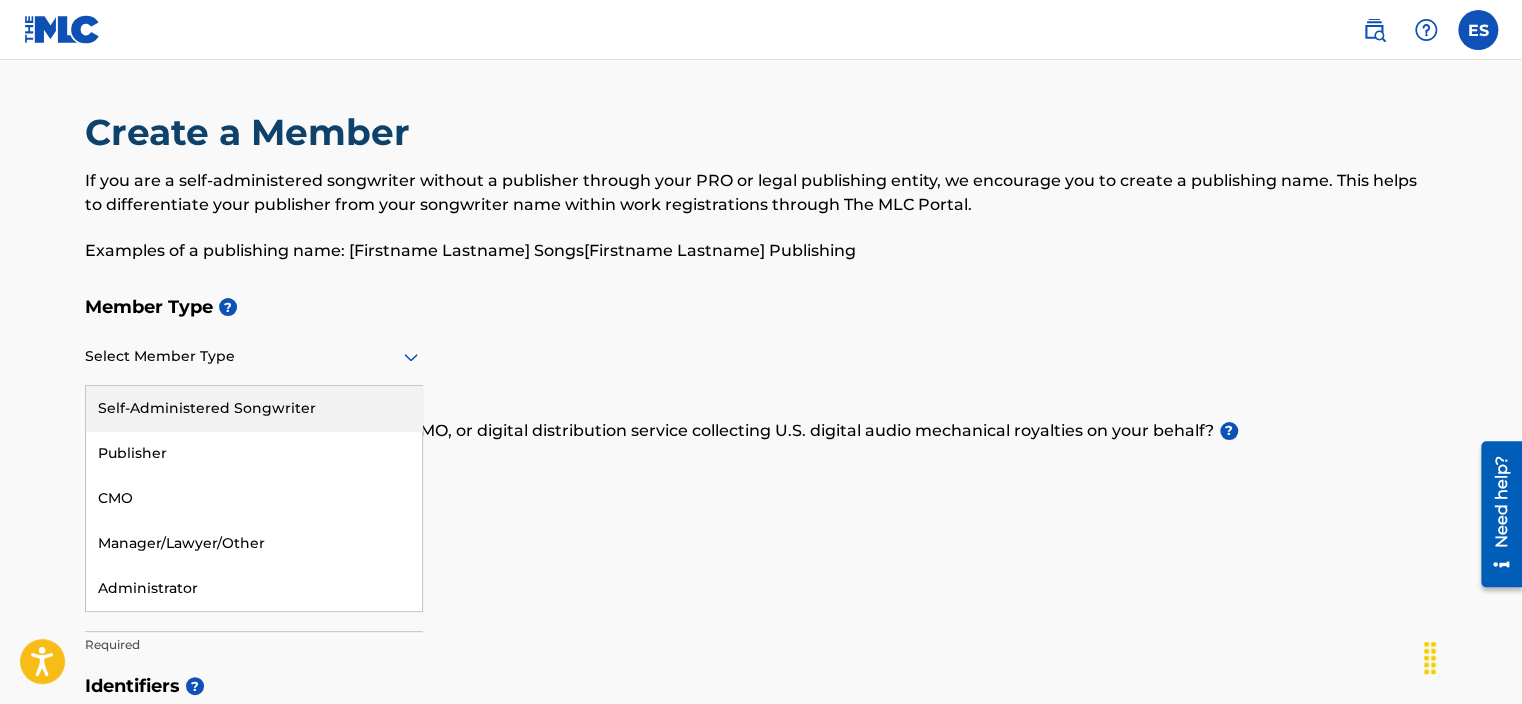 click 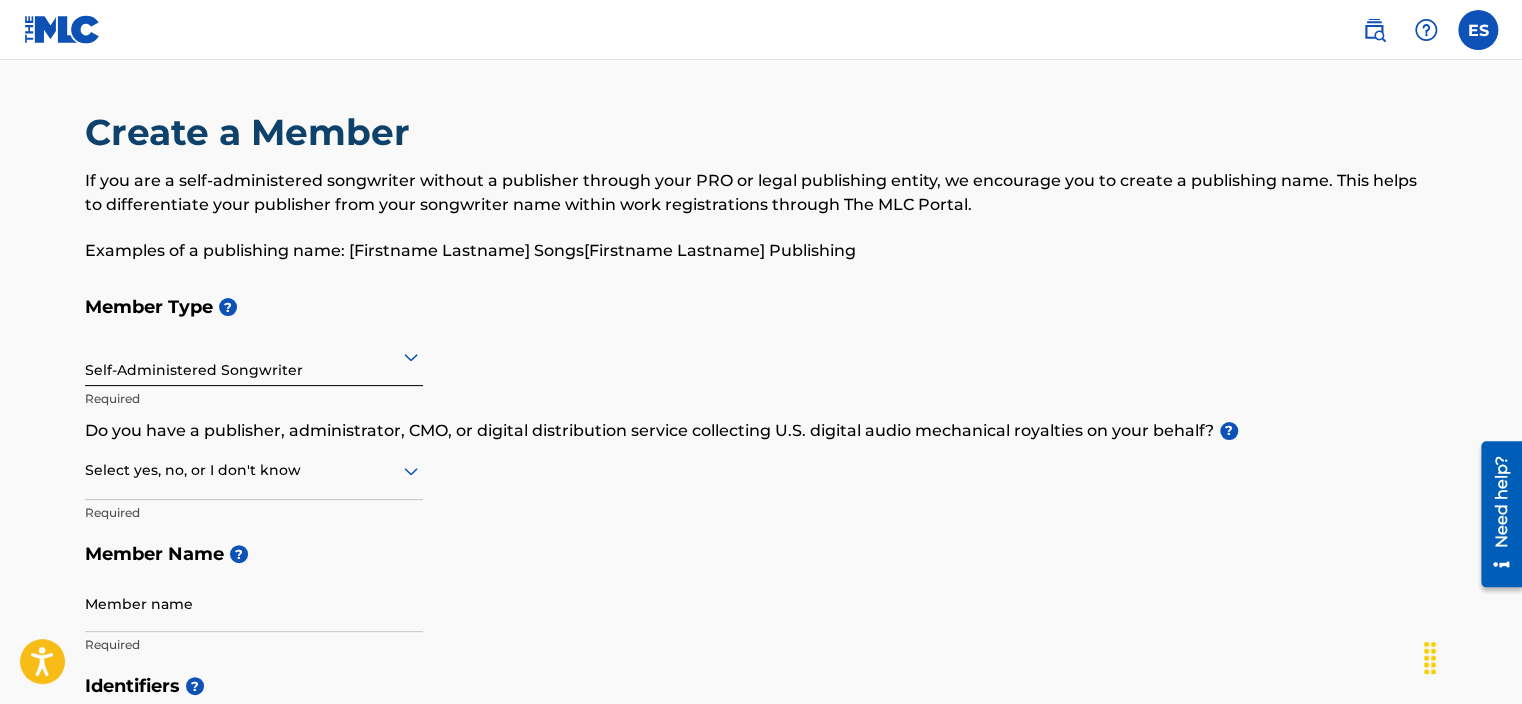 click 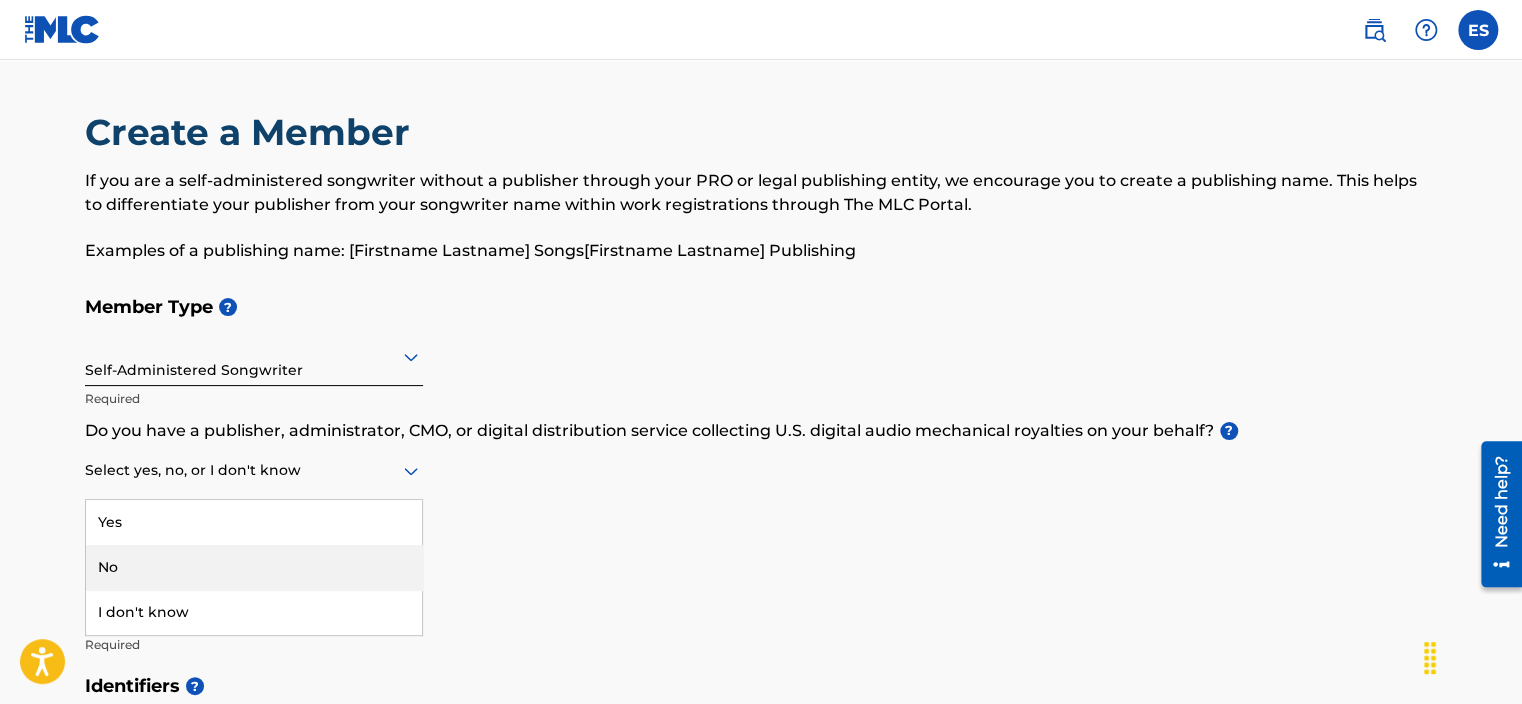 click on "No" at bounding box center (254, 567) 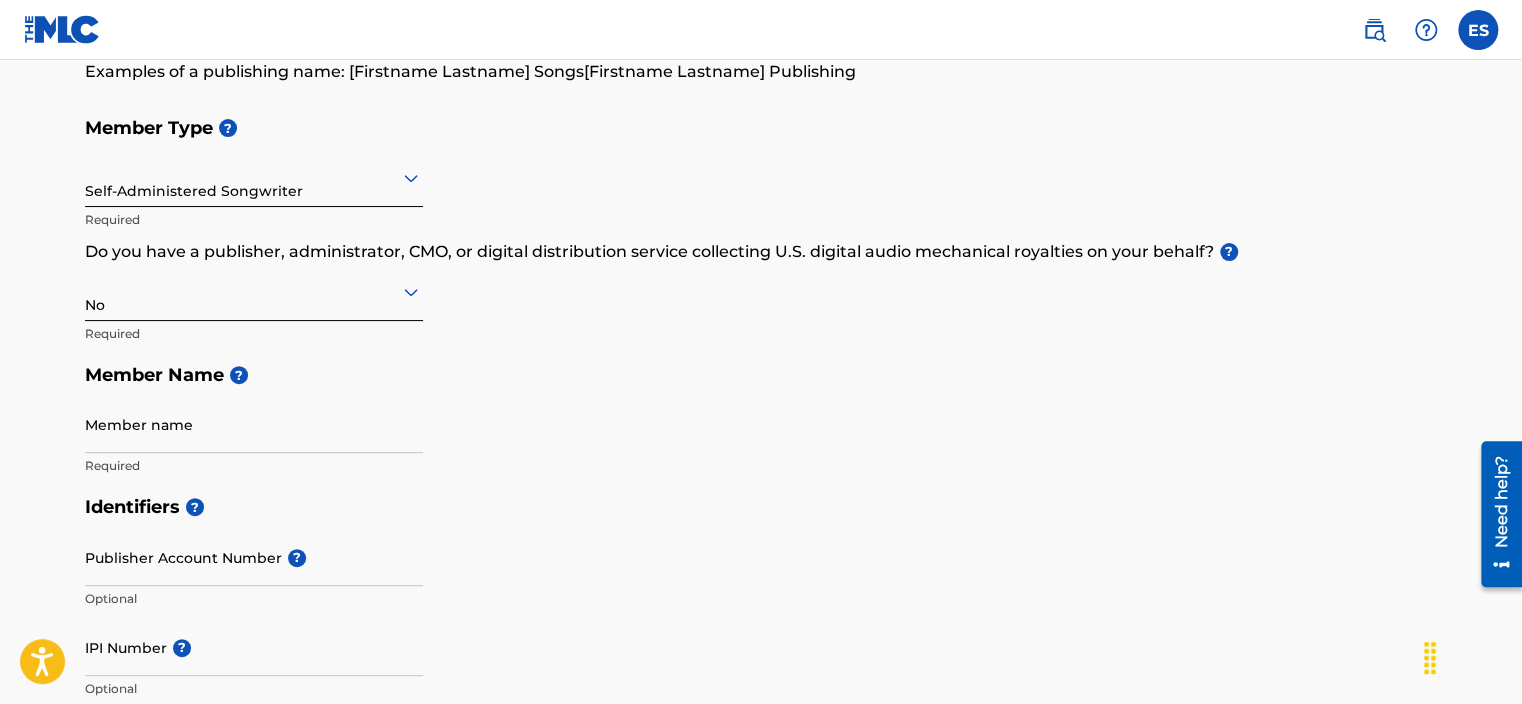 scroll, scrollTop: 200, scrollLeft: 0, axis: vertical 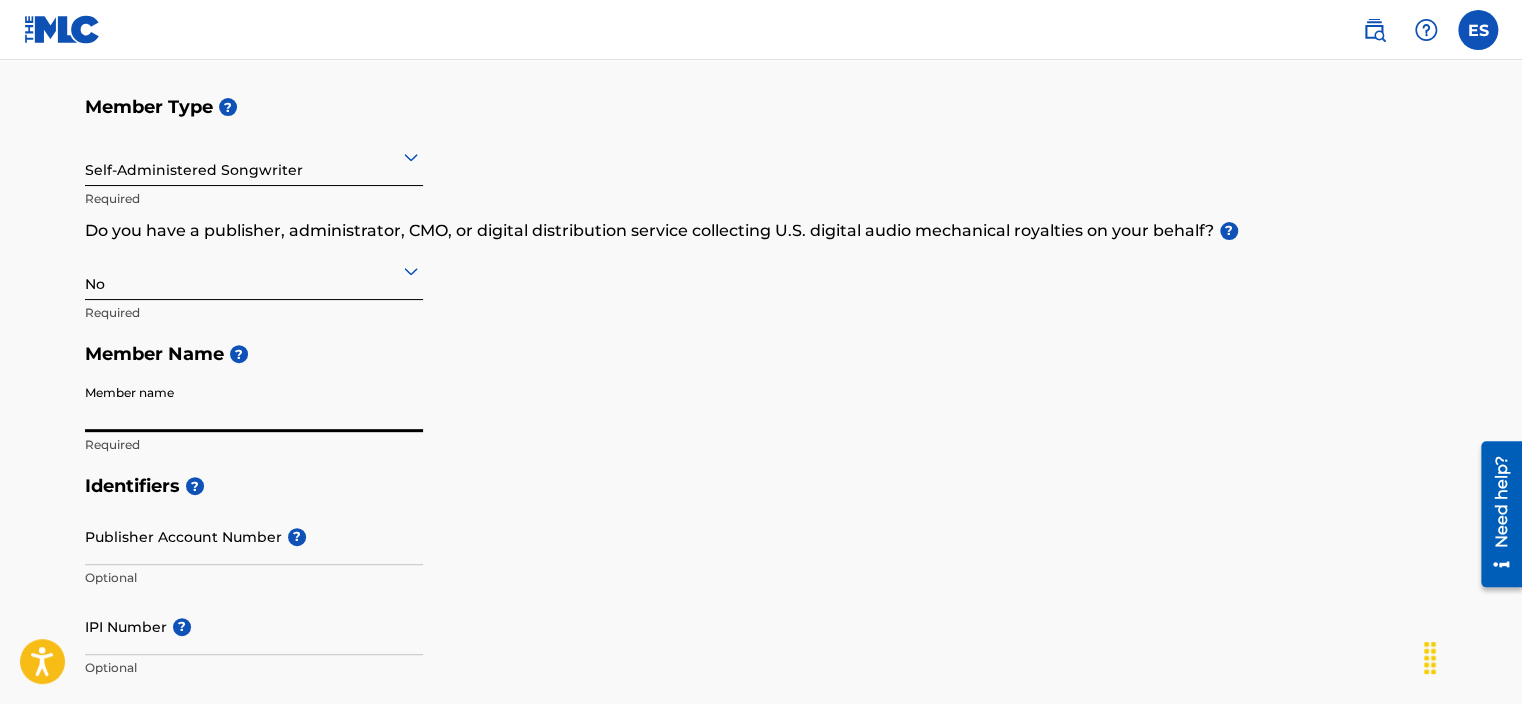 click on "Member name" at bounding box center [254, 403] 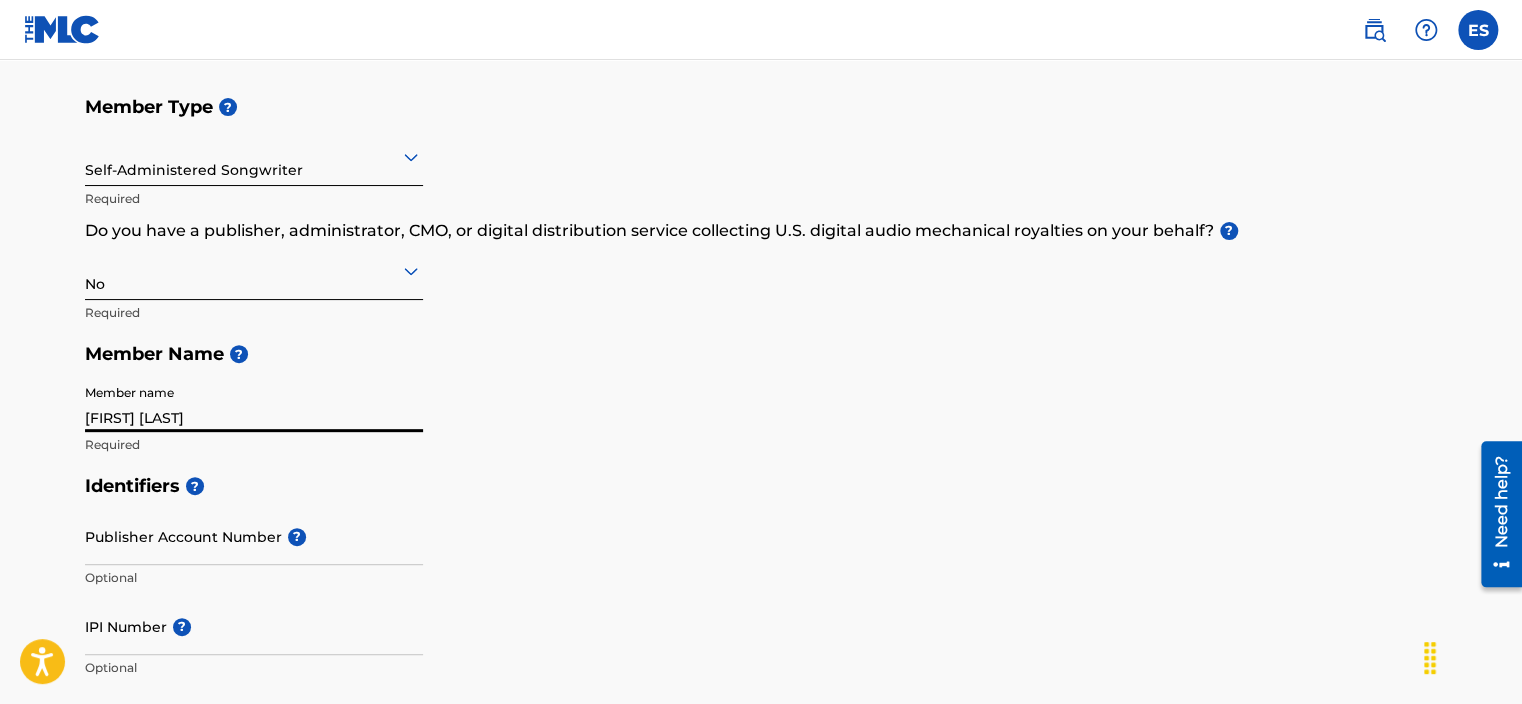 type on "[NUMBER] [STREET] STE [NUMBER]" 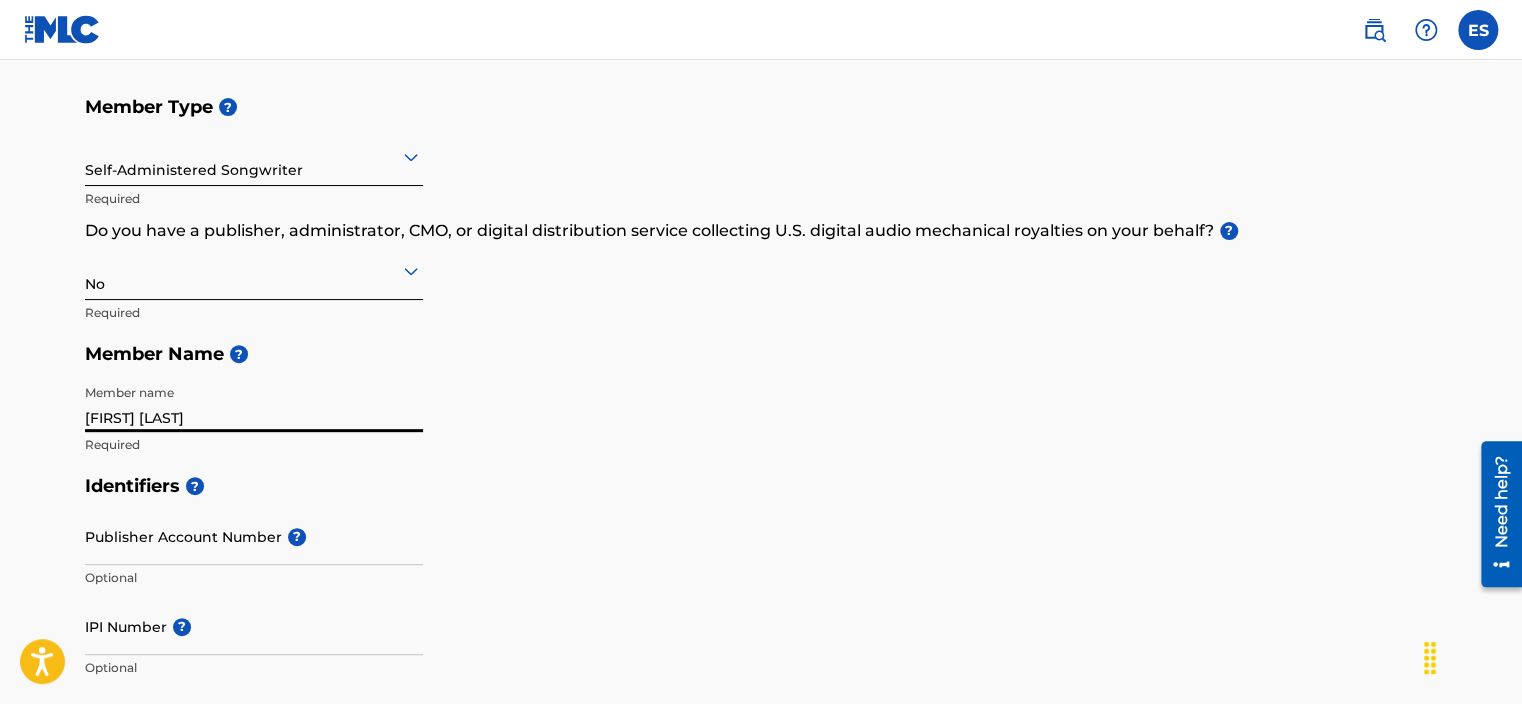 scroll, scrollTop: 1133, scrollLeft: 0, axis: vertical 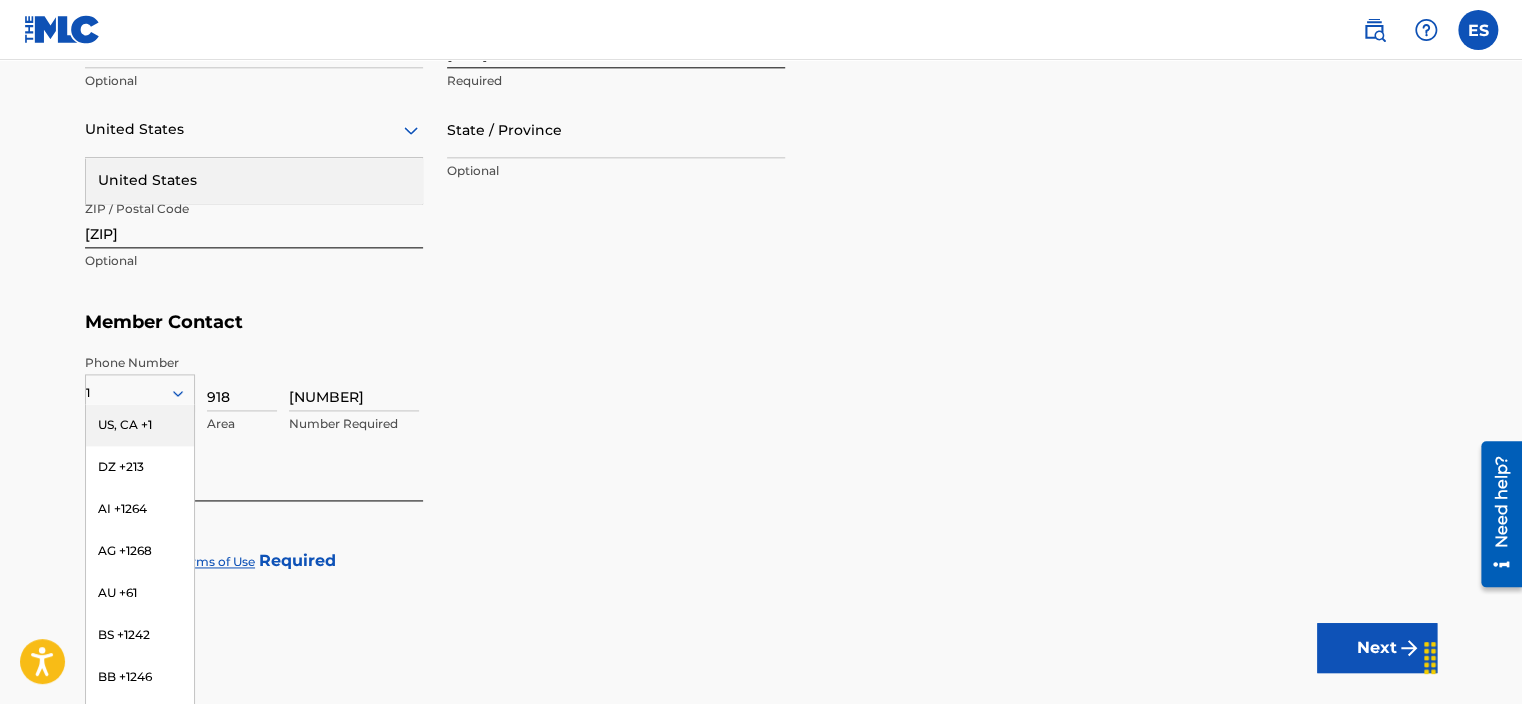 type on "[FIRST] [LAST]" 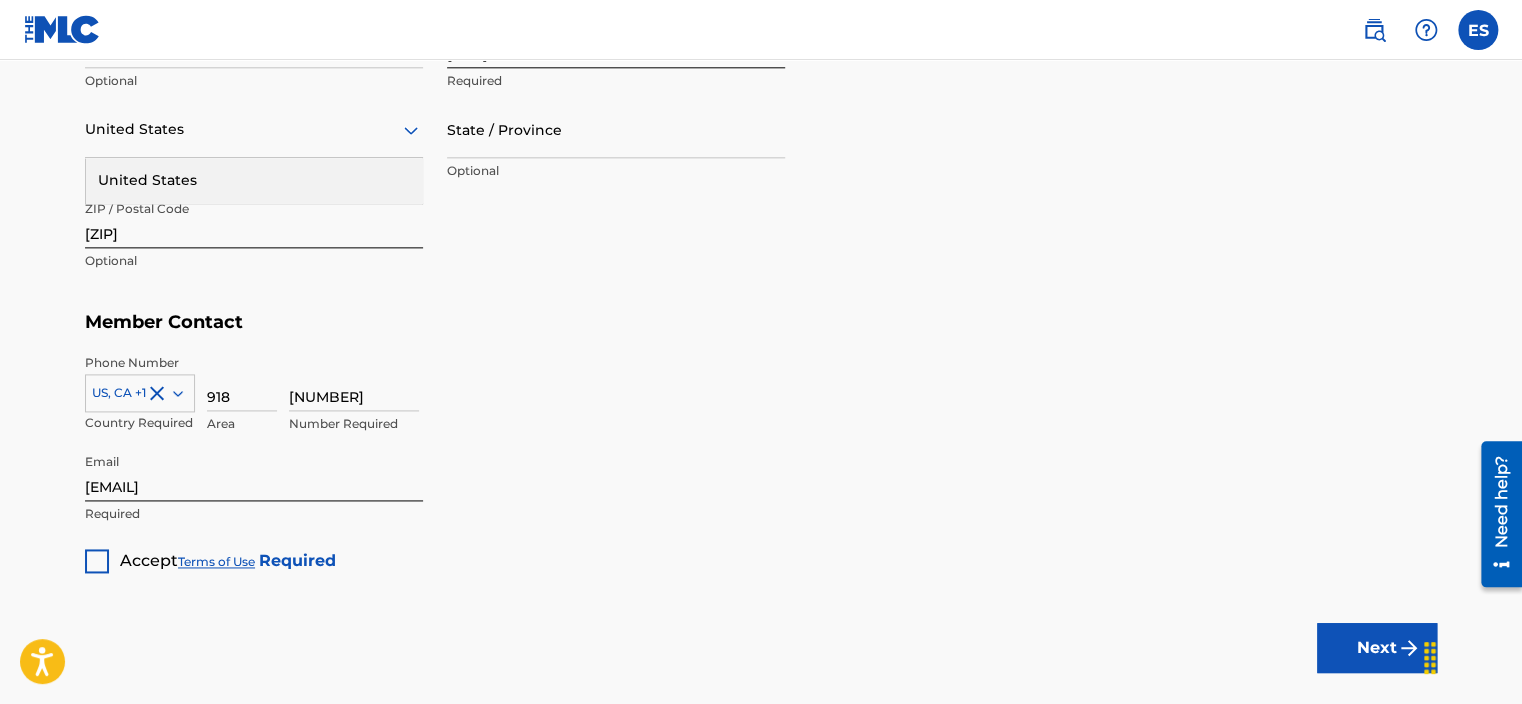 scroll, scrollTop: 1233, scrollLeft: 0, axis: vertical 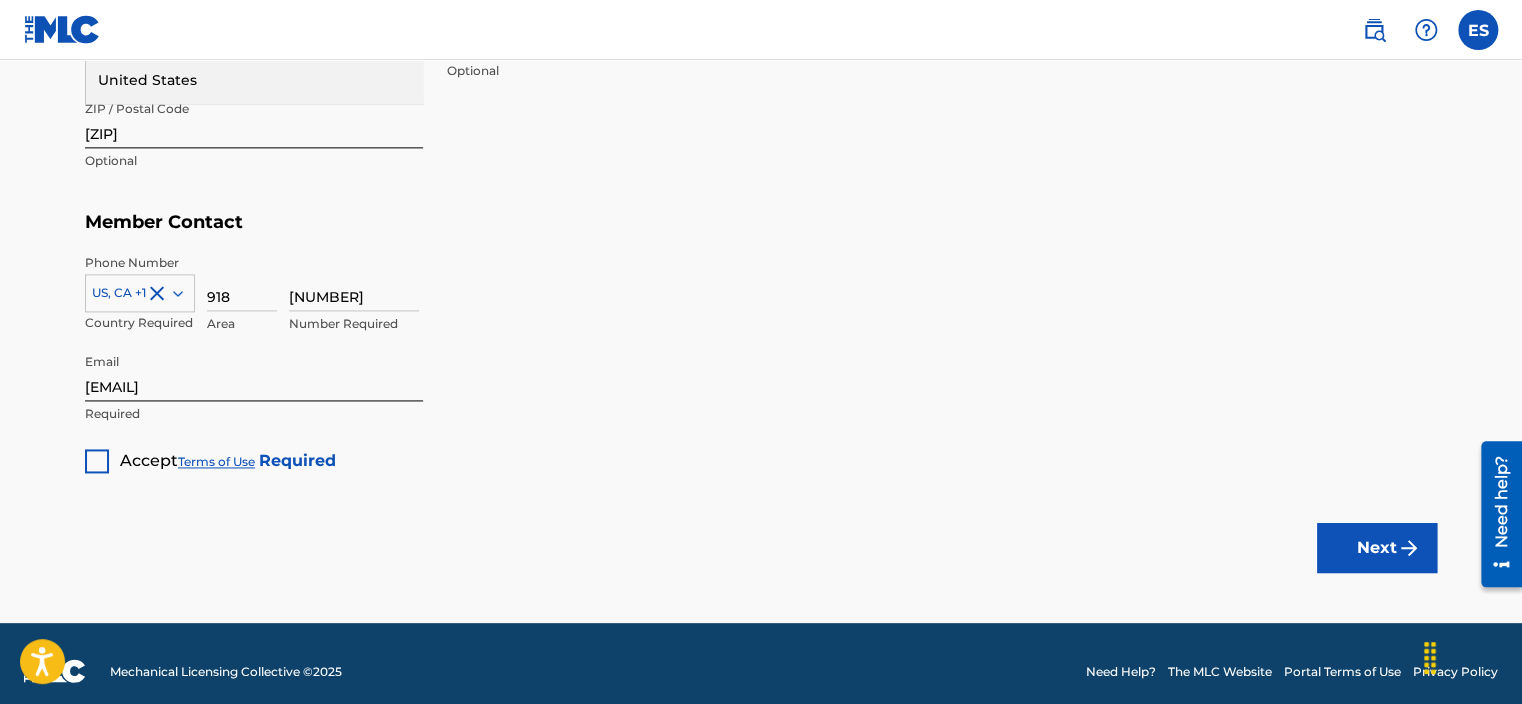 click at bounding box center [97, 461] 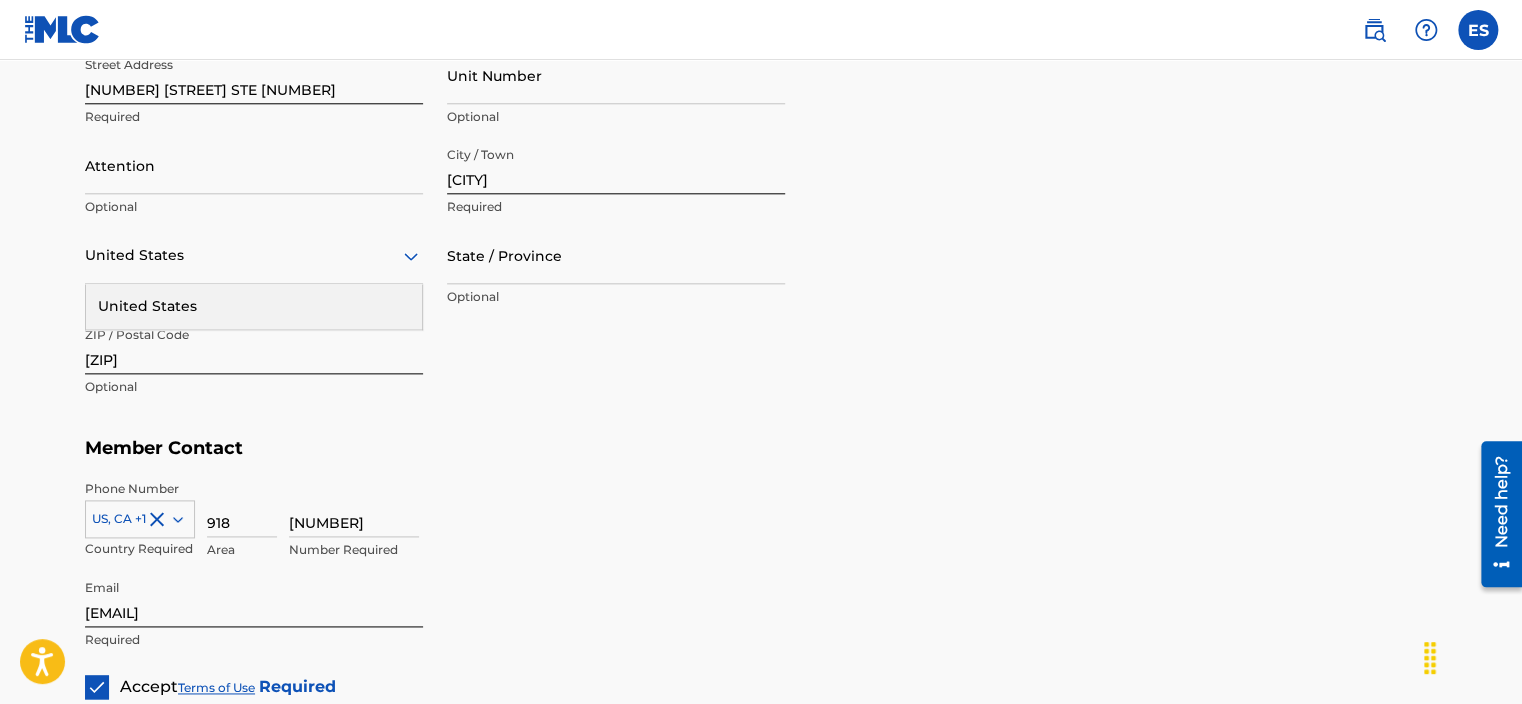 scroll, scrollTop: 1233, scrollLeft: 0, axis: vertical 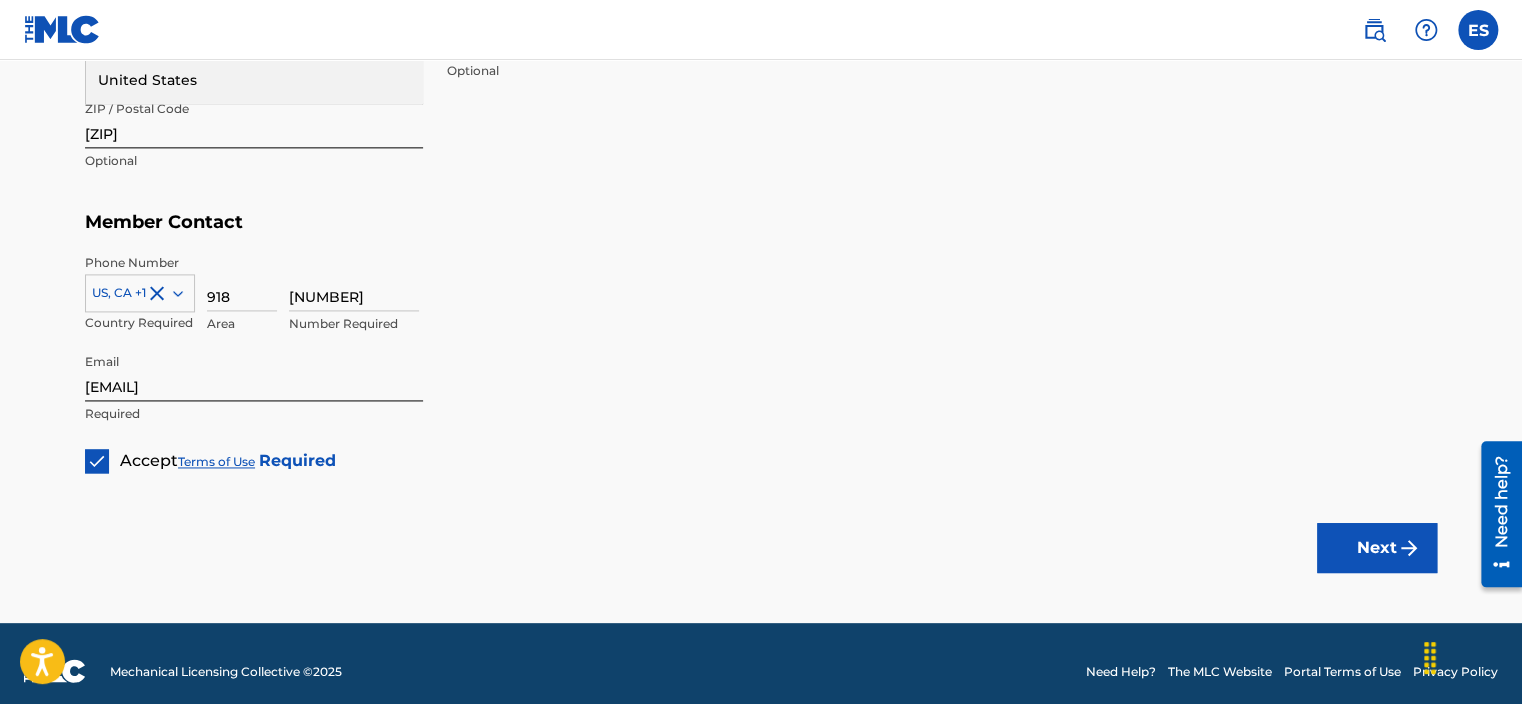 click on "Next" at bounding box center [1377, 548] 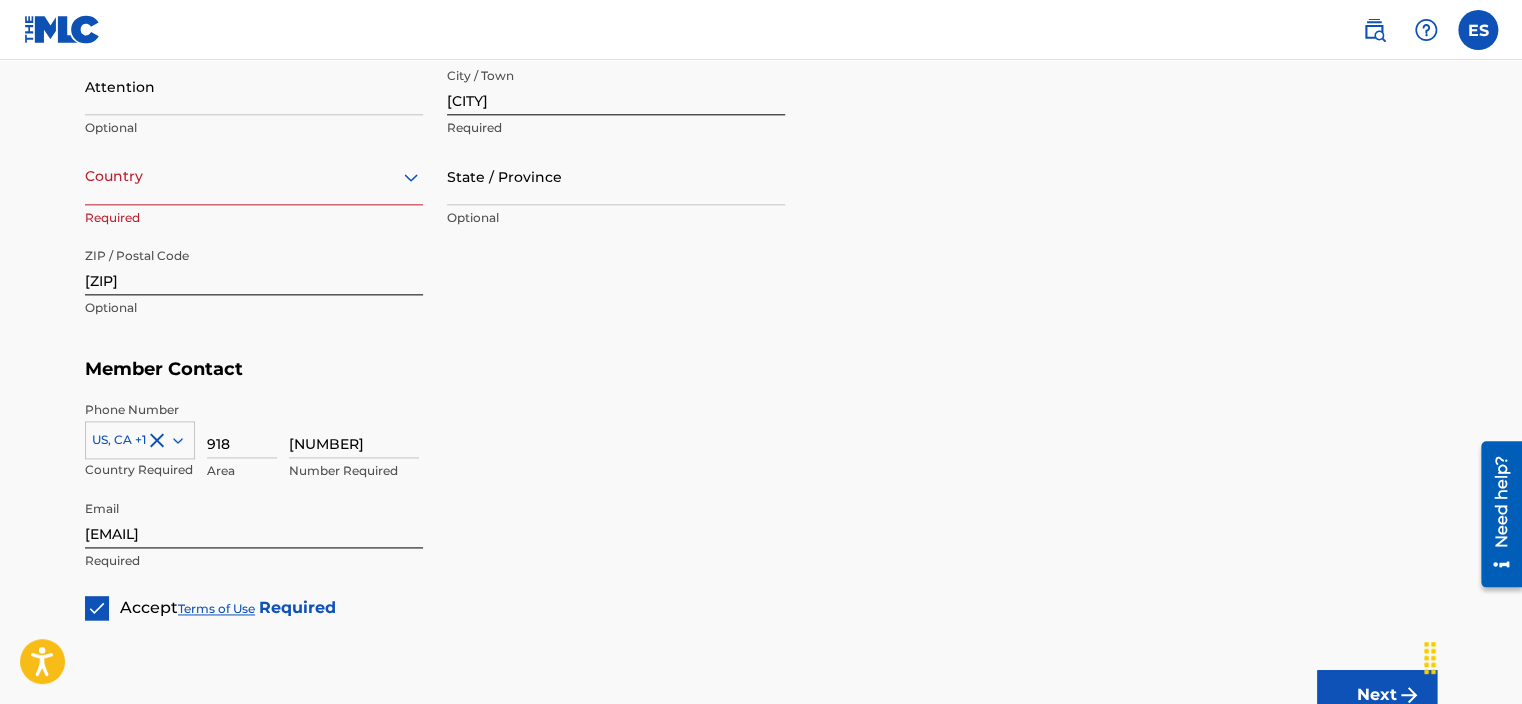 scroll, scrollTop: 833, scrollLeft: 0, axis: vertical 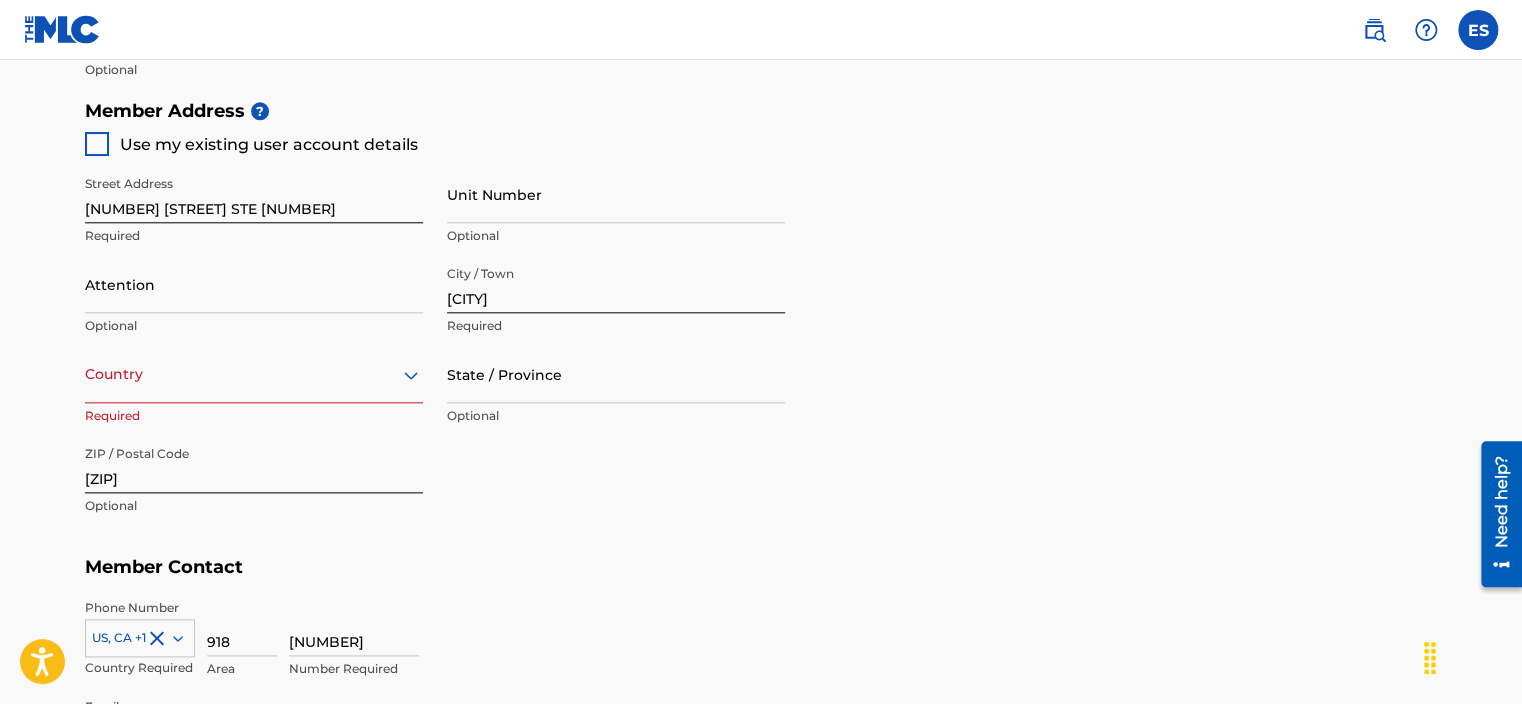 click on "option , selected. Select is focused ,type to refine list, press Down to open the menu,  Country" at bounding box center (254, 374) 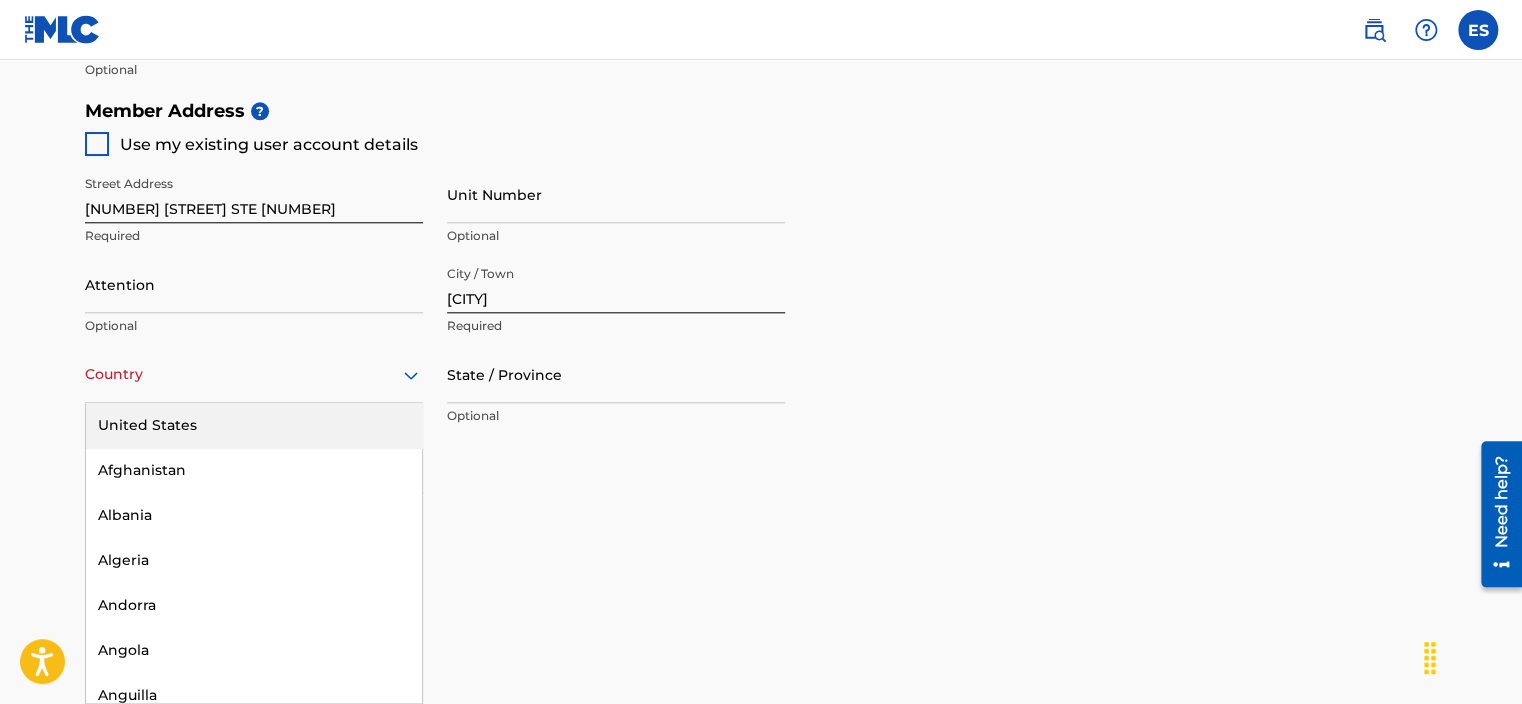 click on "United States" at bounding box center (254, 425) 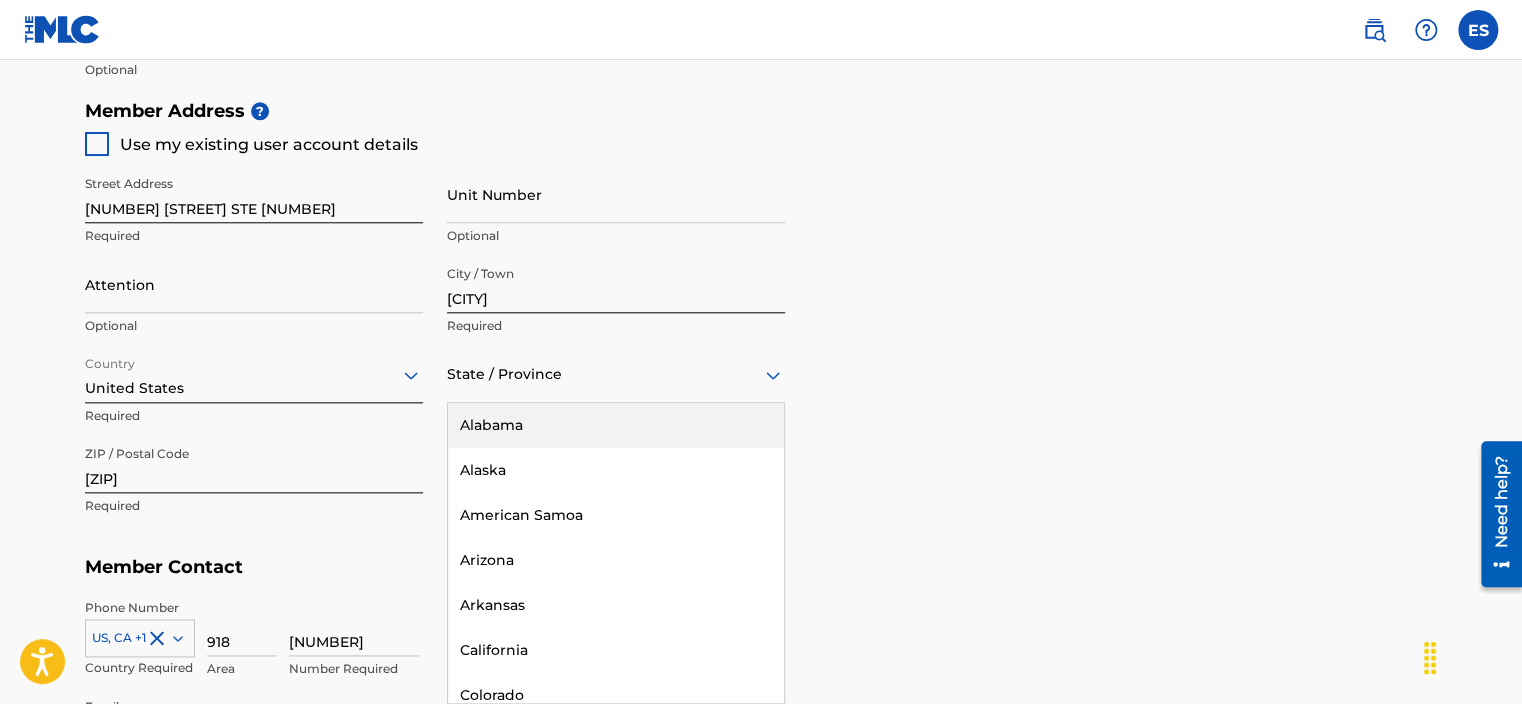click on "State / Province" at bounding box center [616, 374] 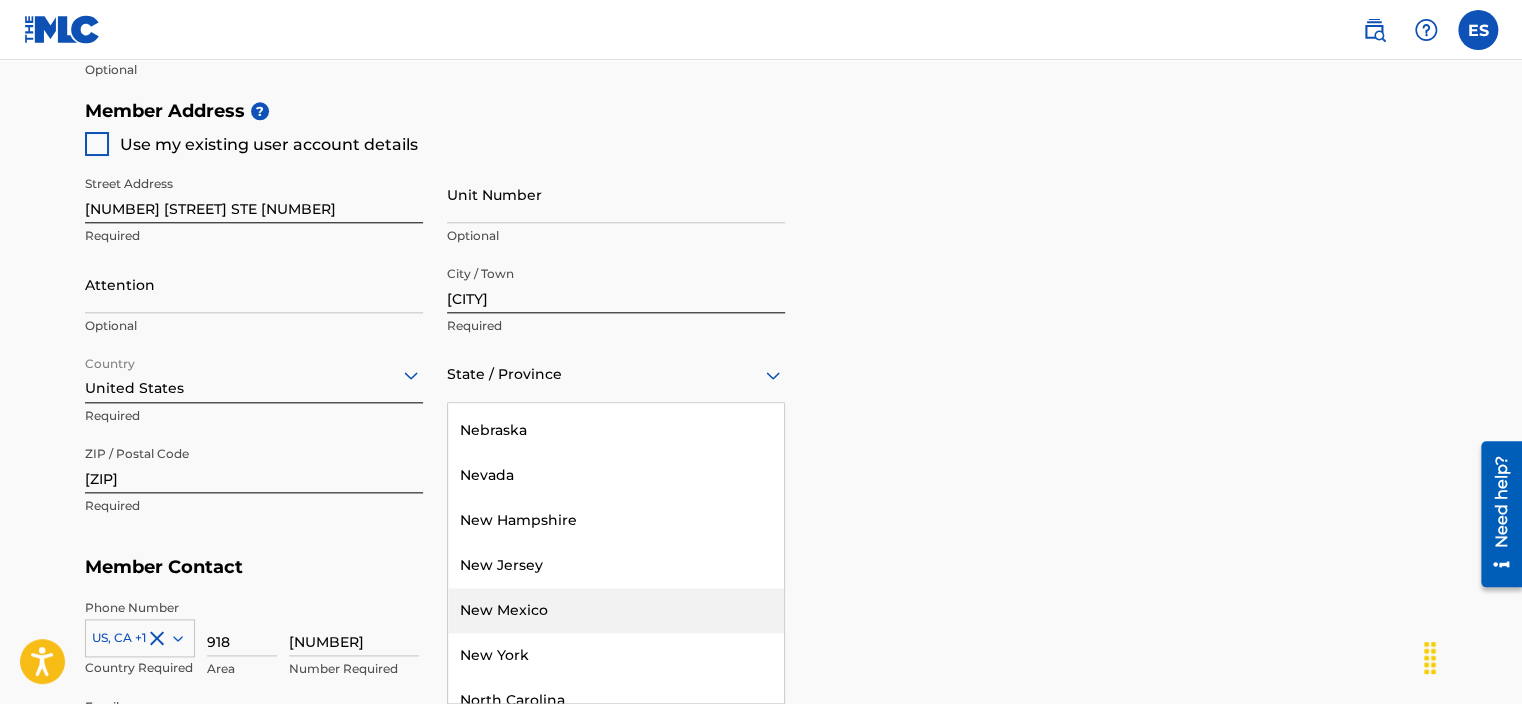 scroll, scrollTop: 1600, scrollLeft: 0, axis: vertical 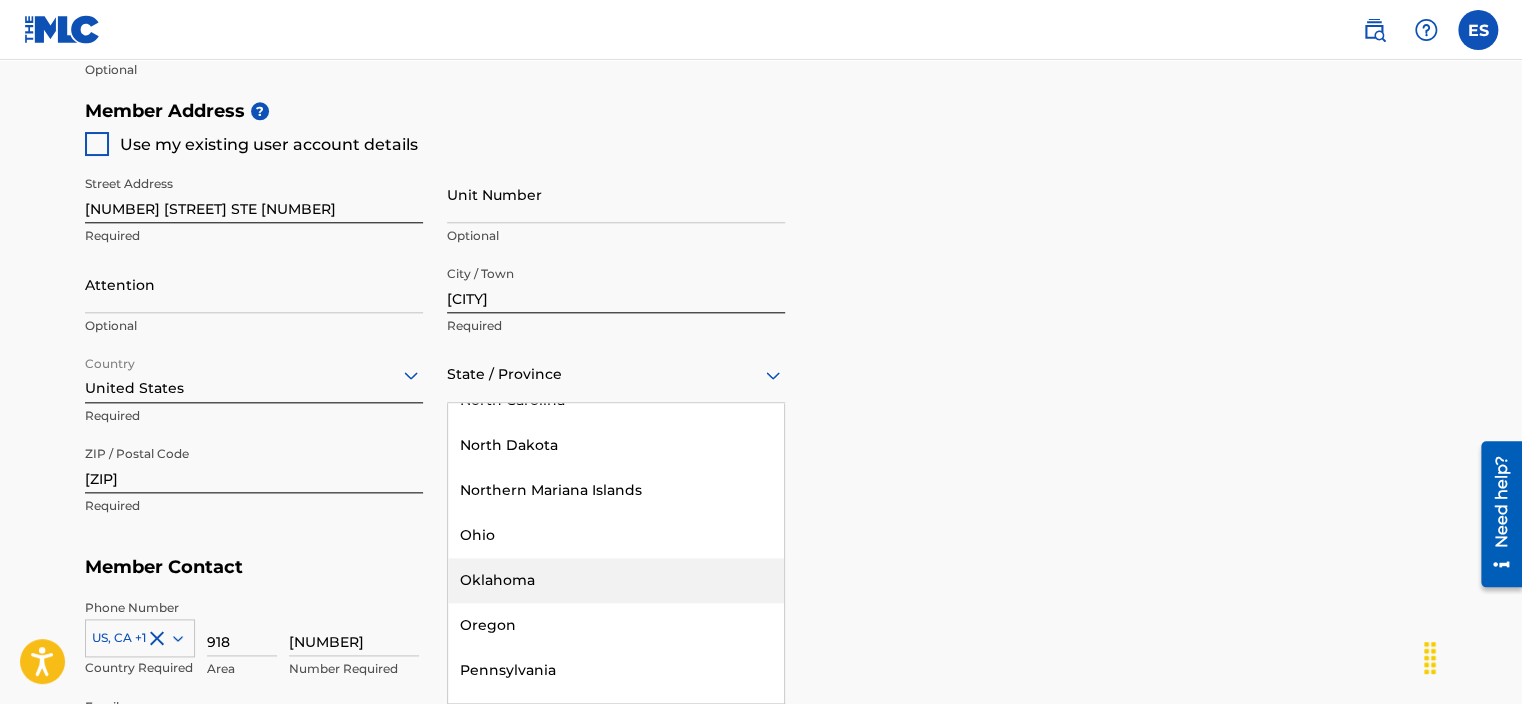 click on "Oklahoma" at bounding box center [616, 580] 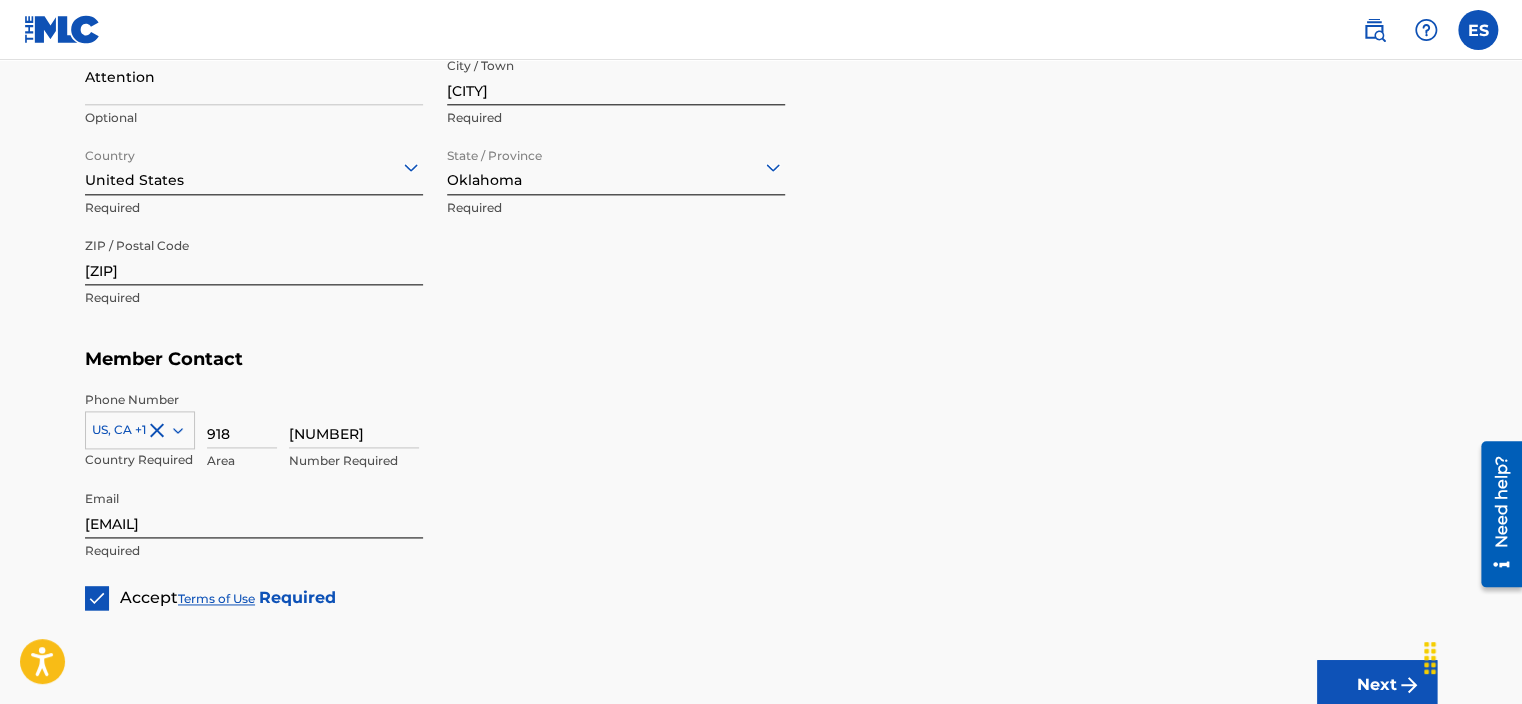 scroll, scrollTop: 1247, scrollLeft: 0, axis: vertical 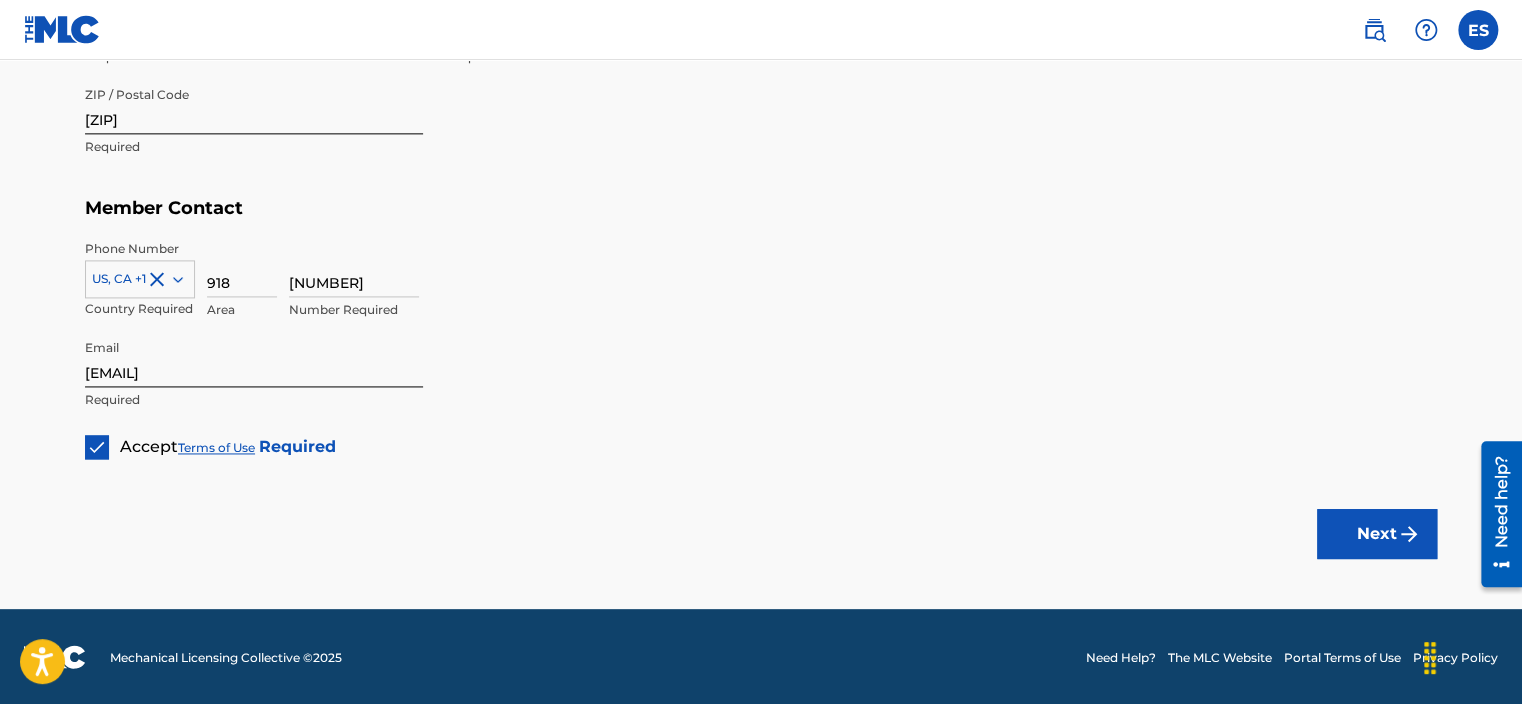 click on "Next" at bounding box center [1377, 534] 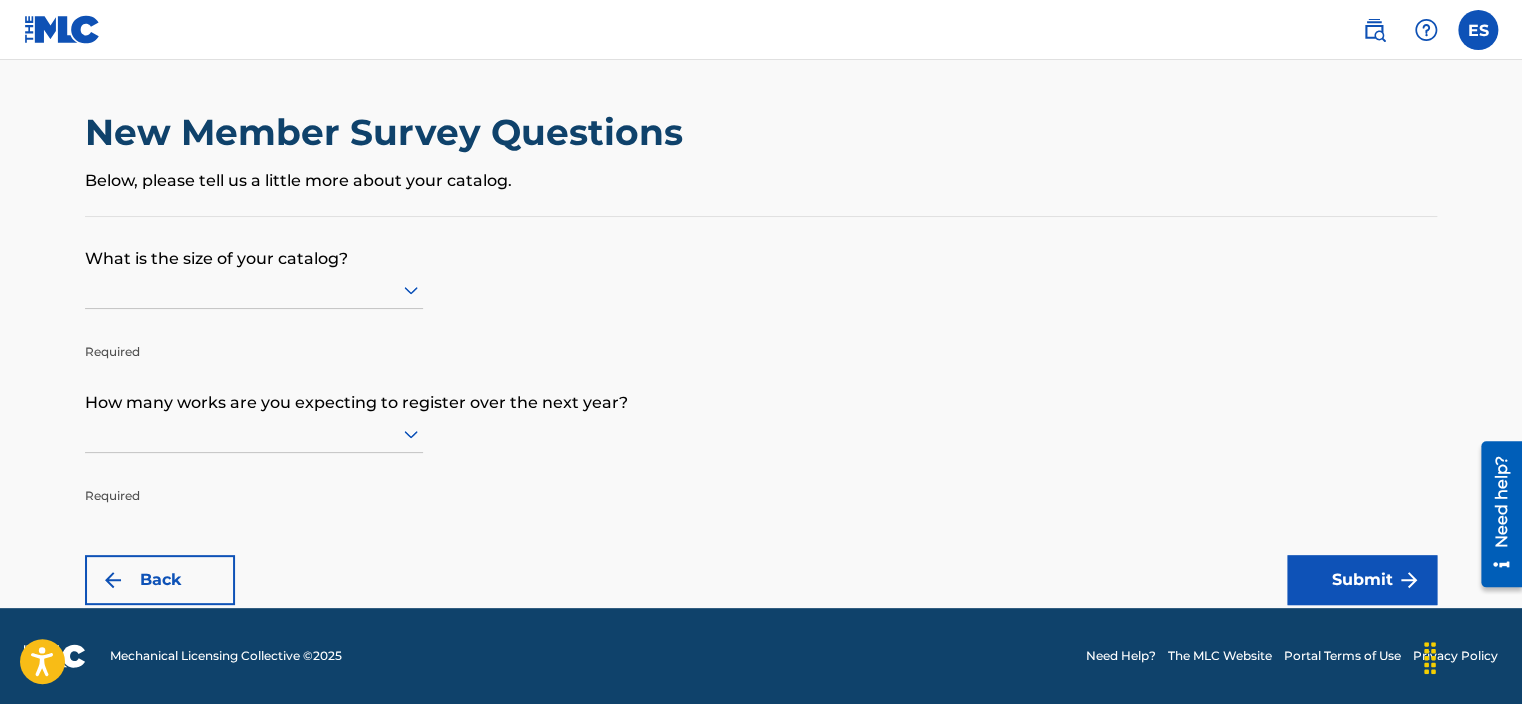 scroll, scrollTop: 0, scrollLeft: 0, axis: both 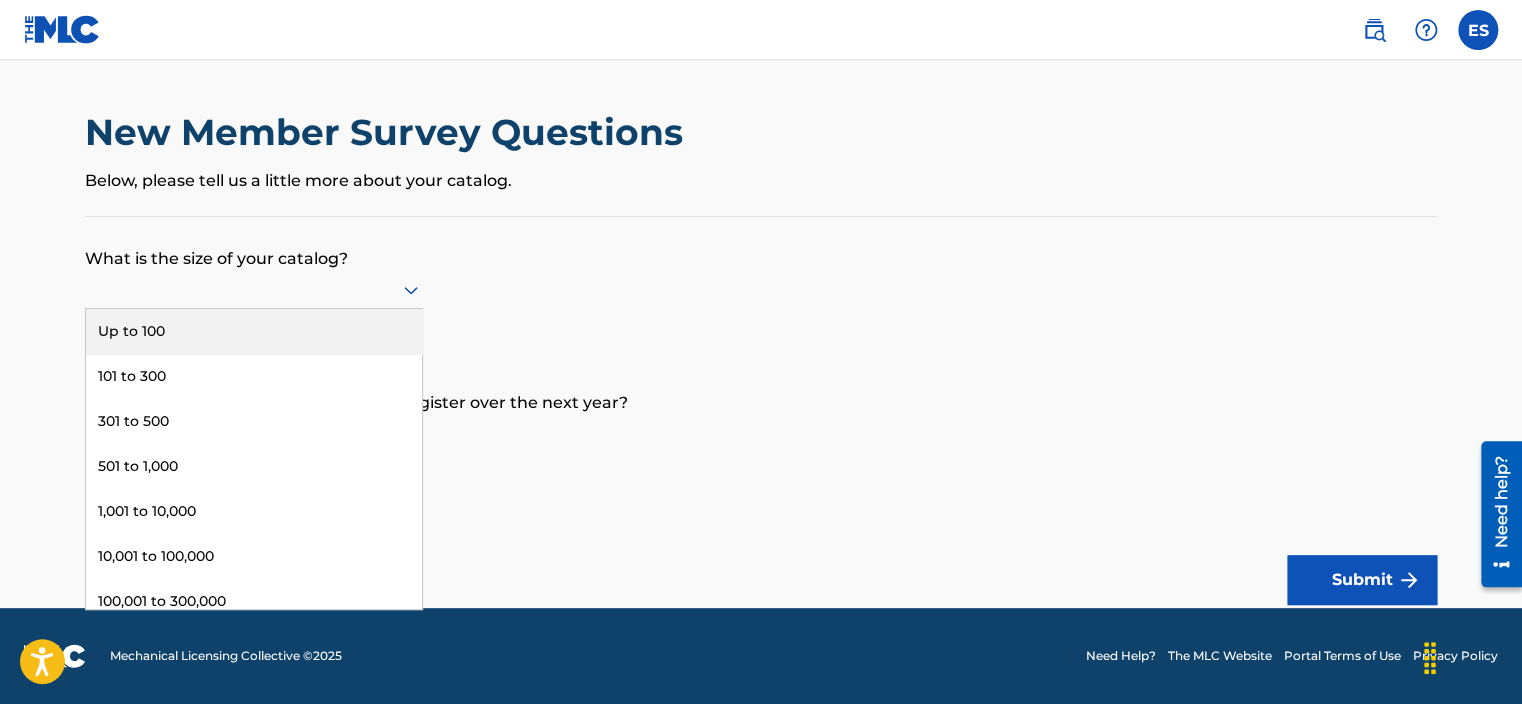 click on "Up to 100" at bounding box center (254, 331) 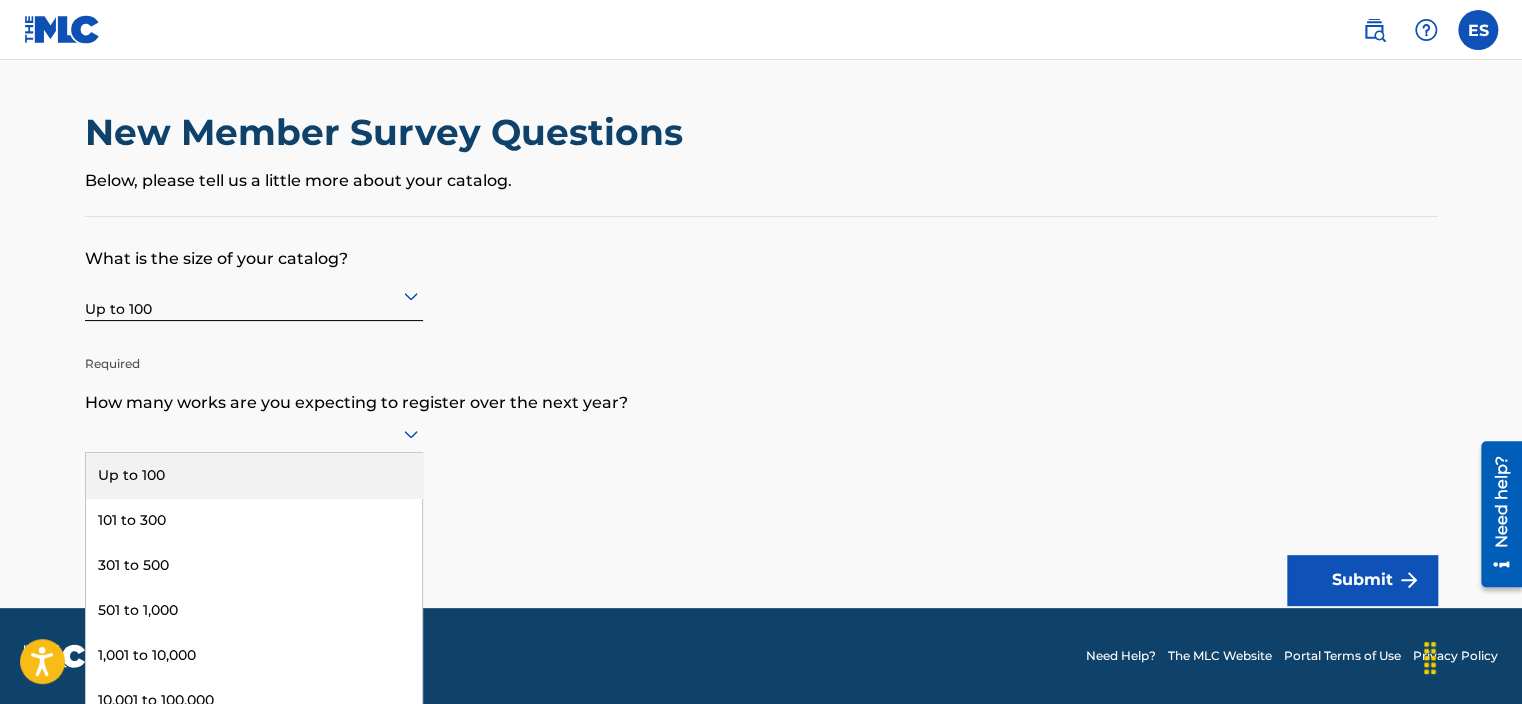 scroll, scrollTop: 0, scrollLeft: 0, axis: both 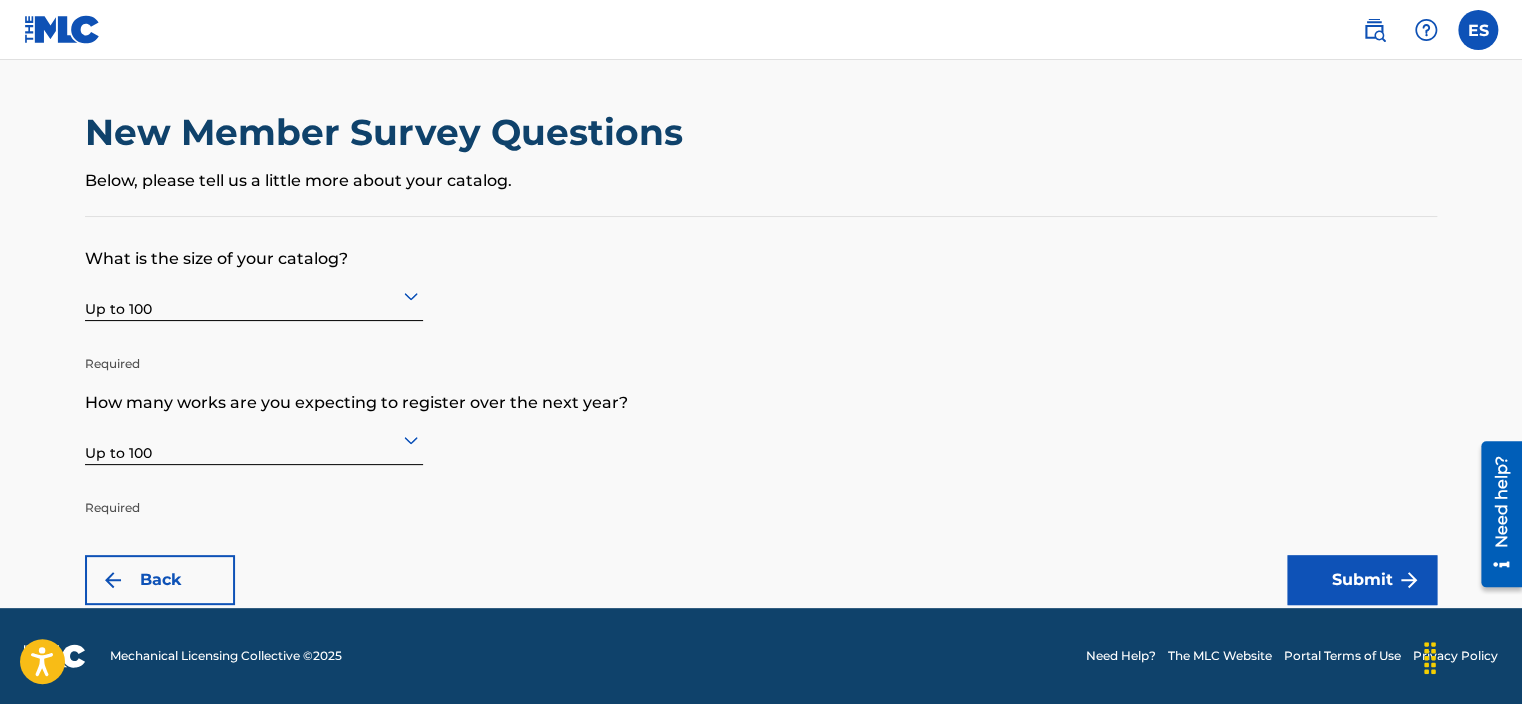 click on "Submit" at bounding box center (1362, 580) 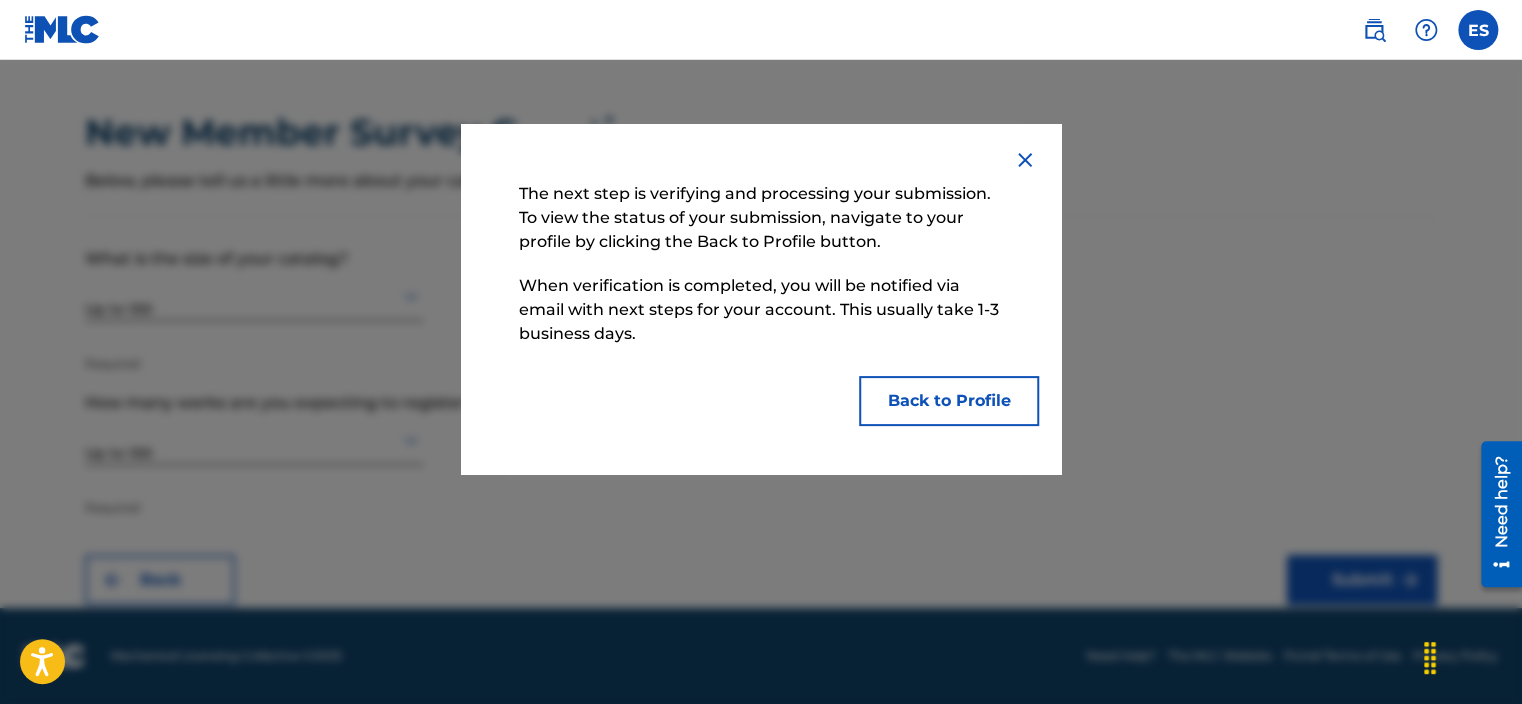 click on "Back to Profile" at bounding box center (949, 401) 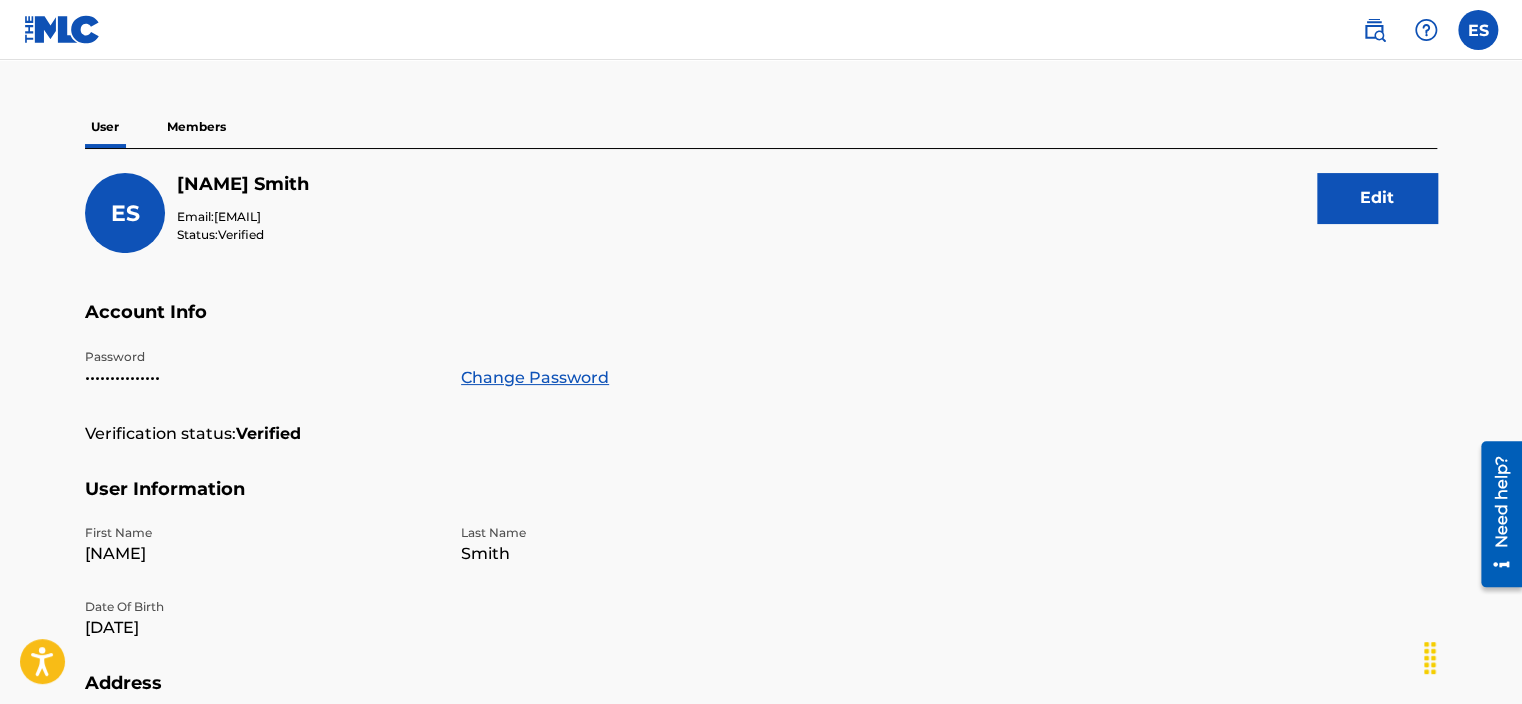 scroll, scrollTop: 0, scrollLeft: 0, axis: both 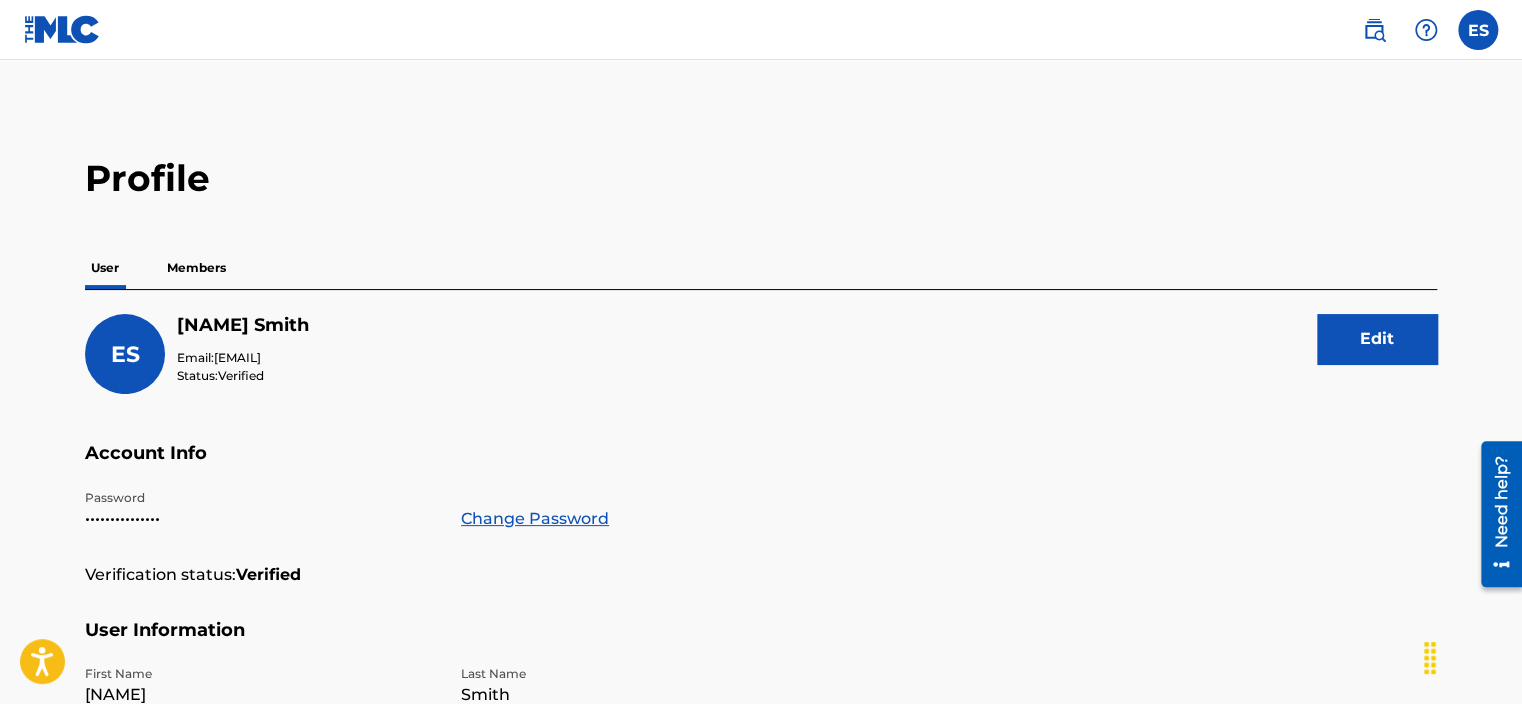 click on "Members" at bounding box center [196, 268] 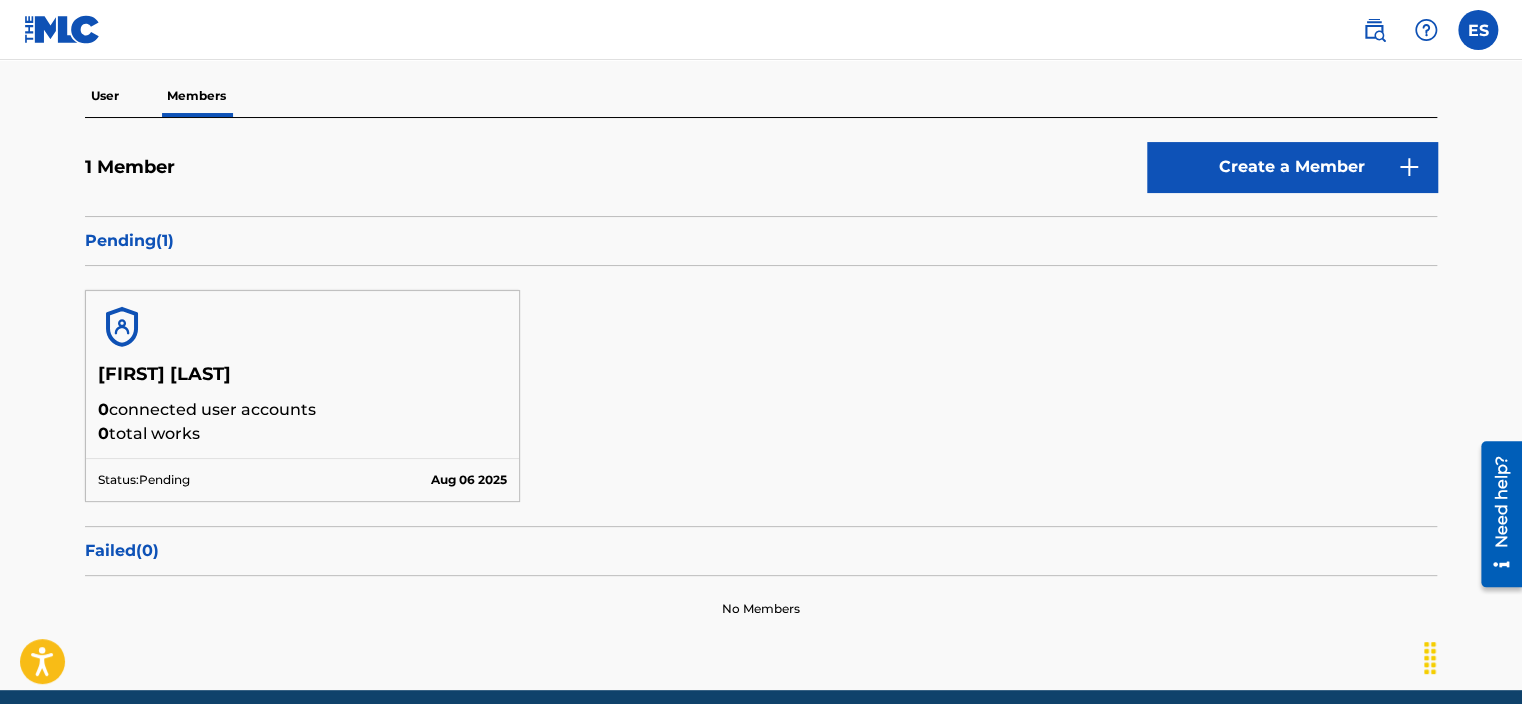scroll, scrollTop: 52, scrollLeft: 0, axis: vertical 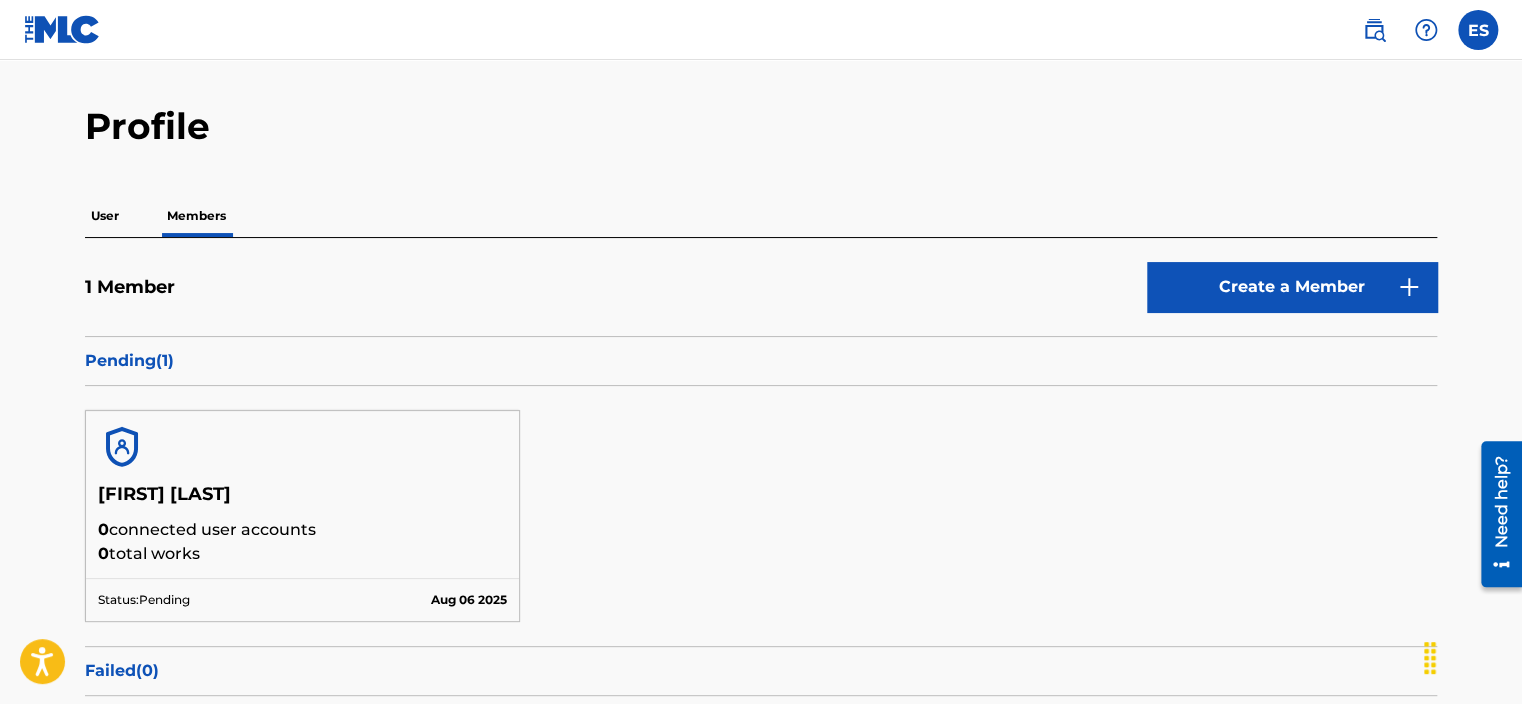 click on "Pending  ( 1 )" at bounding box center [761, 361] 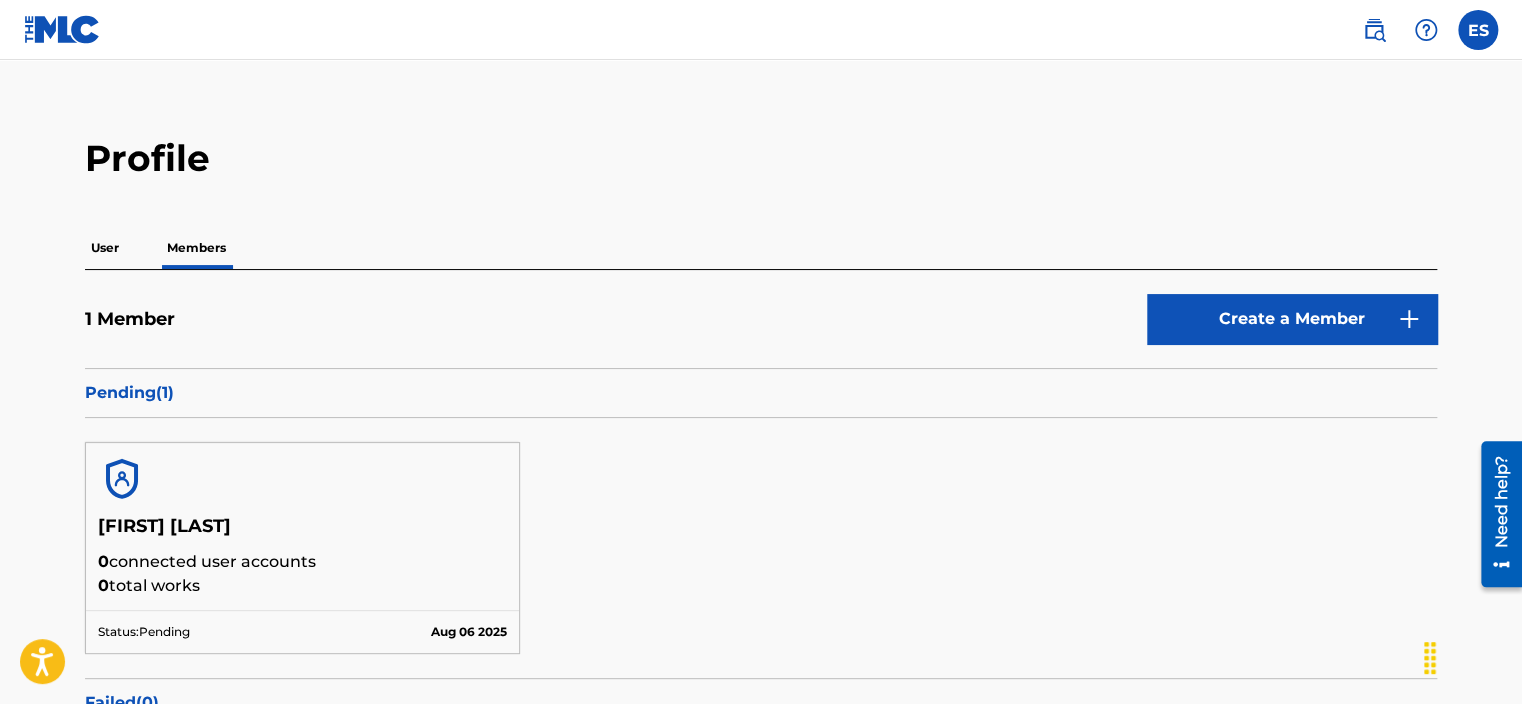 scroll, scrollTop: 0, scrollLeft: 0, axis: both 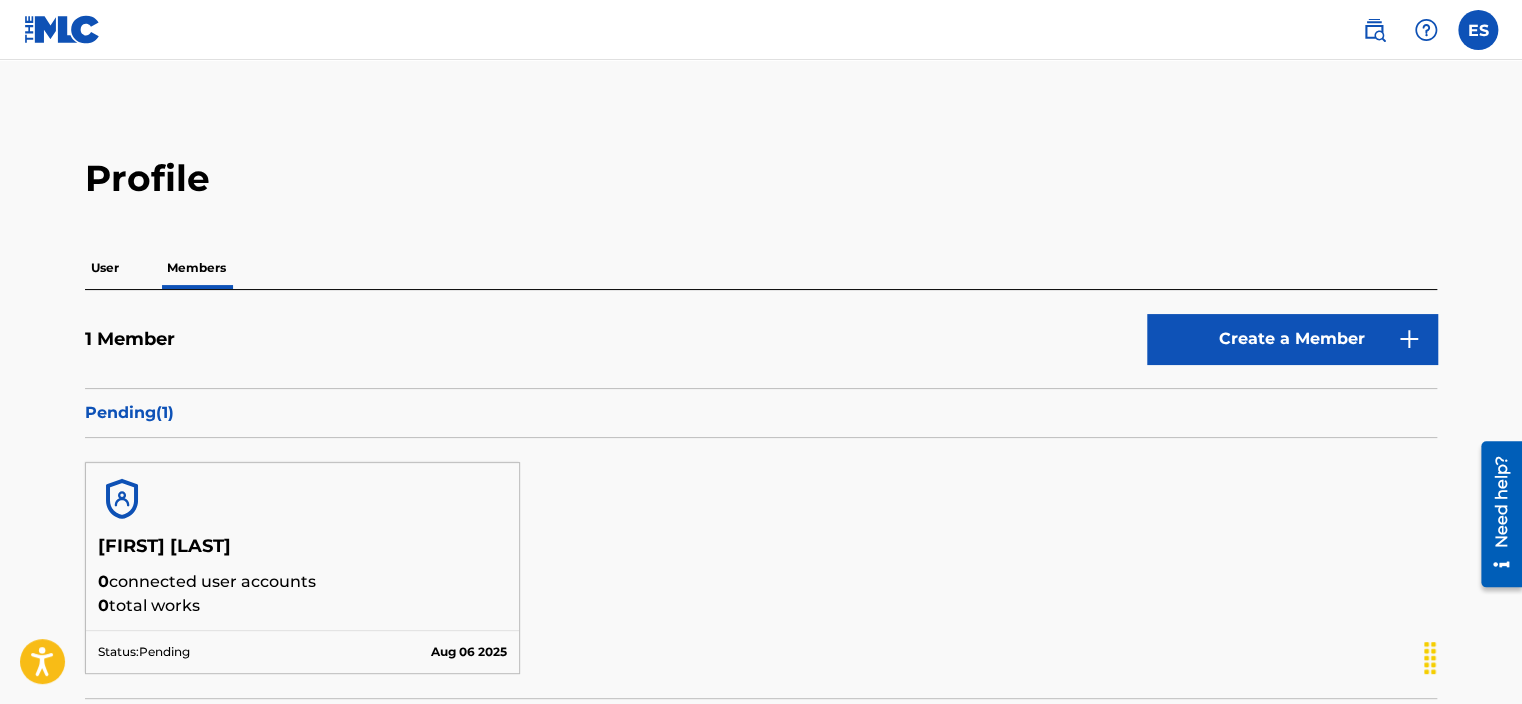 click on "User" at bounding box center [105, 268] 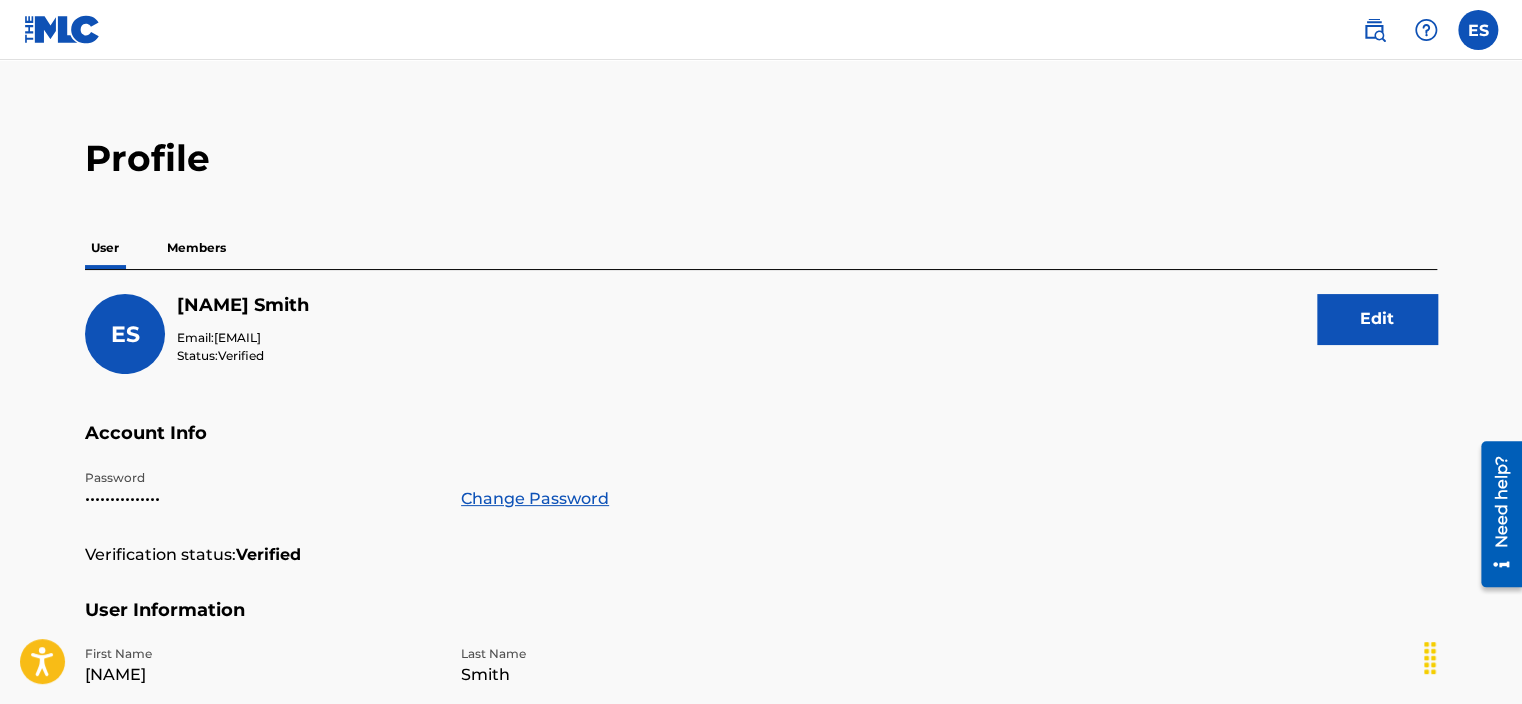 scroll, scrollTop: 0, scrollLeft: 0, axis: both 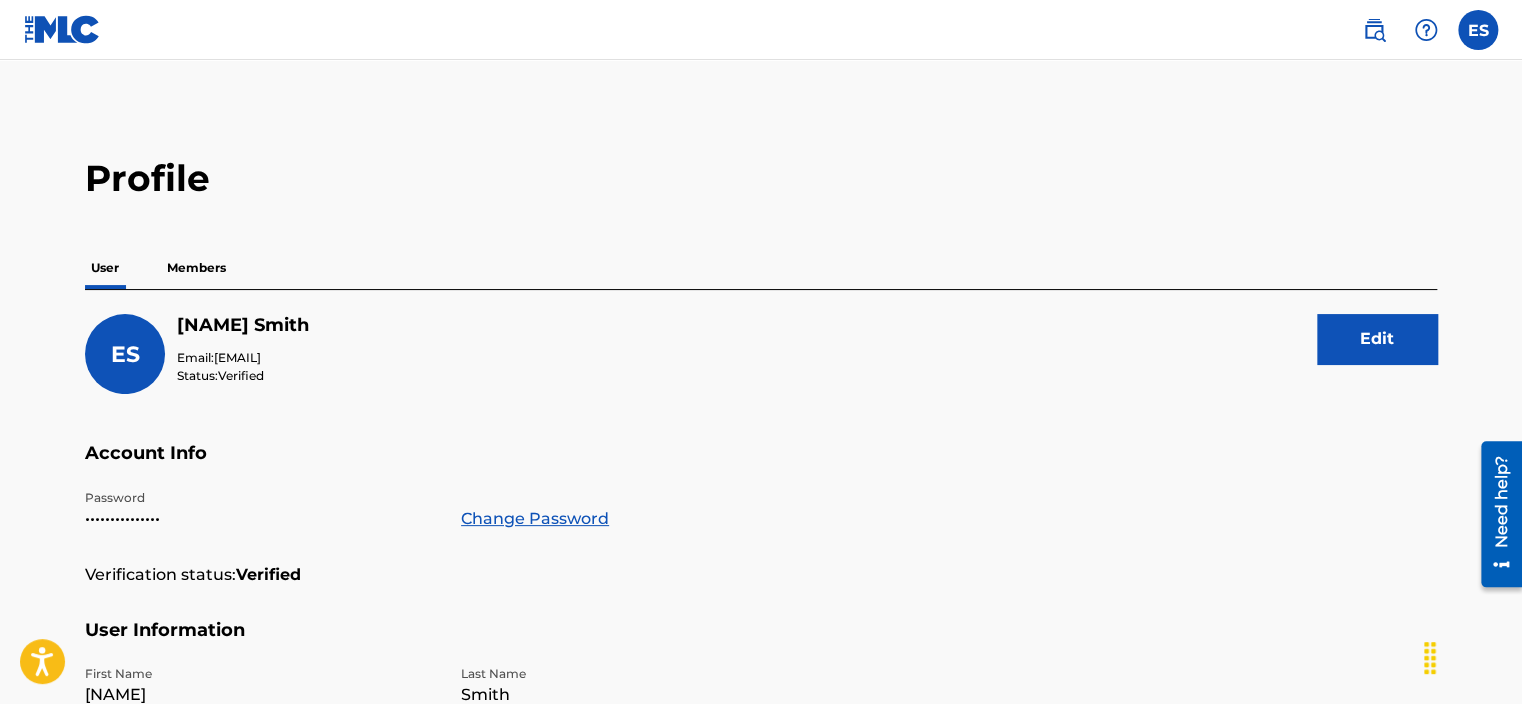 click at bounding box center [1478, 30] 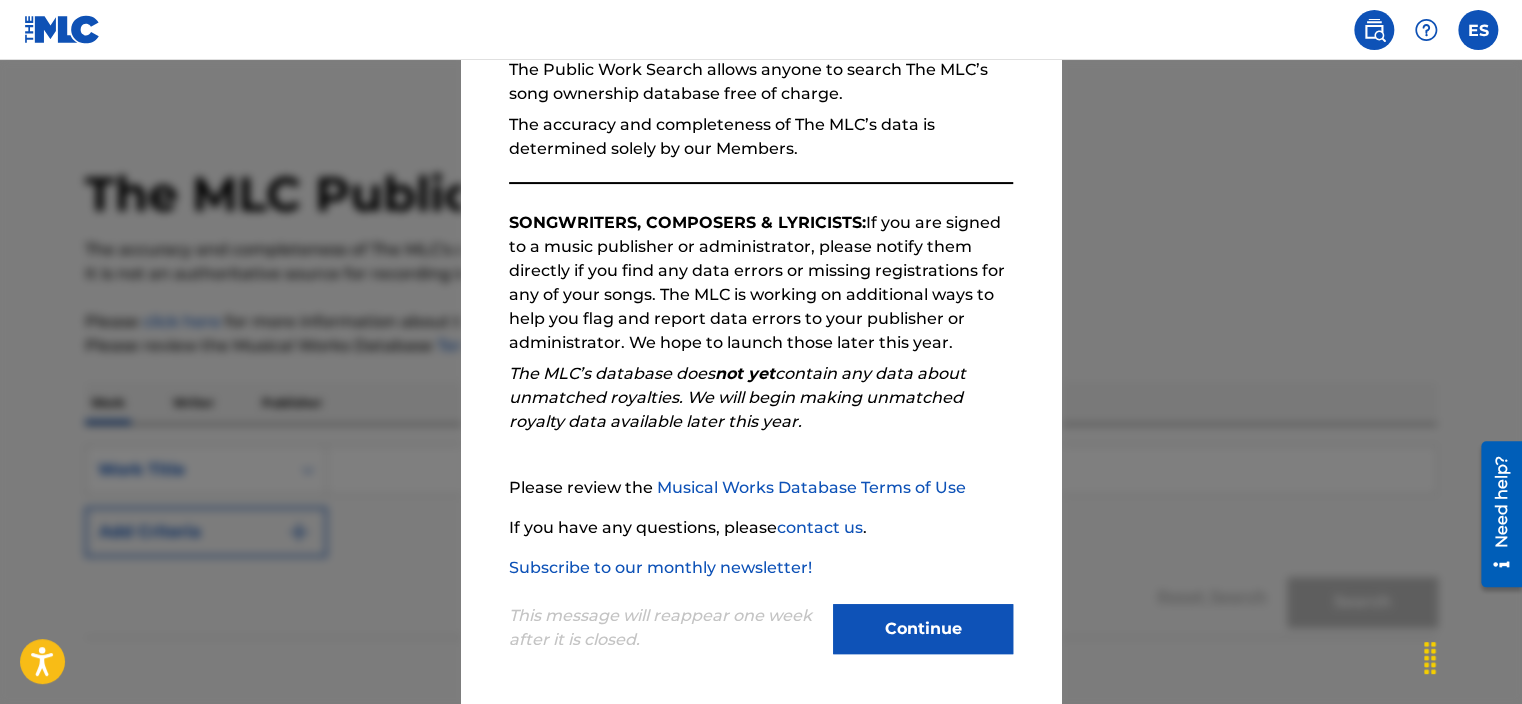 scroll, scrollTop: 211, scrollLeft: 0, axis: vertical 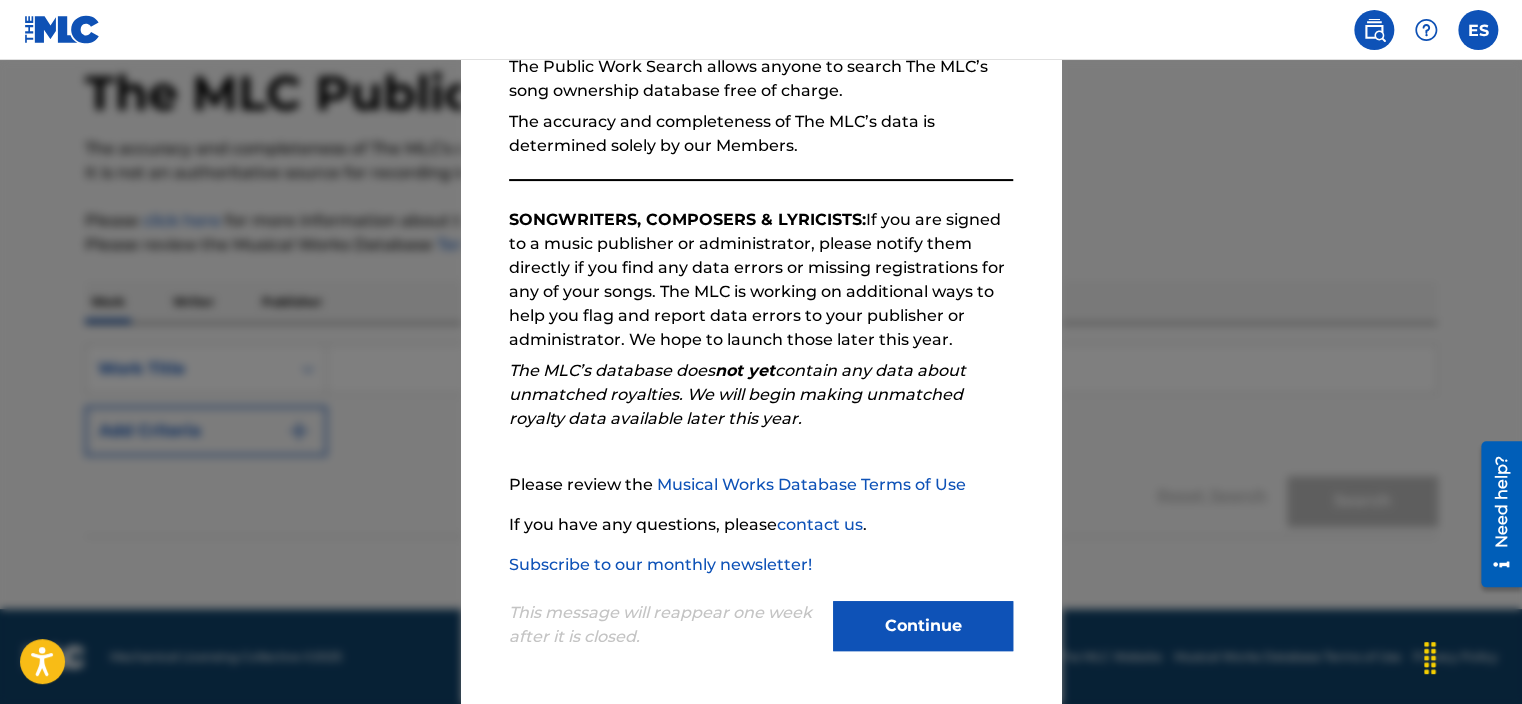 click on "Continue" at bounding box center [923, 626] 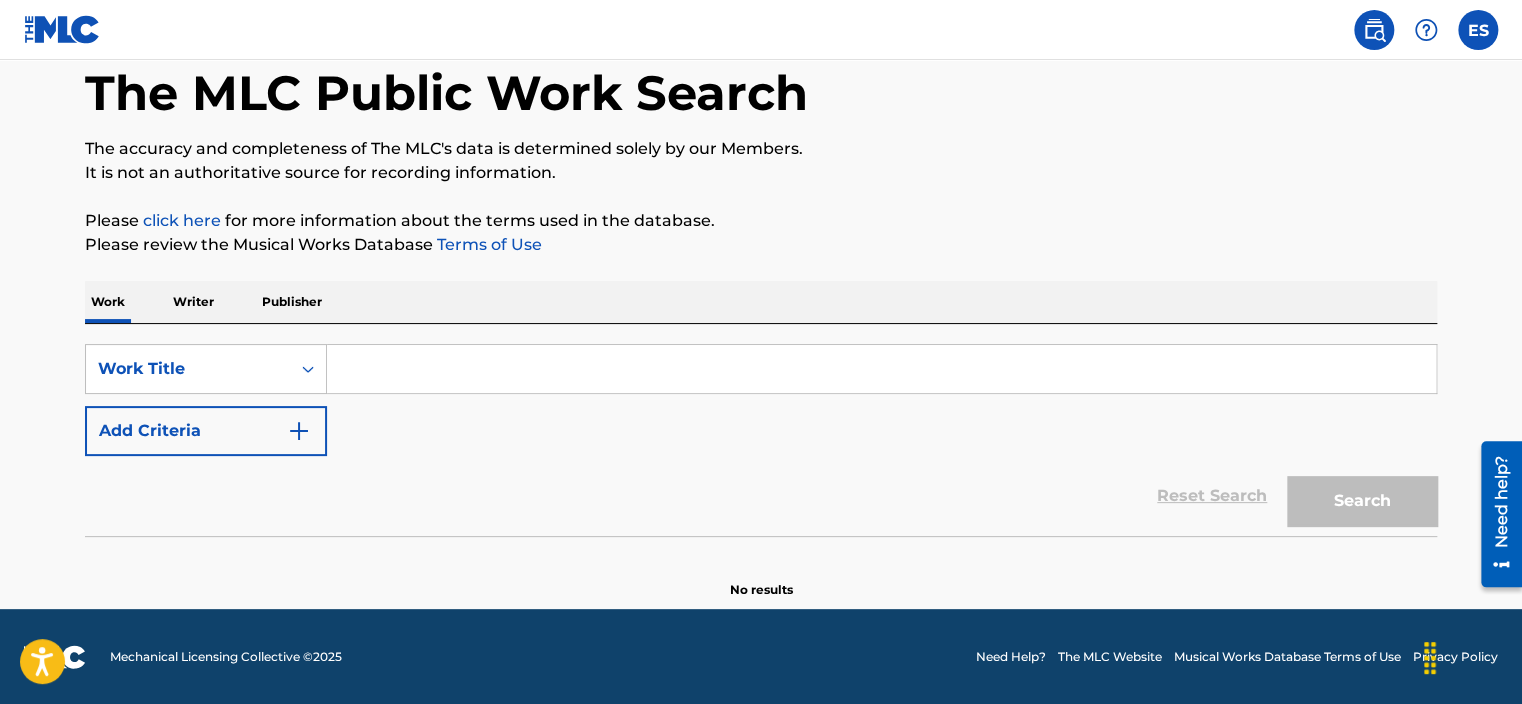 click on "Writer" at bounding box center (193, 302) 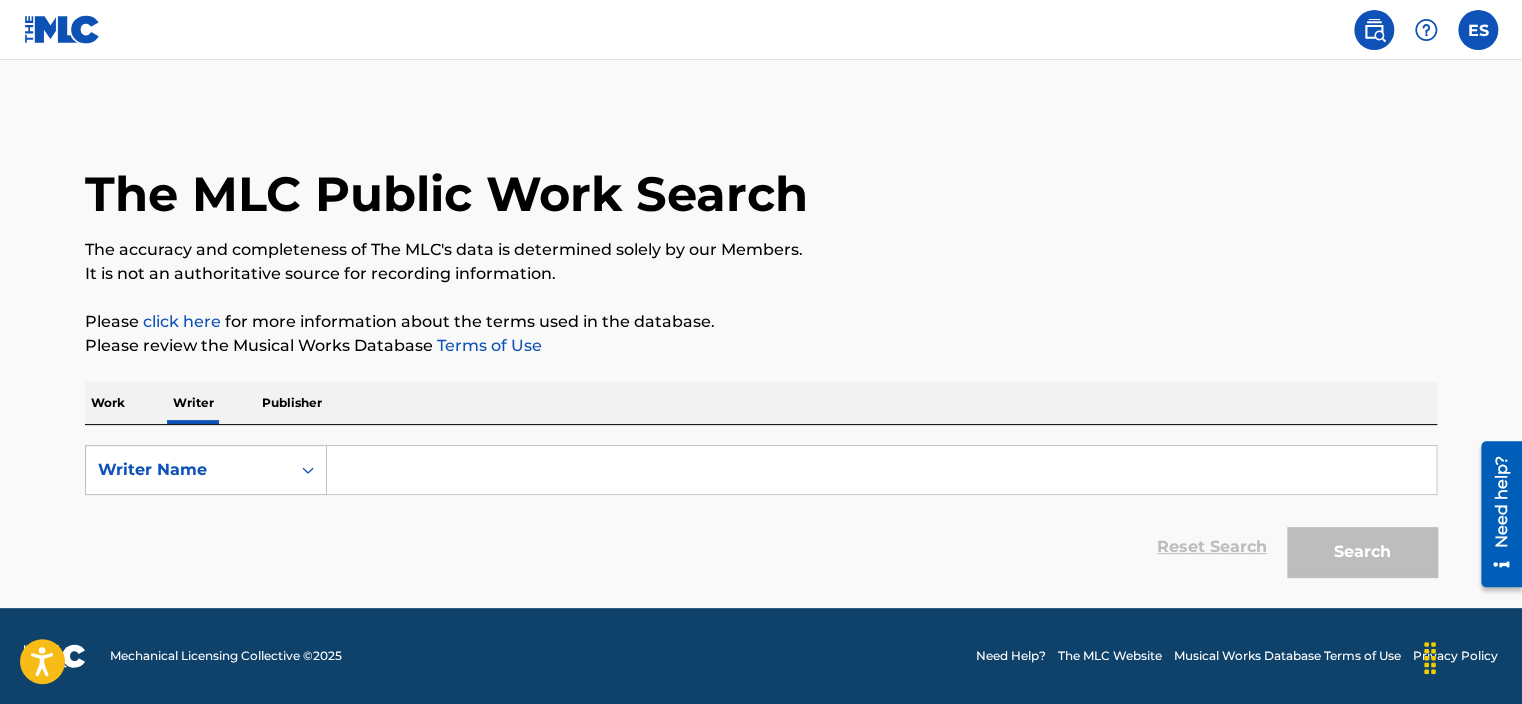scroll, scrollTop: 0, scrollLeft: 0, axis: both 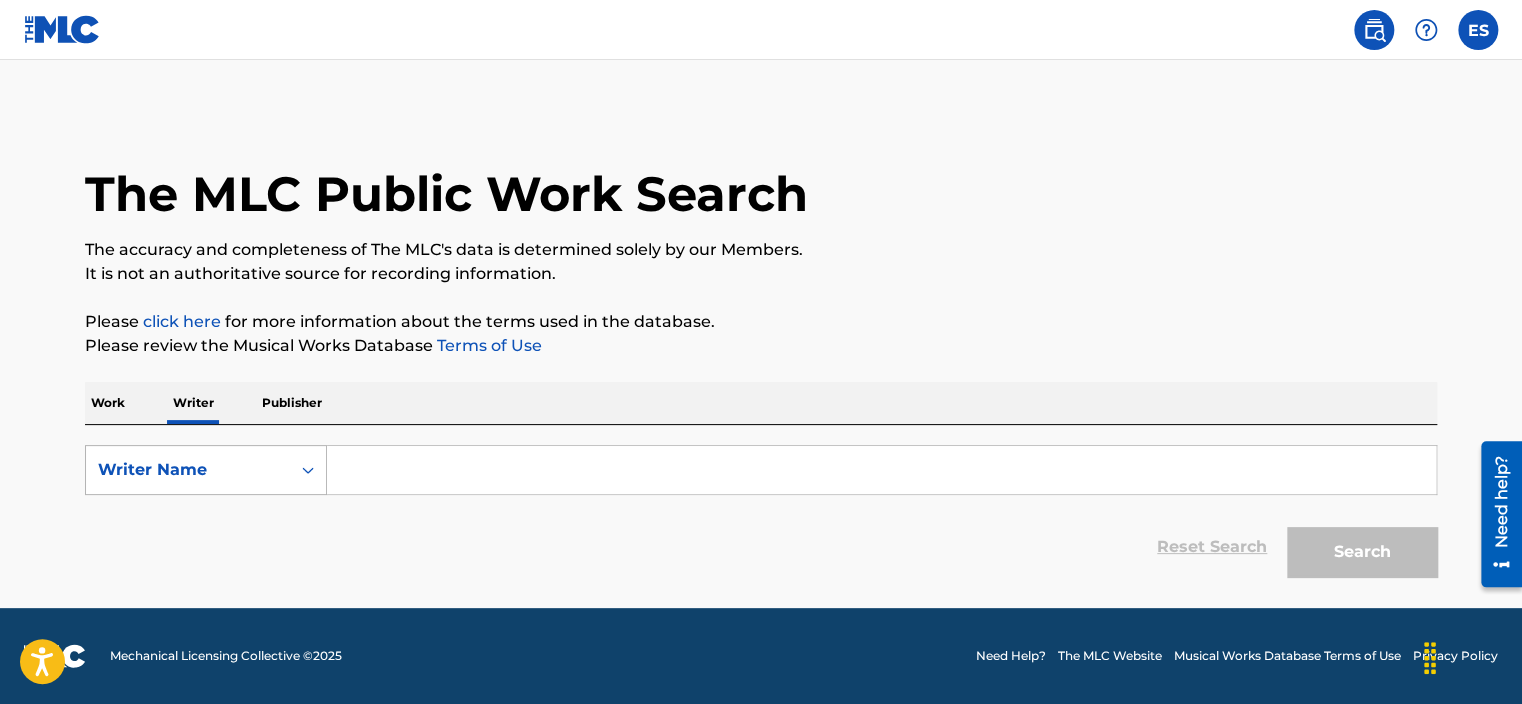 click 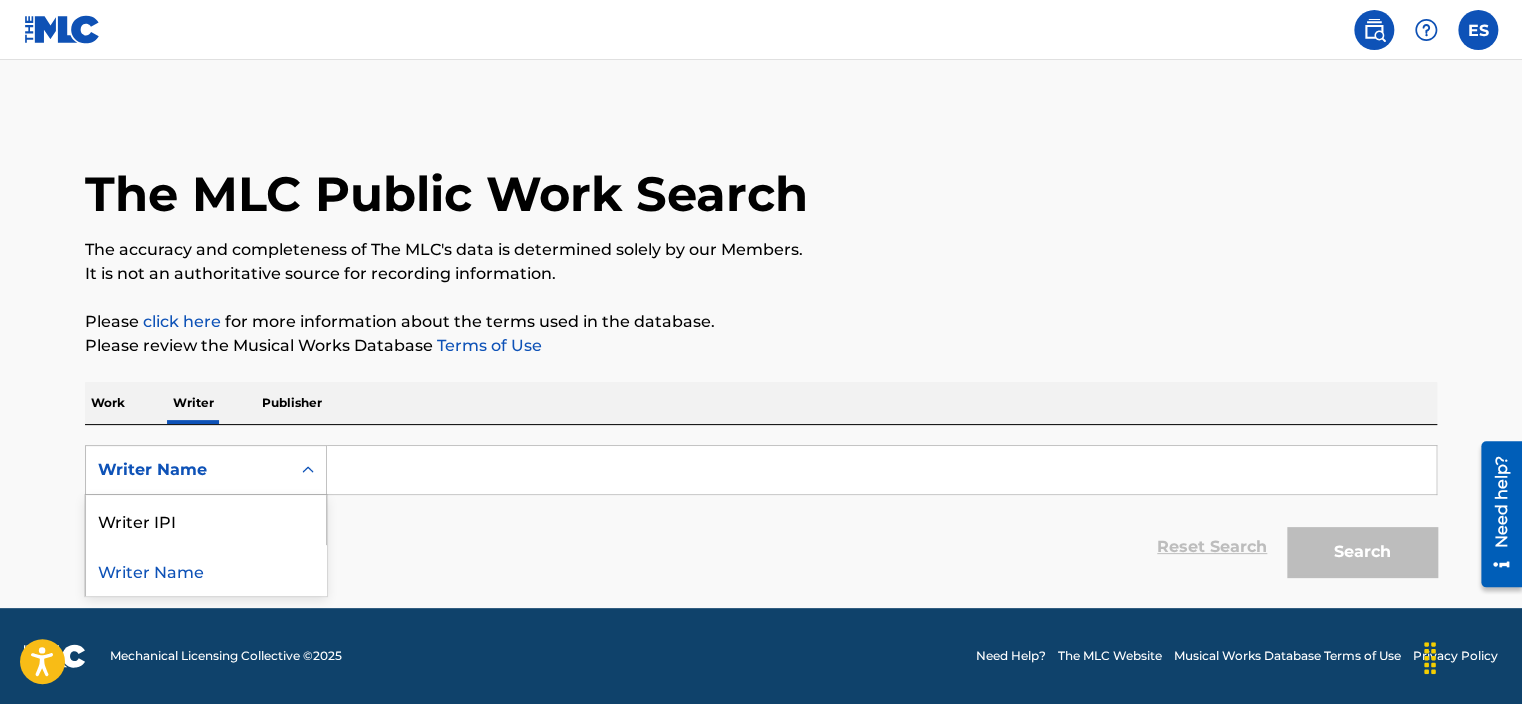click on "Writer Name" at bounding box center (206, 570) 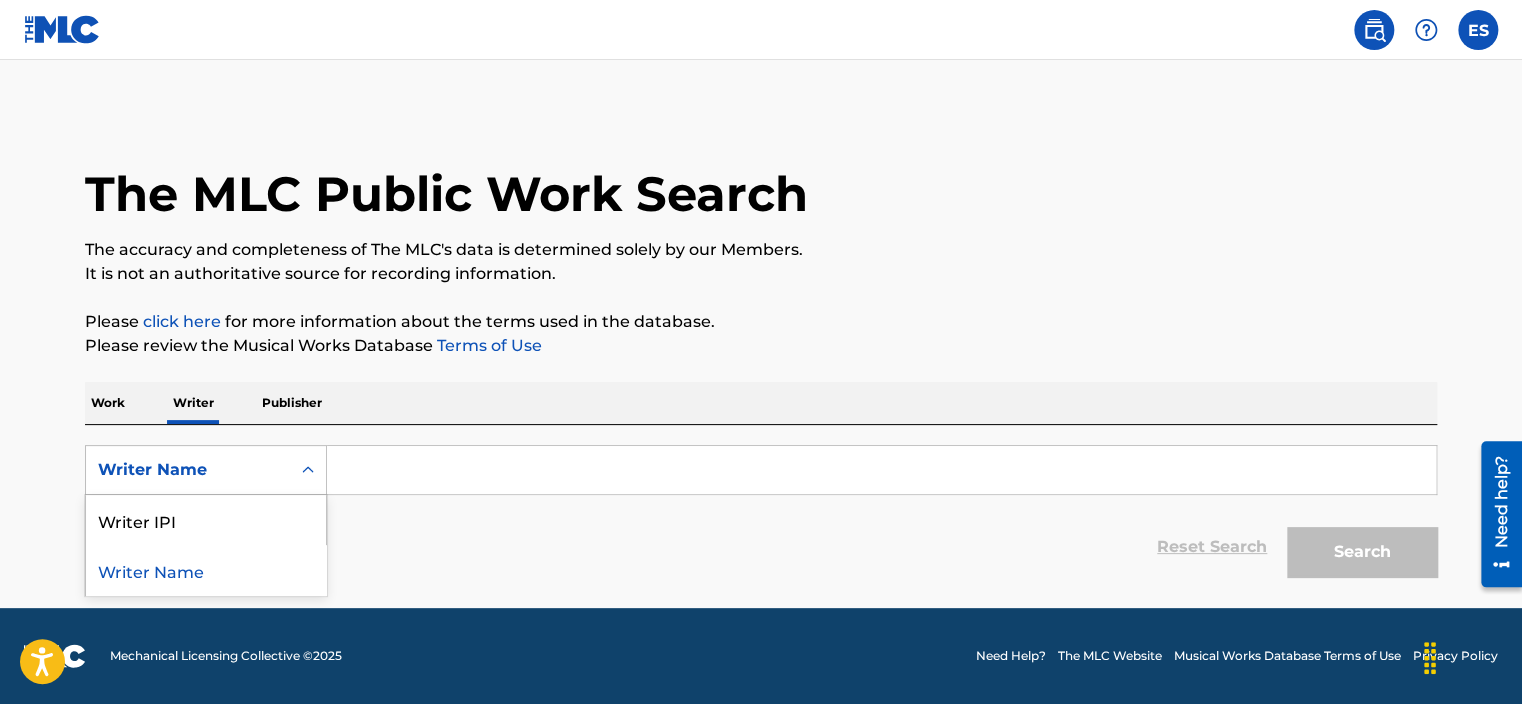 click on "Writer Name" at bounding box center (188, 470) 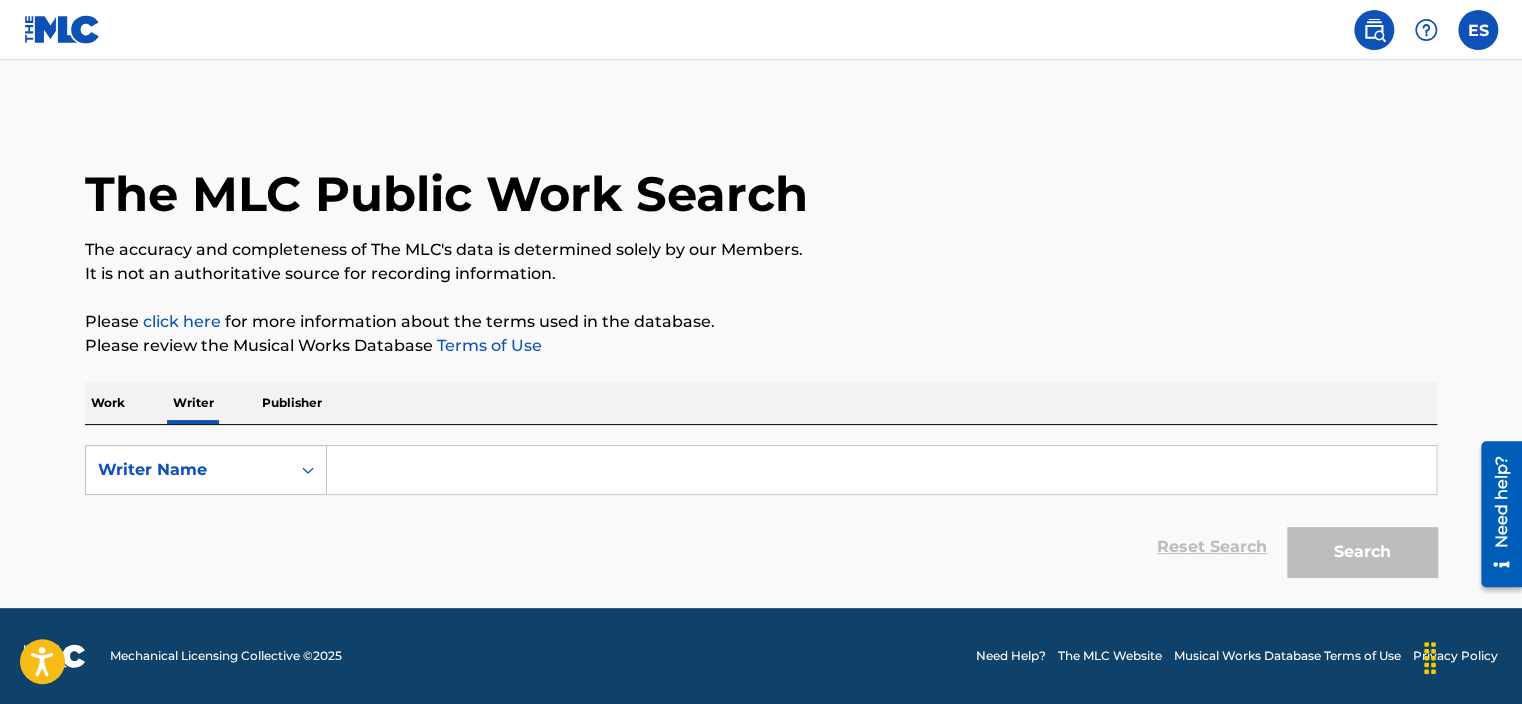 click at bounding box center (881, 470) 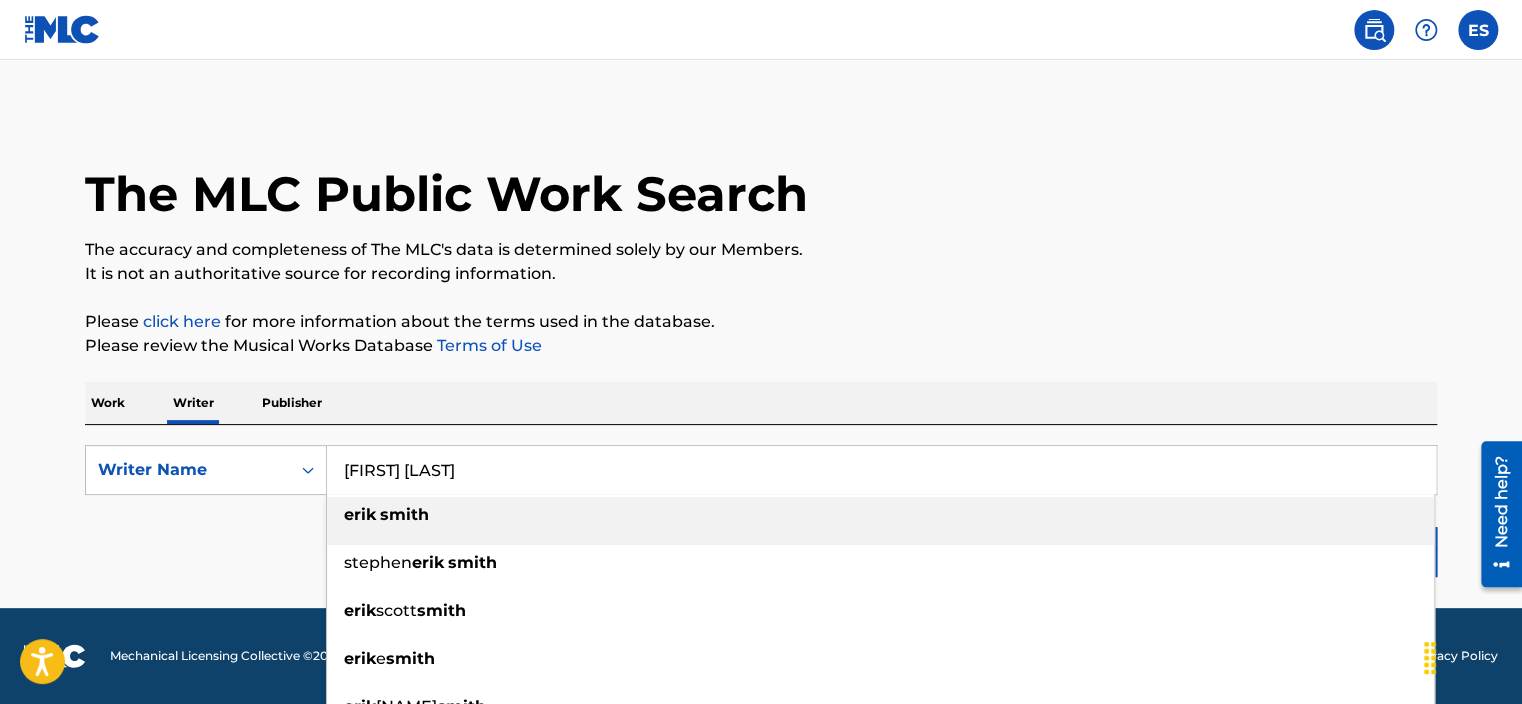 click on "smith" at bounding box center (404, 514) 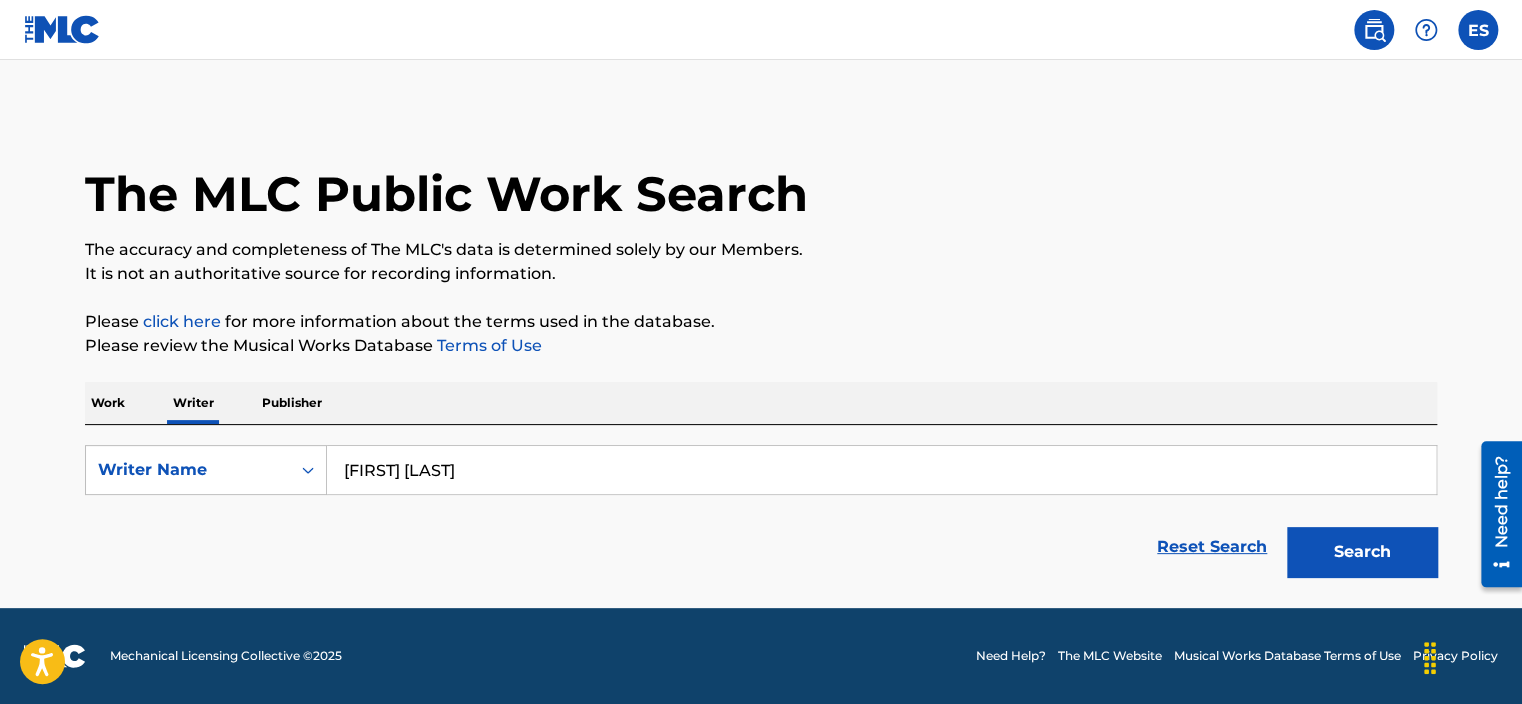 click on "Search" at bounding box center (1362, 552) 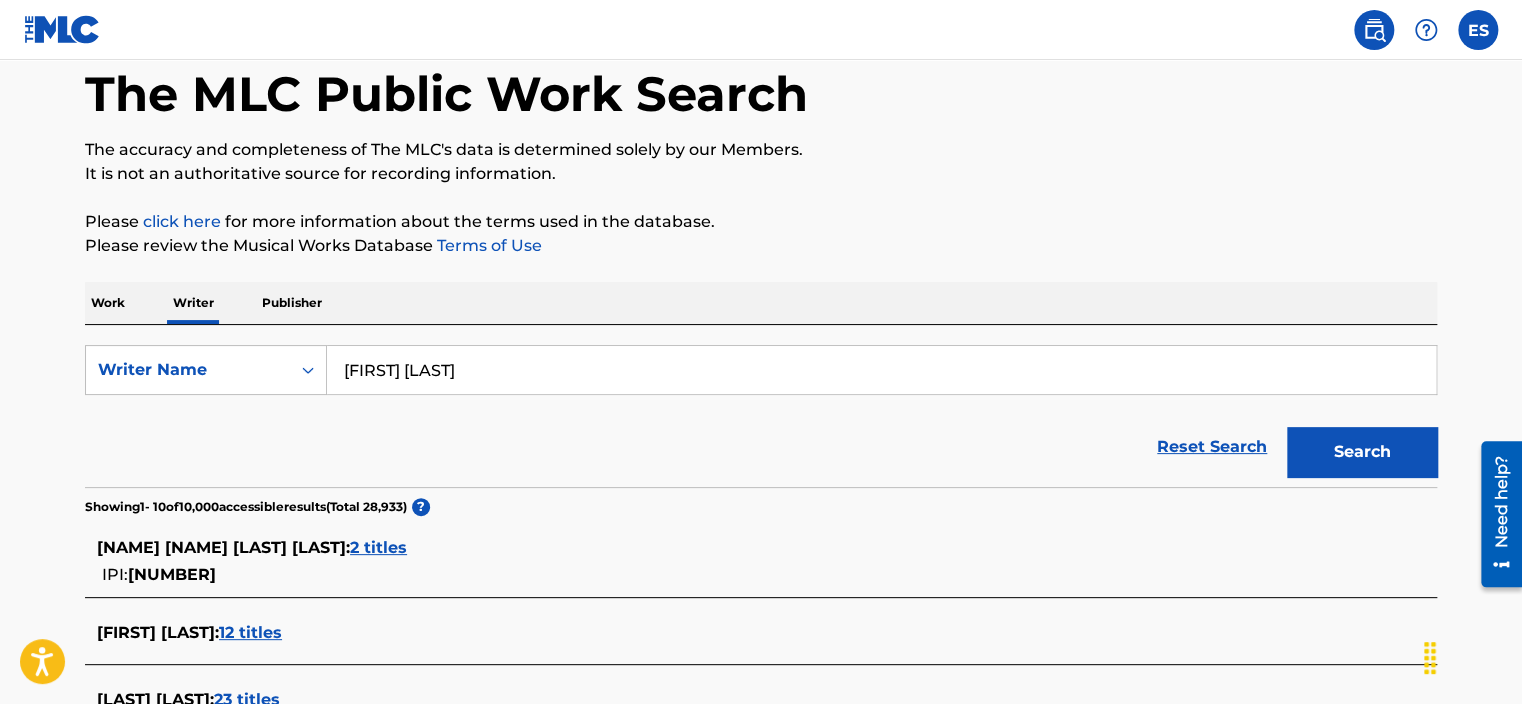 scroll, scrollTop: 0, scrollLeft: 0, axis: both 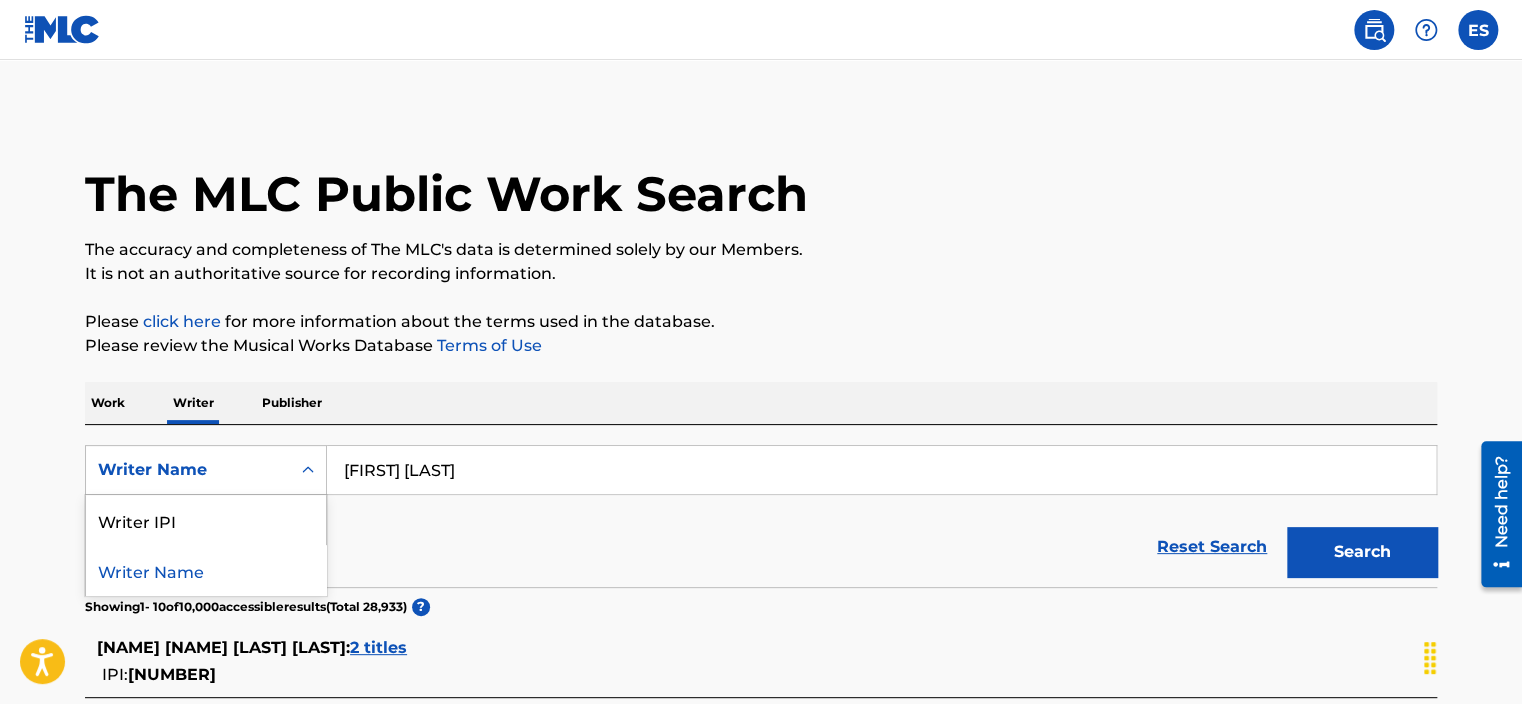 click 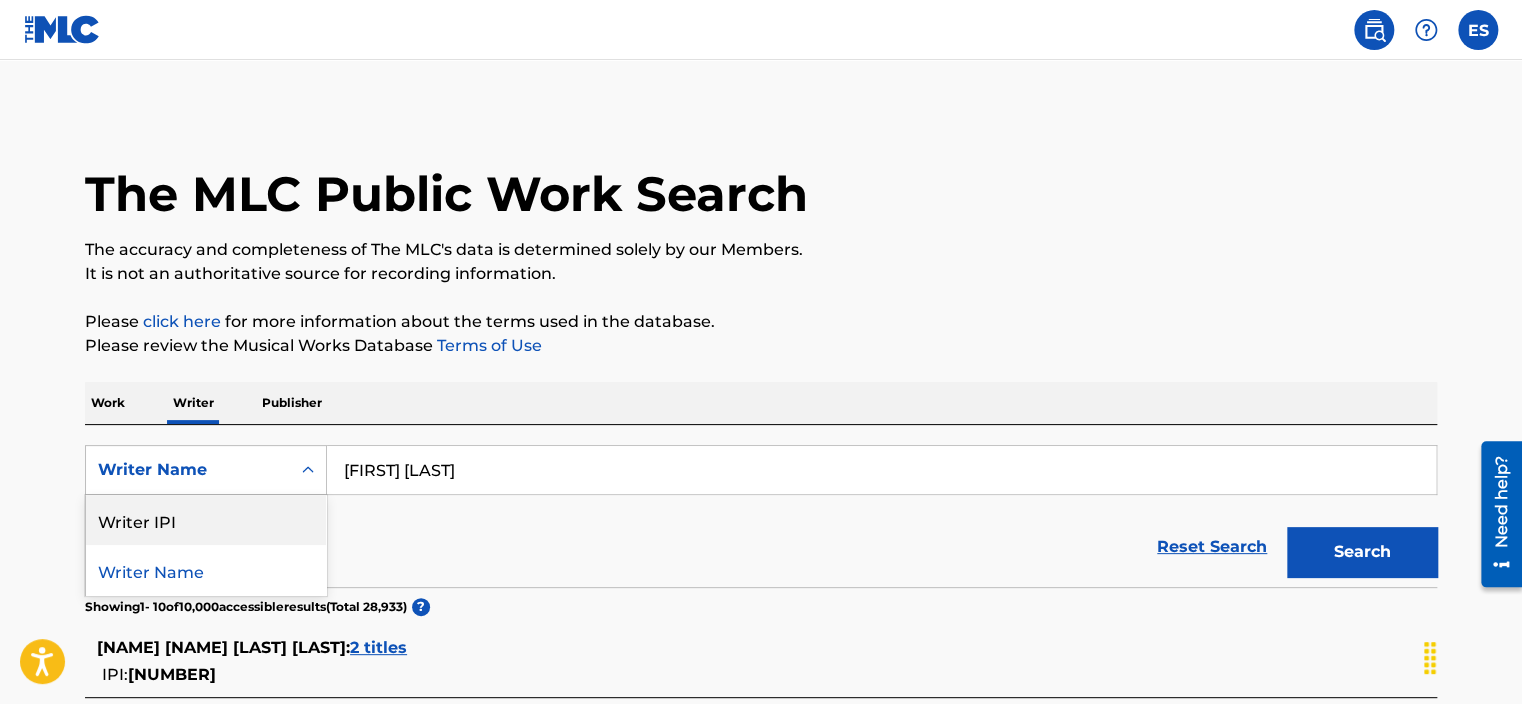 click on "Writer IPI" at bounding box center [206, 520] 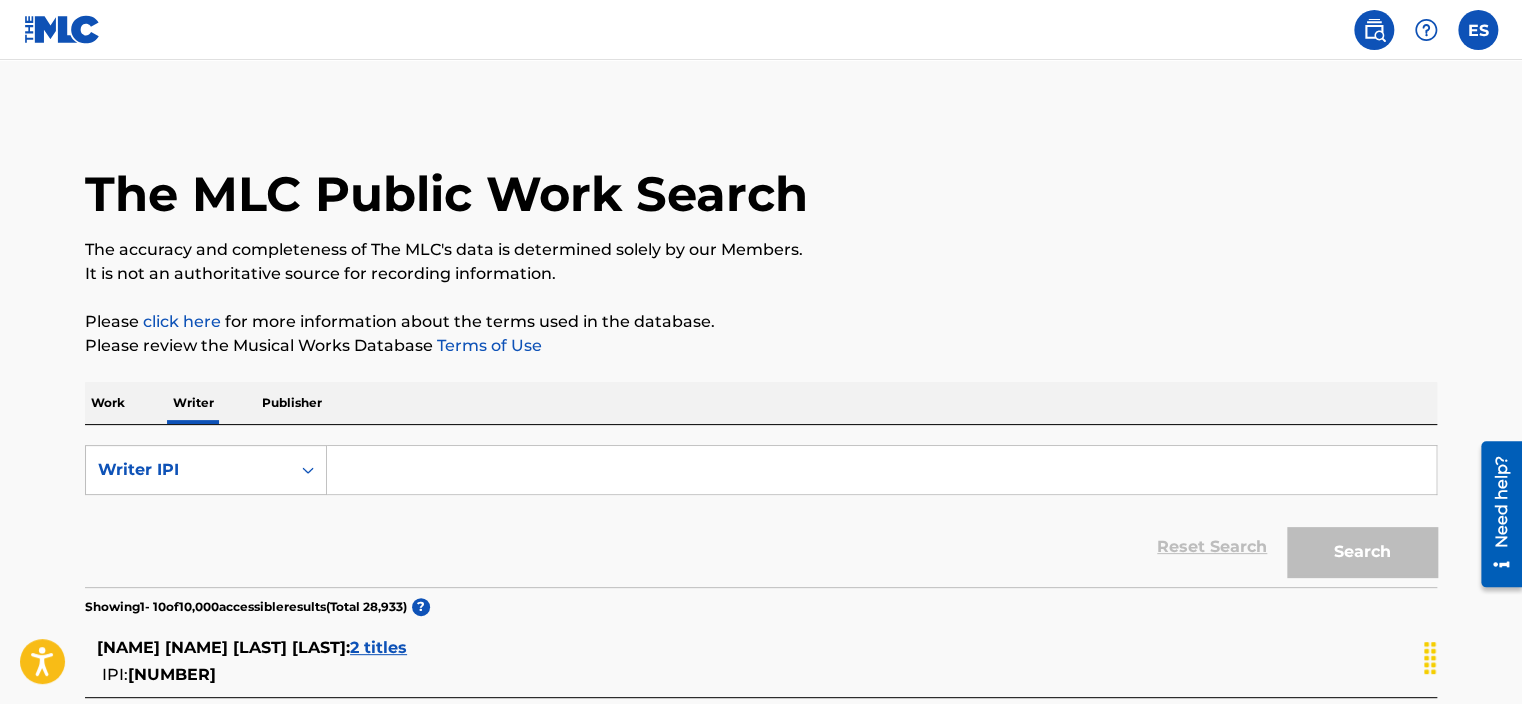 click at bounding box center (881, 470) 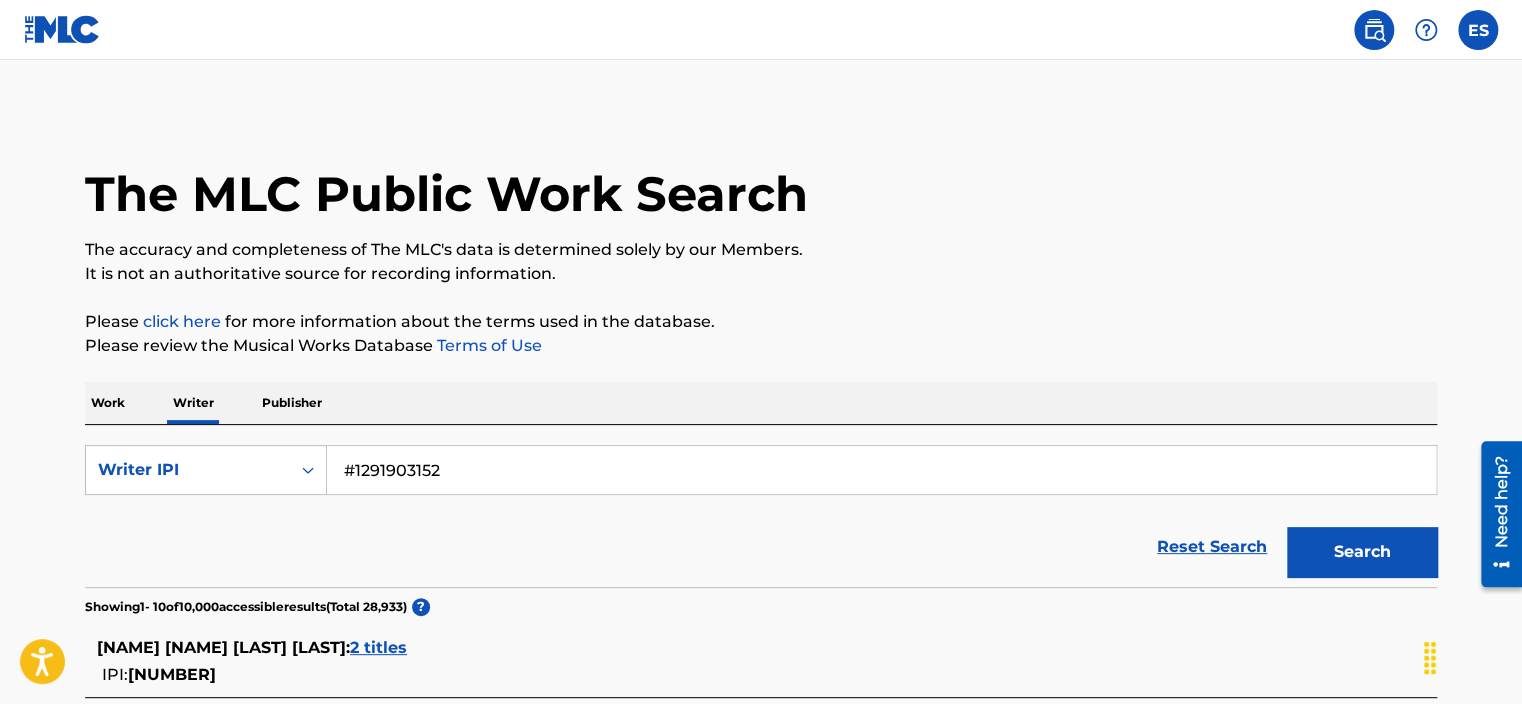 click on "Search" at bounding box center (1362, 552) 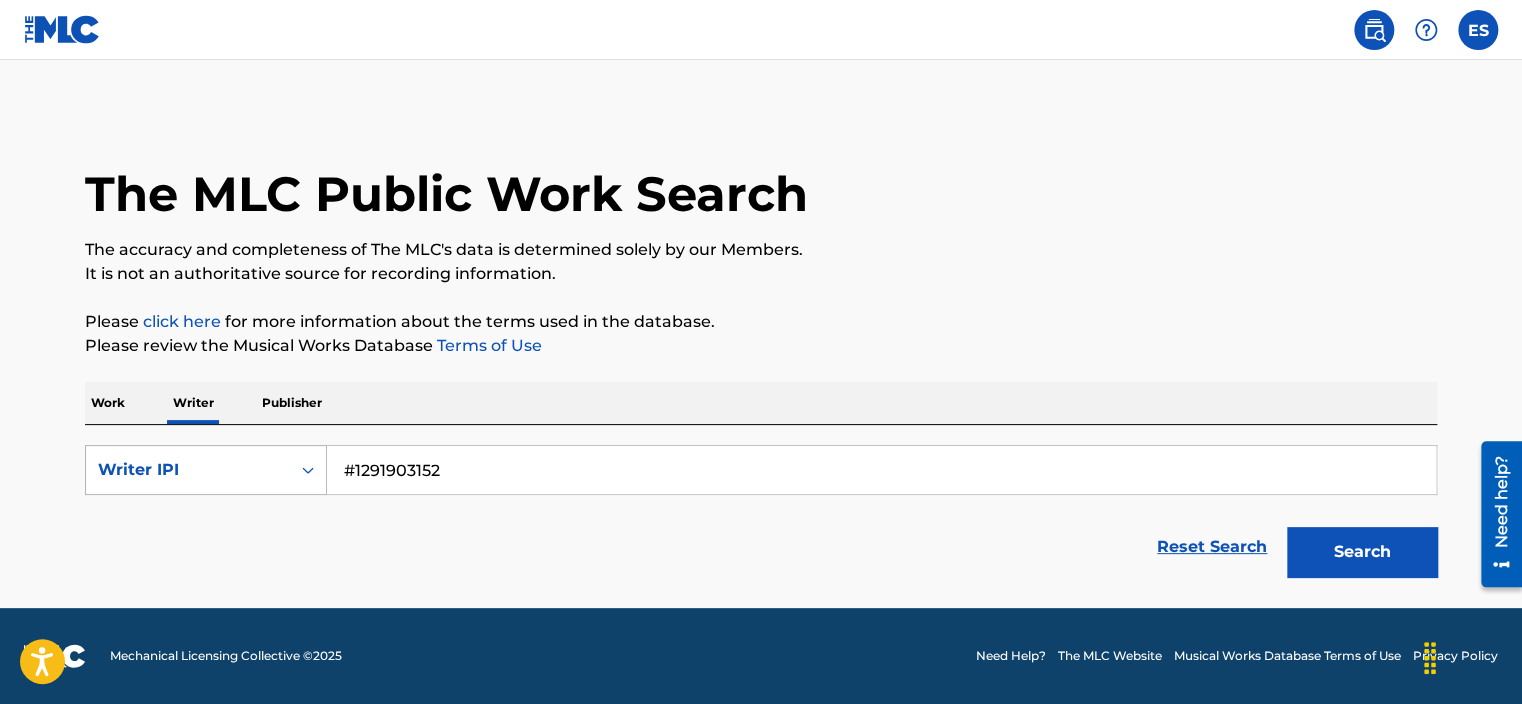 drag, startPoint x: 358, startPoint y: 466, endPoint x: 312, endPoint y: 478, distance: 47.539455 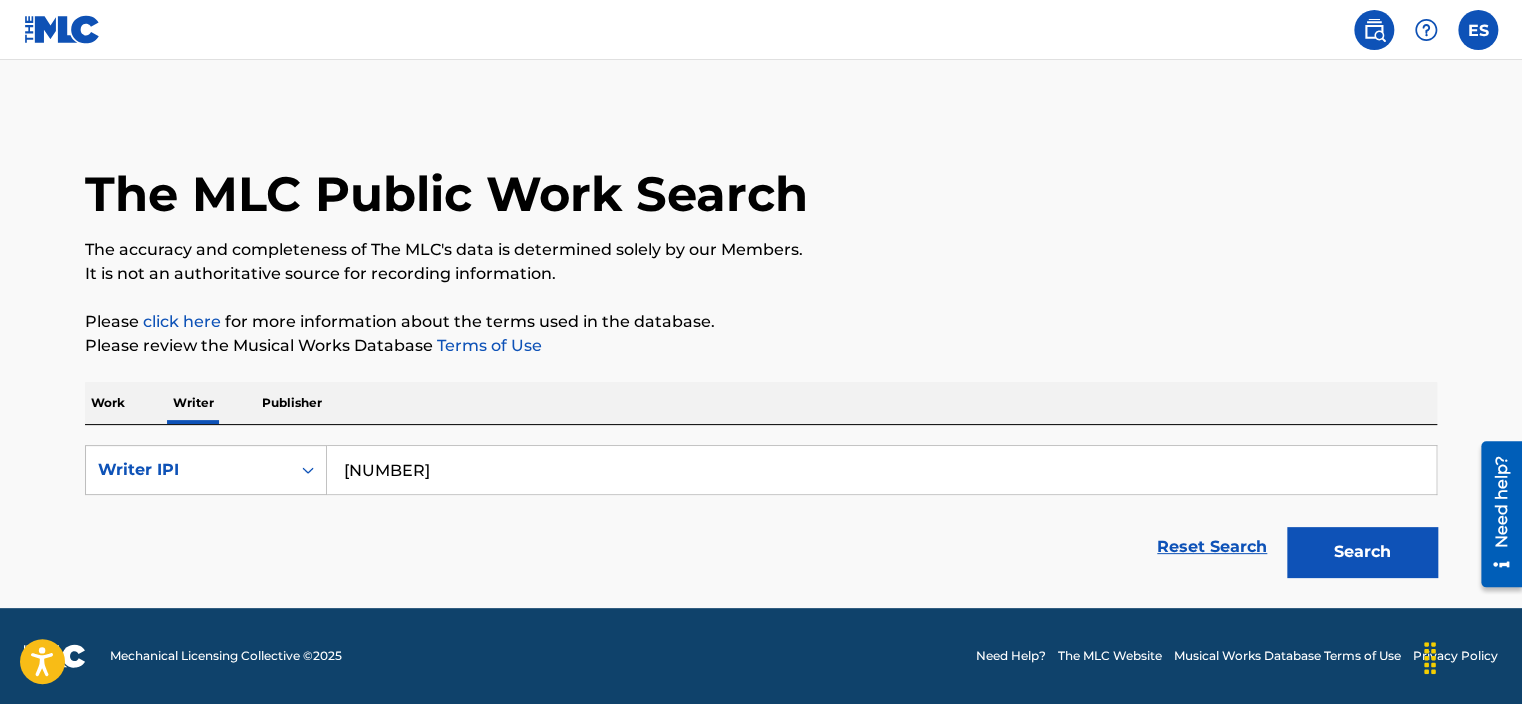 type on "[NUMBER]" 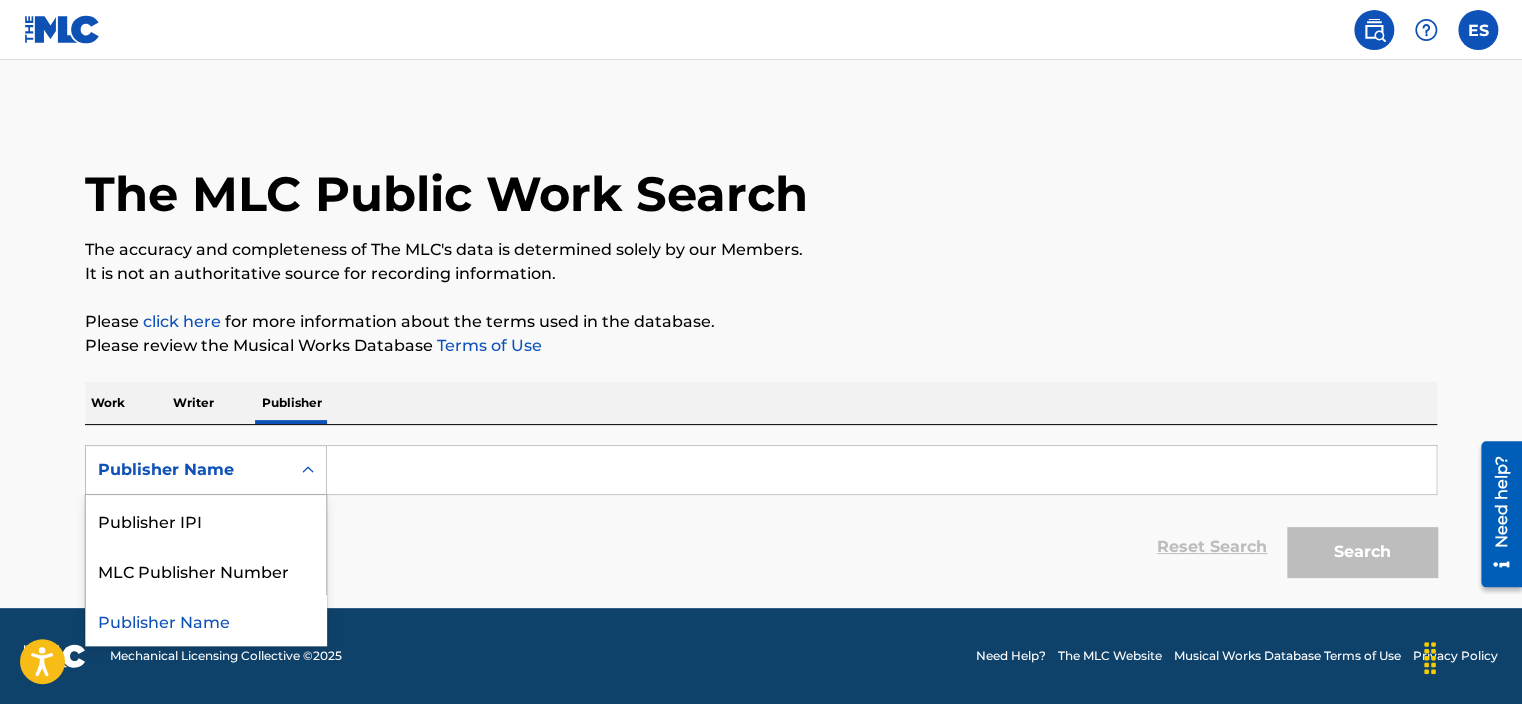 click 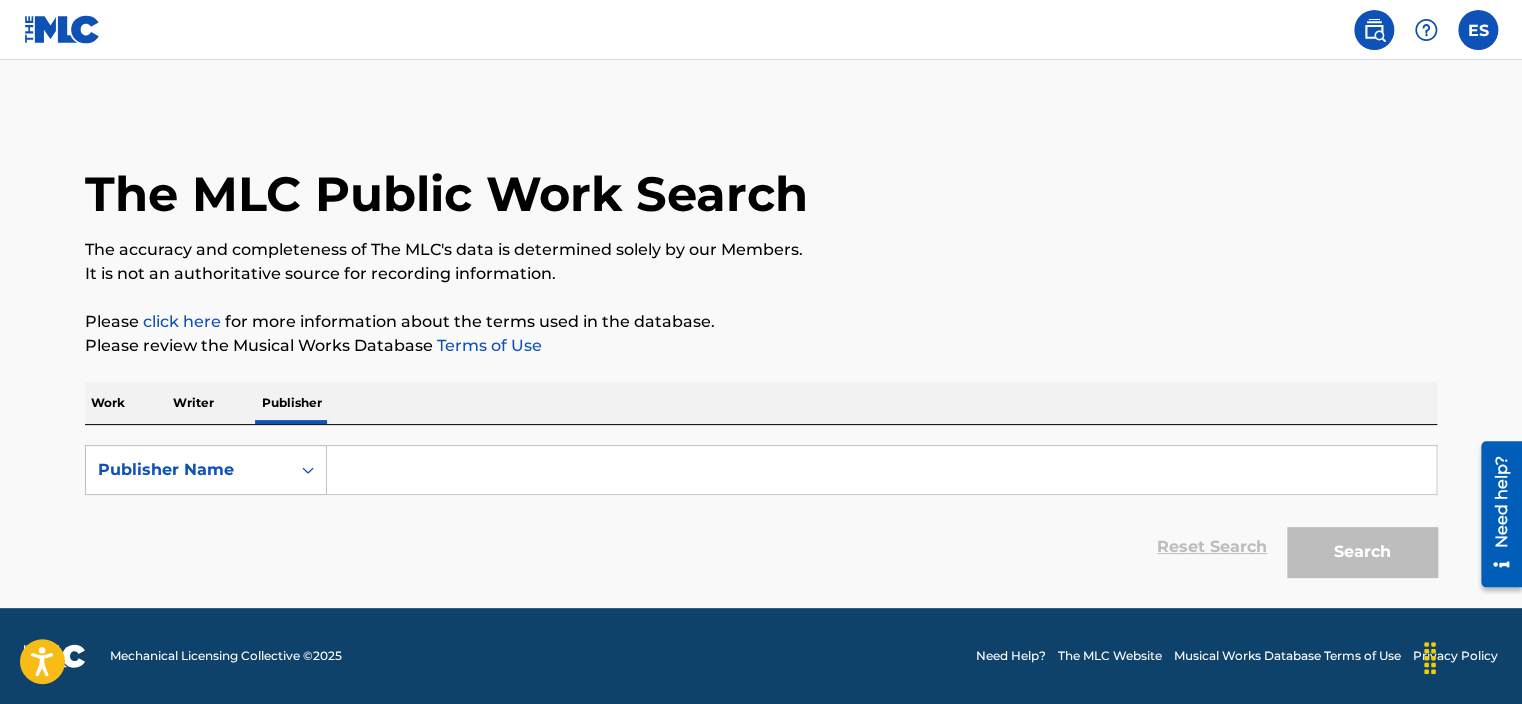 click on "Writer" at bounding box center (193, 403) 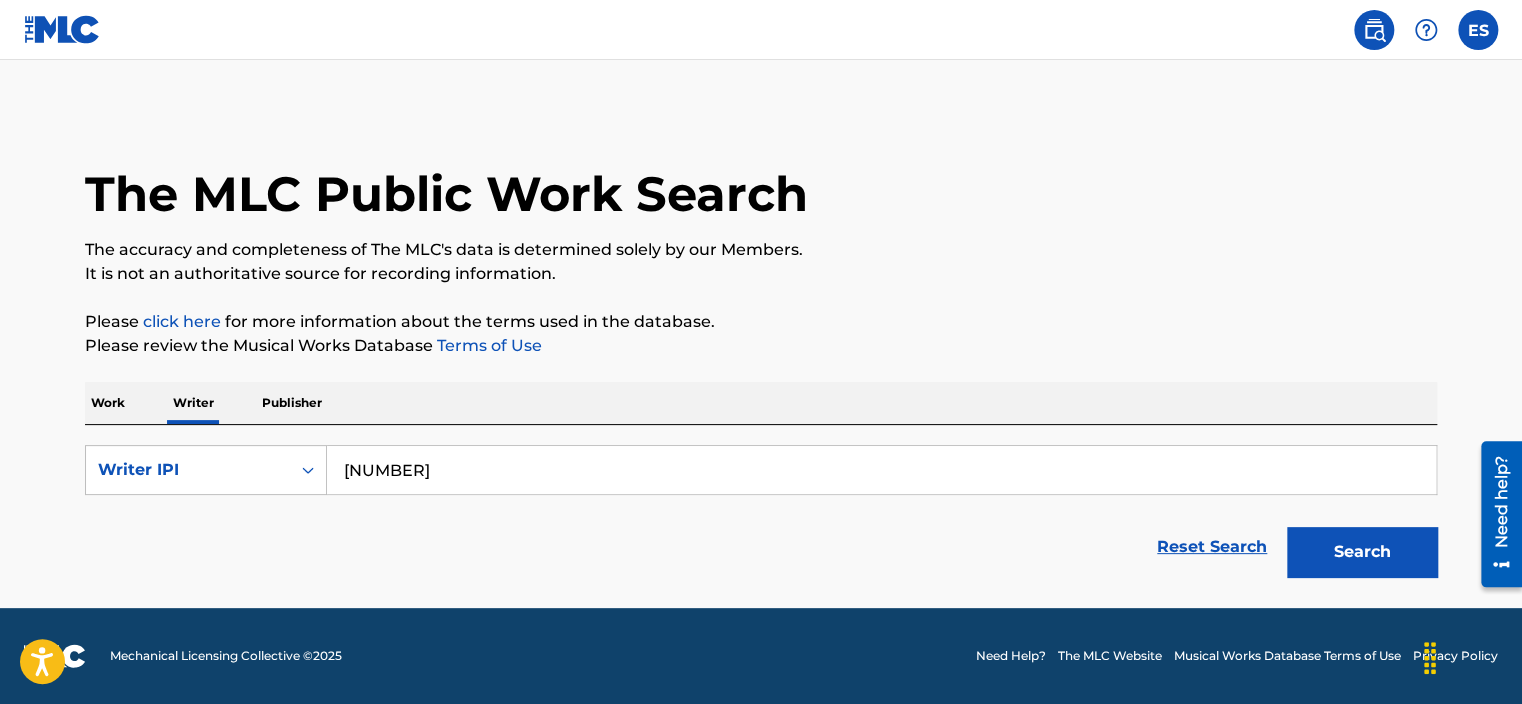 click on "Work" at bounding box center [108, 403] 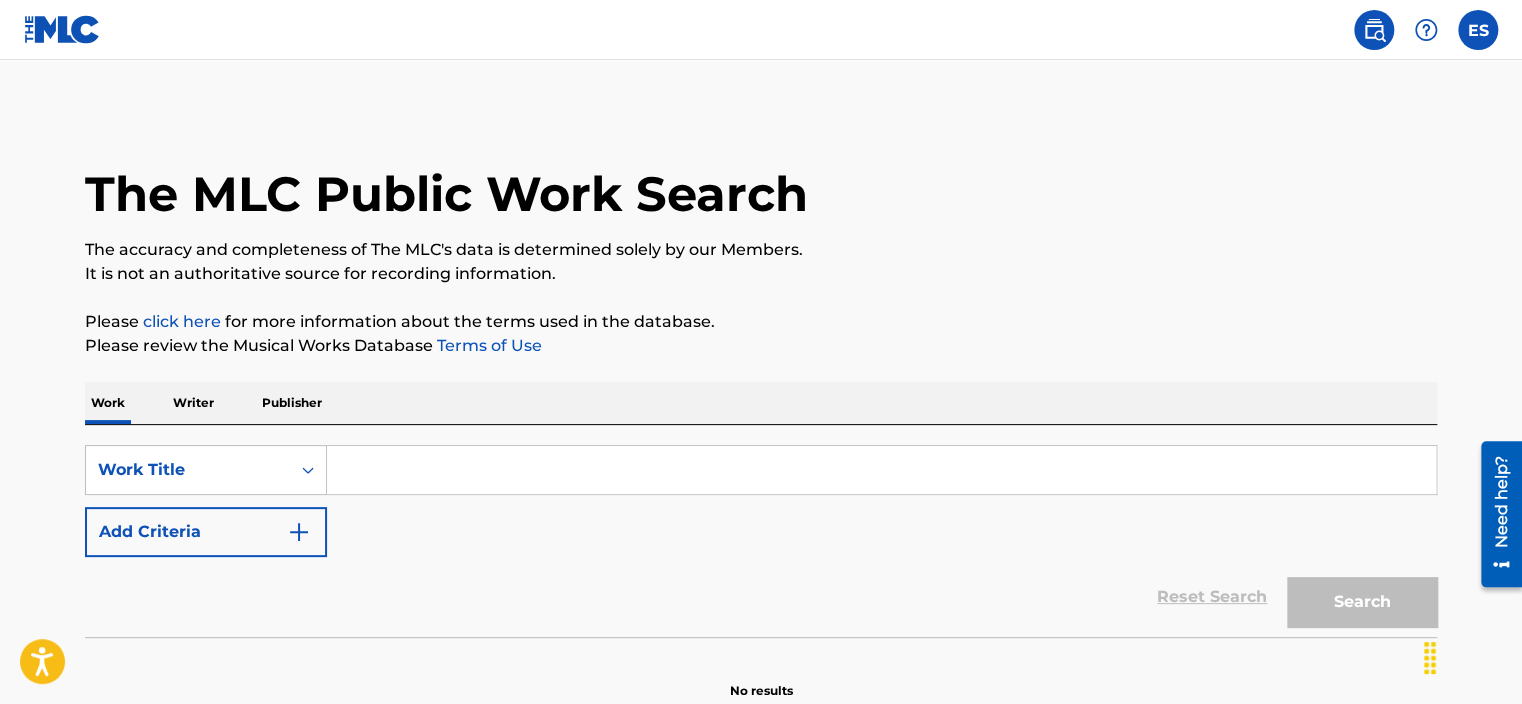 click at bounding box center (299, 532) 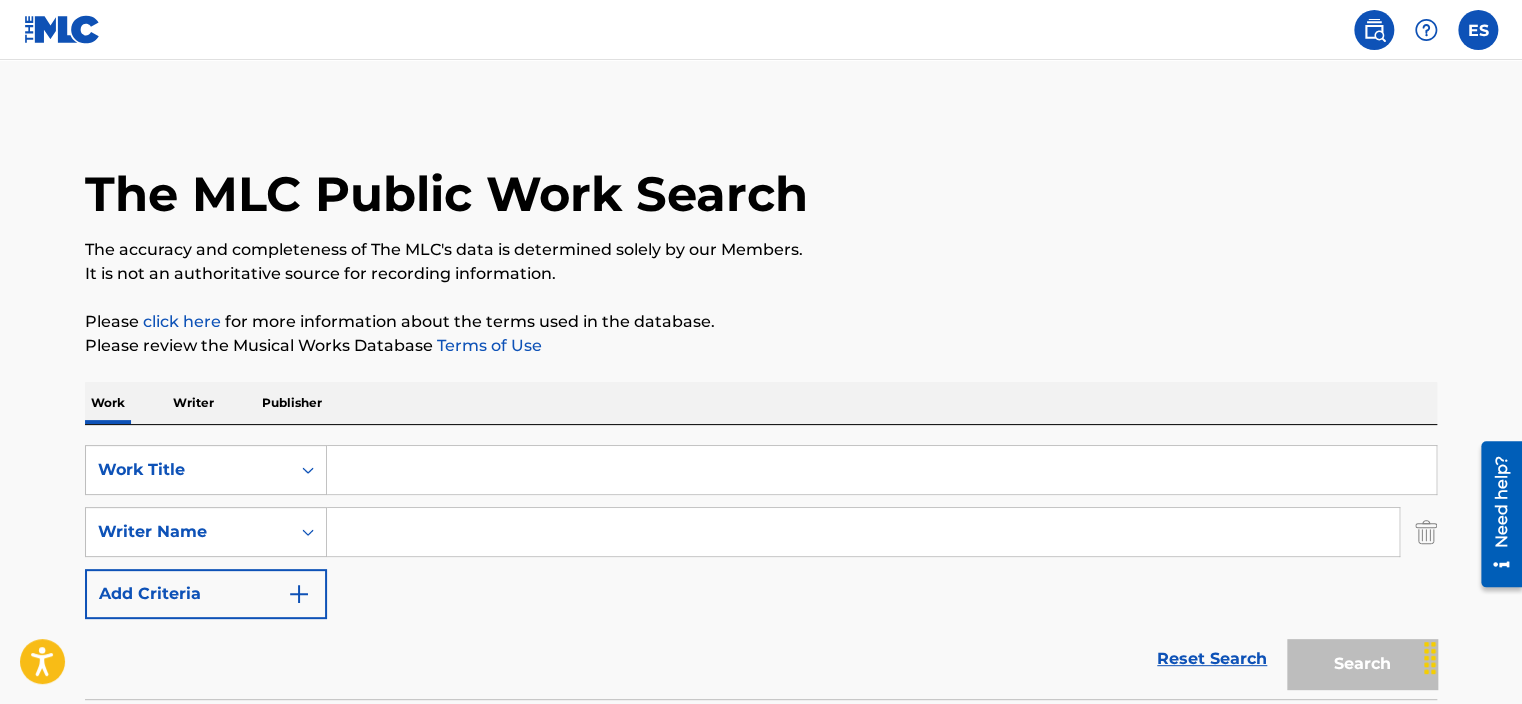 click at bounding box center (881, 470) 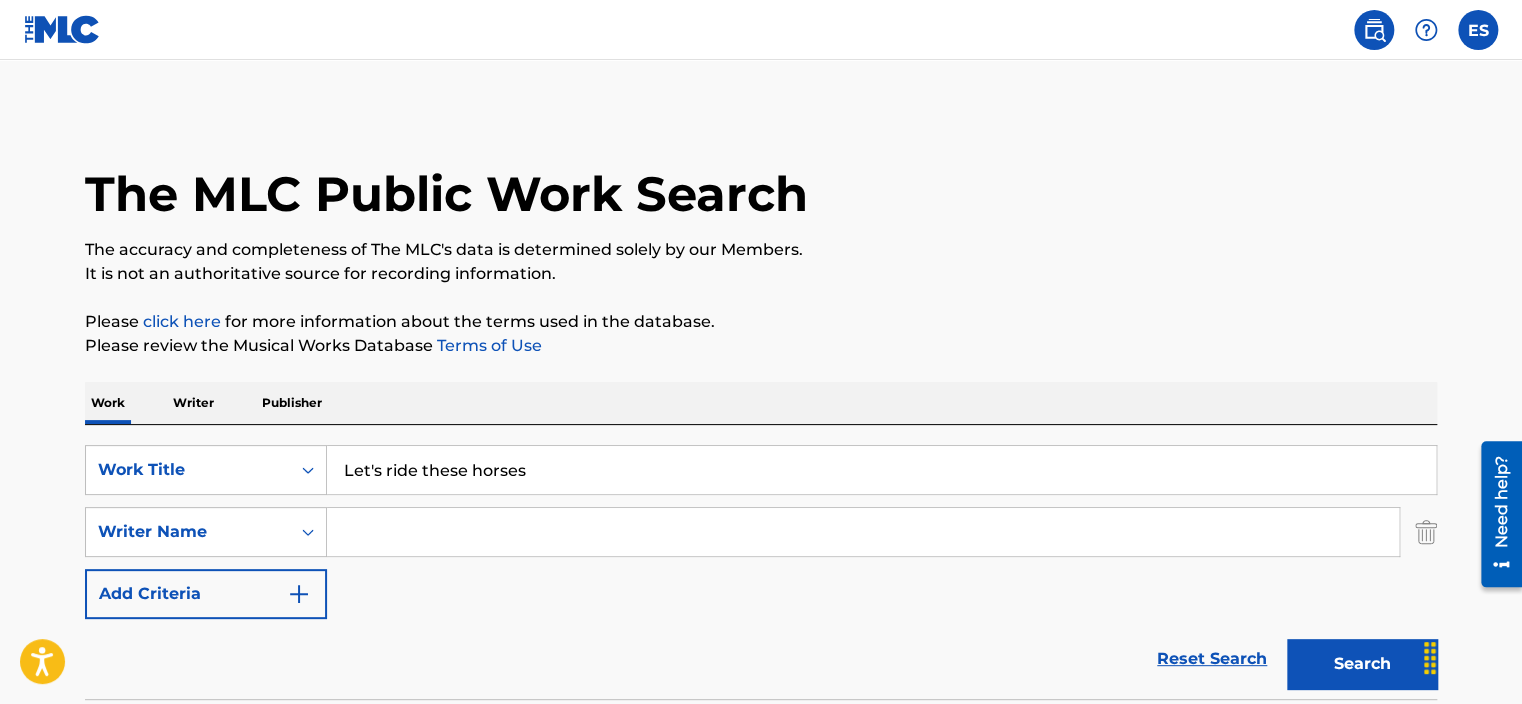 type on "Let's ride these horses" 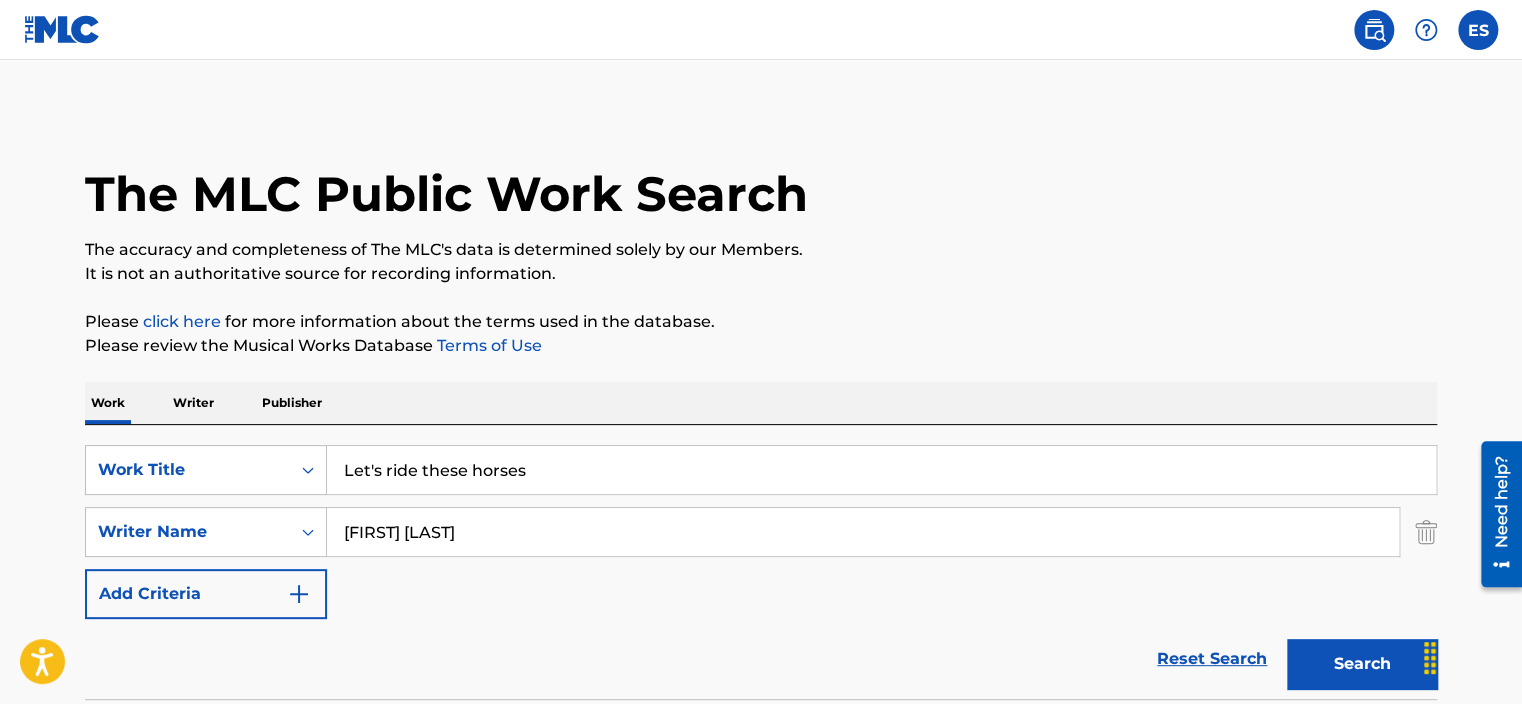 type on "[FIRST] [LAST]" 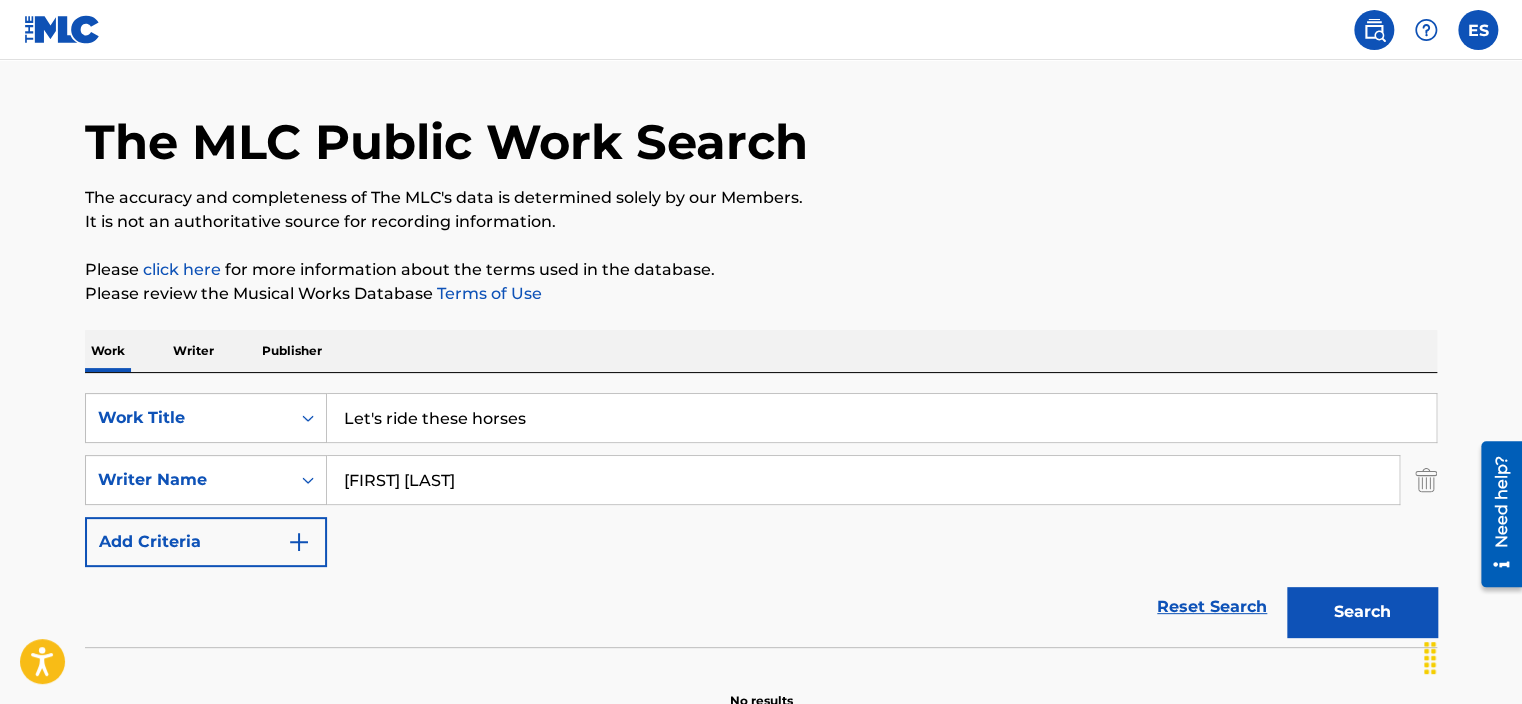 scroll, scrollTop: 100, scrollLeft: 0, axis: vertical 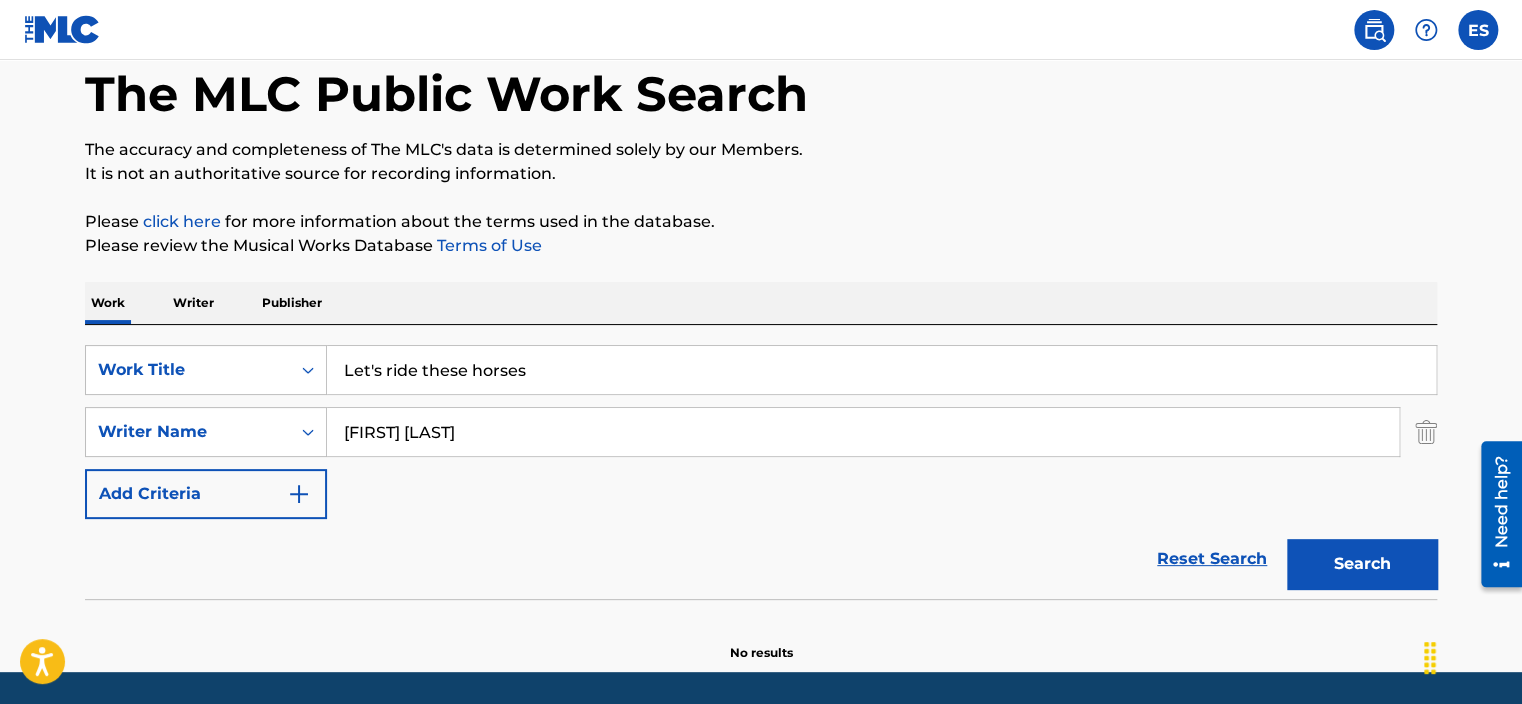 click on "click here" at bounding box center [182, 221] 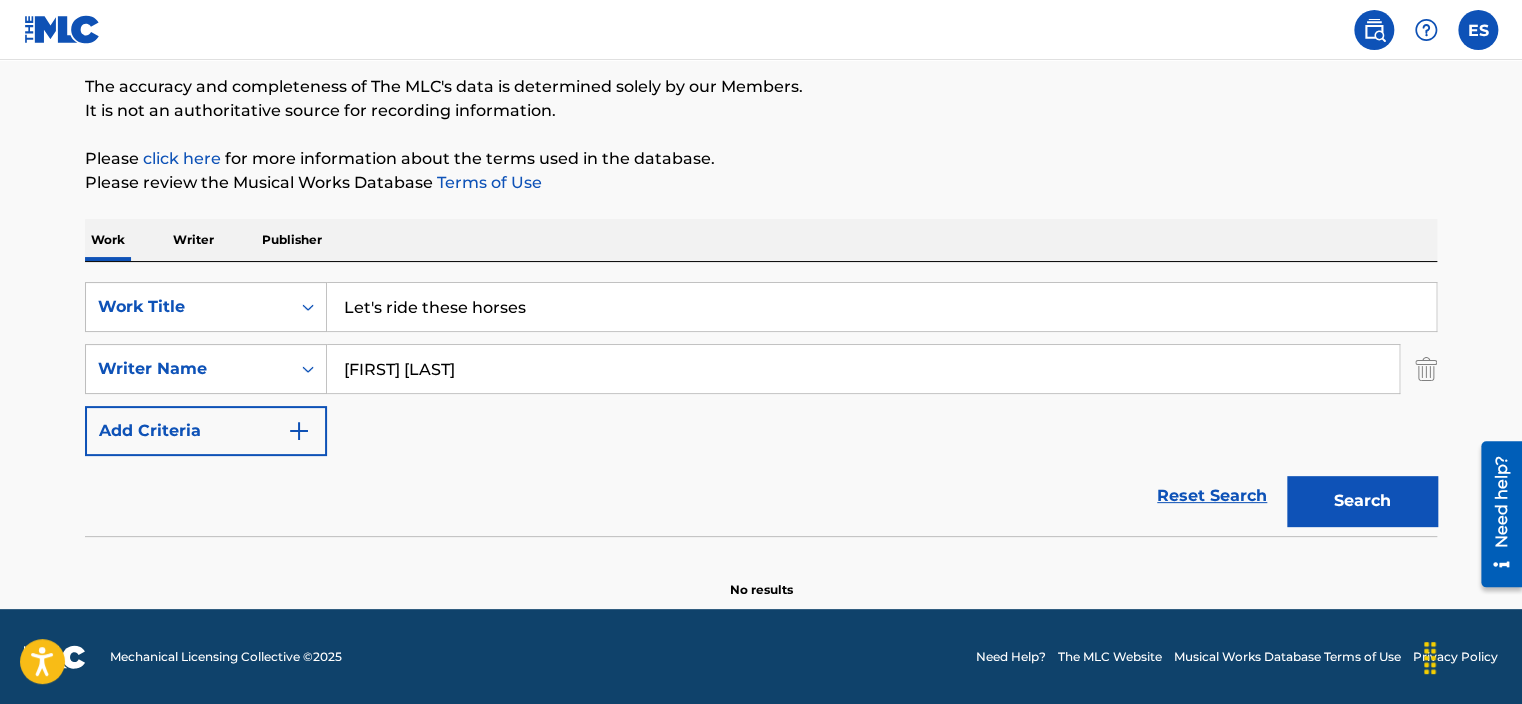scroll, scrollTop: 164, scrollLeft: 0, axis: vertical 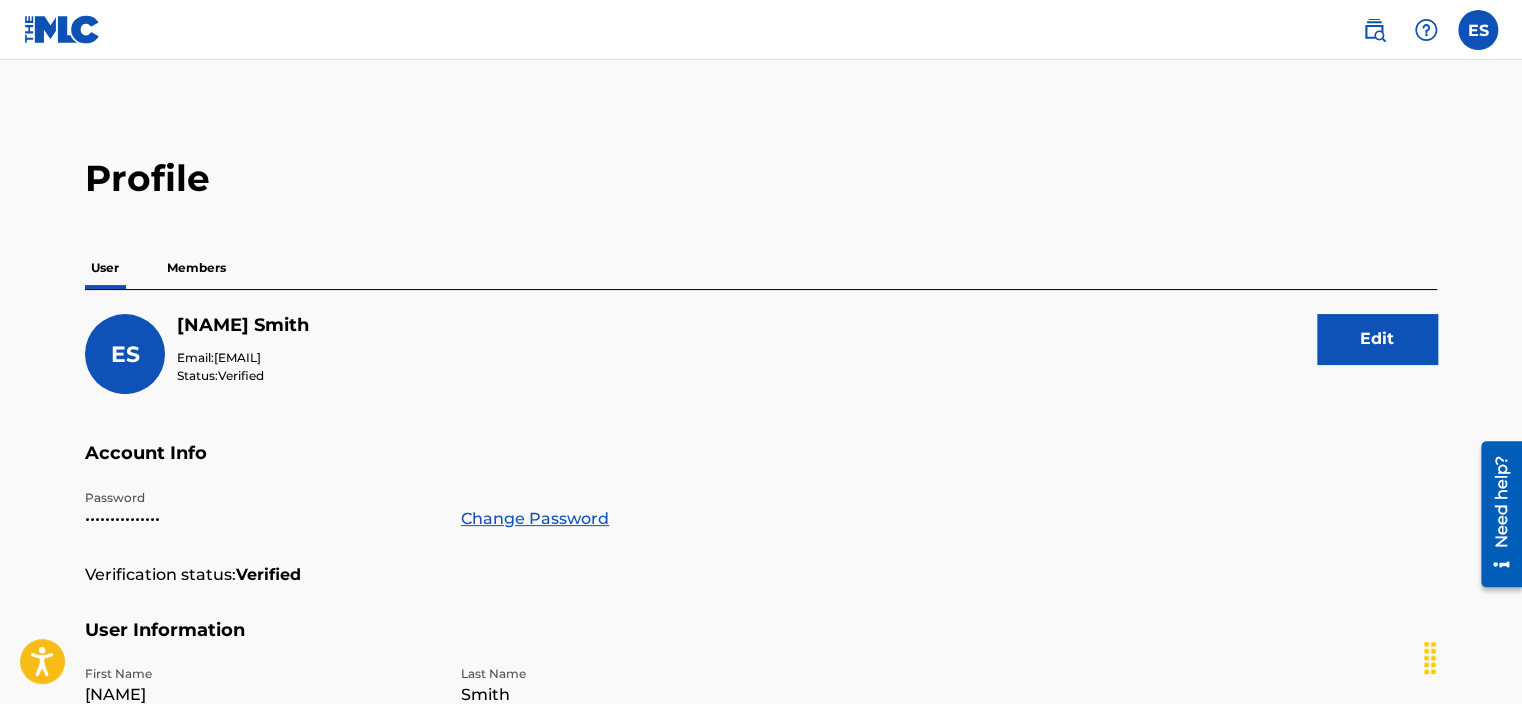 click at bounding box center (1478, 30) 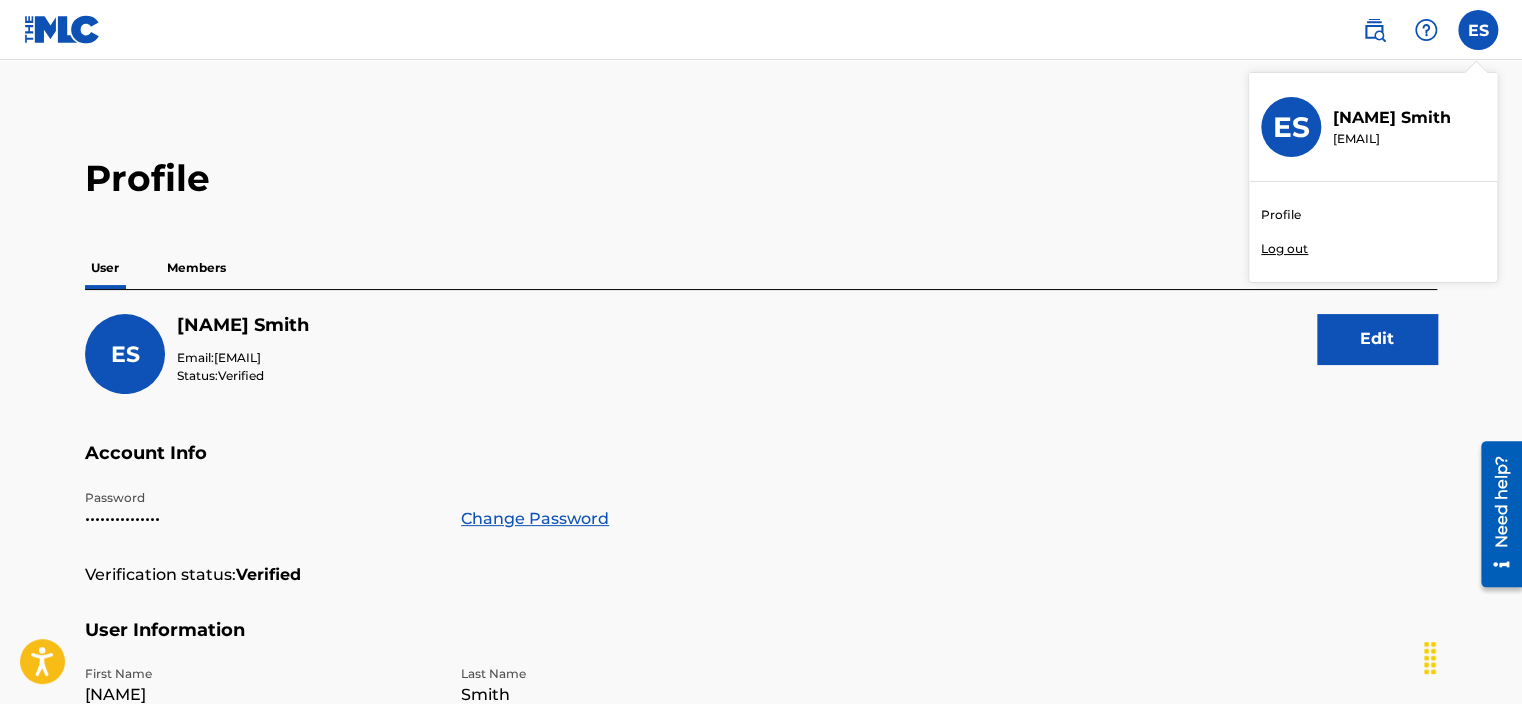 click on "[FIRST] [LAST] [EMAIL]" at bounding box center [1386, 127] 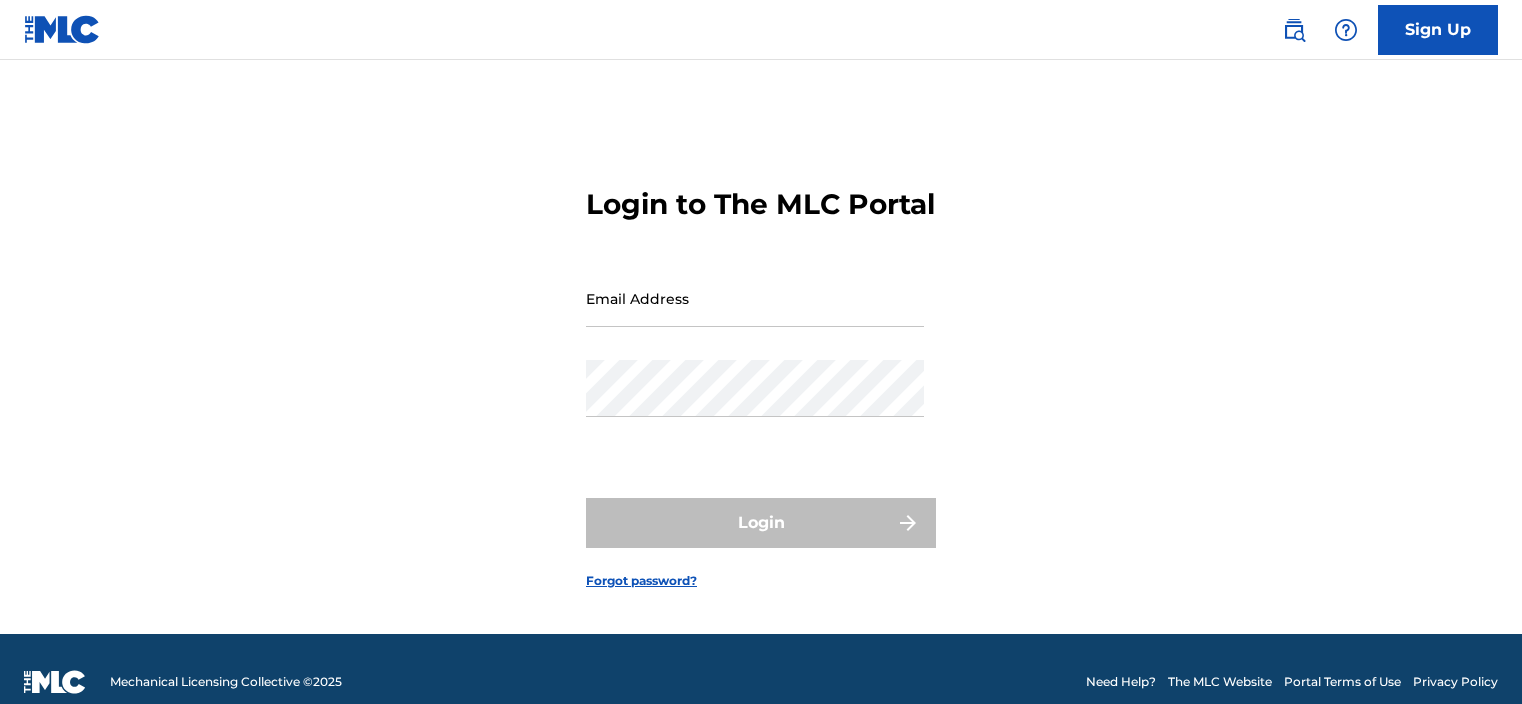 scroll, scrollTop: 0, scrollLeft: 0, axis: both 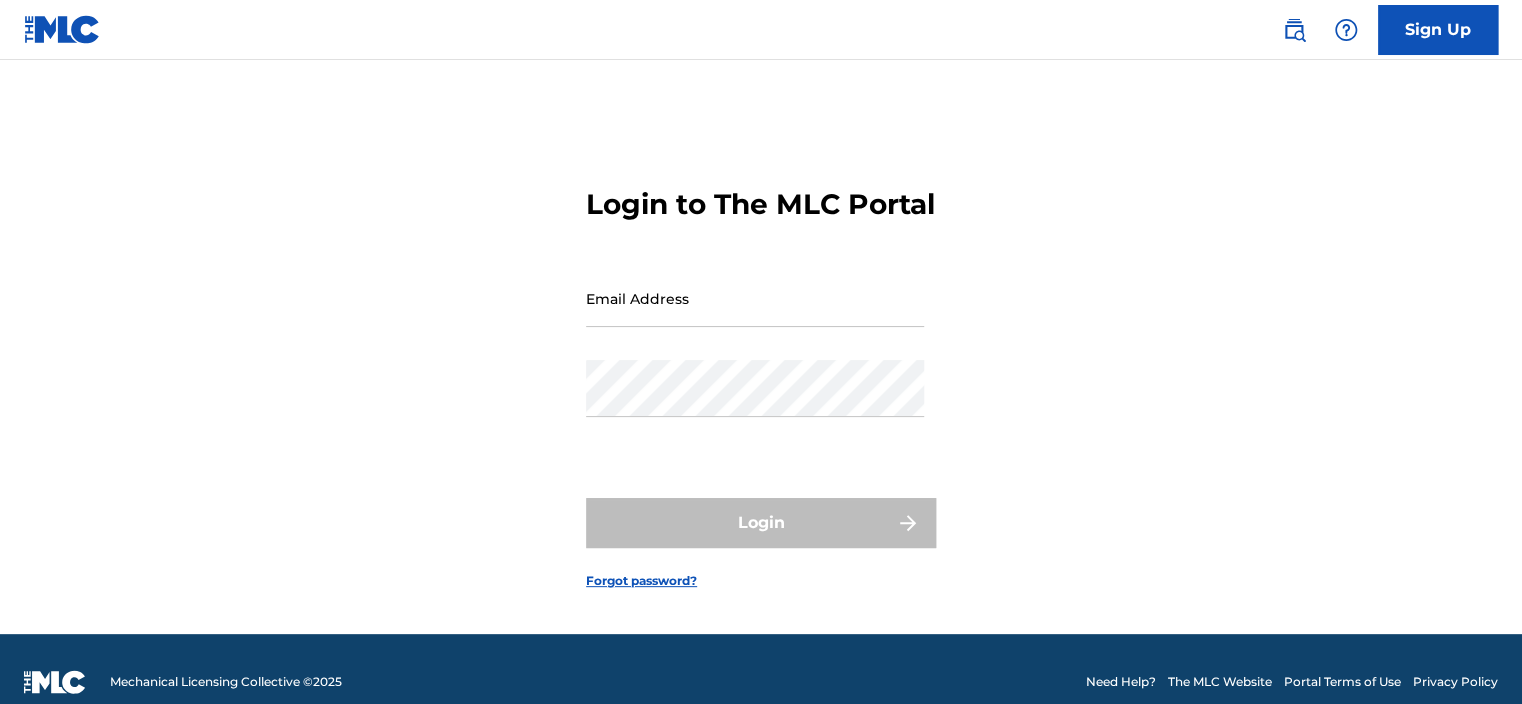 type on "[EMAIL]" 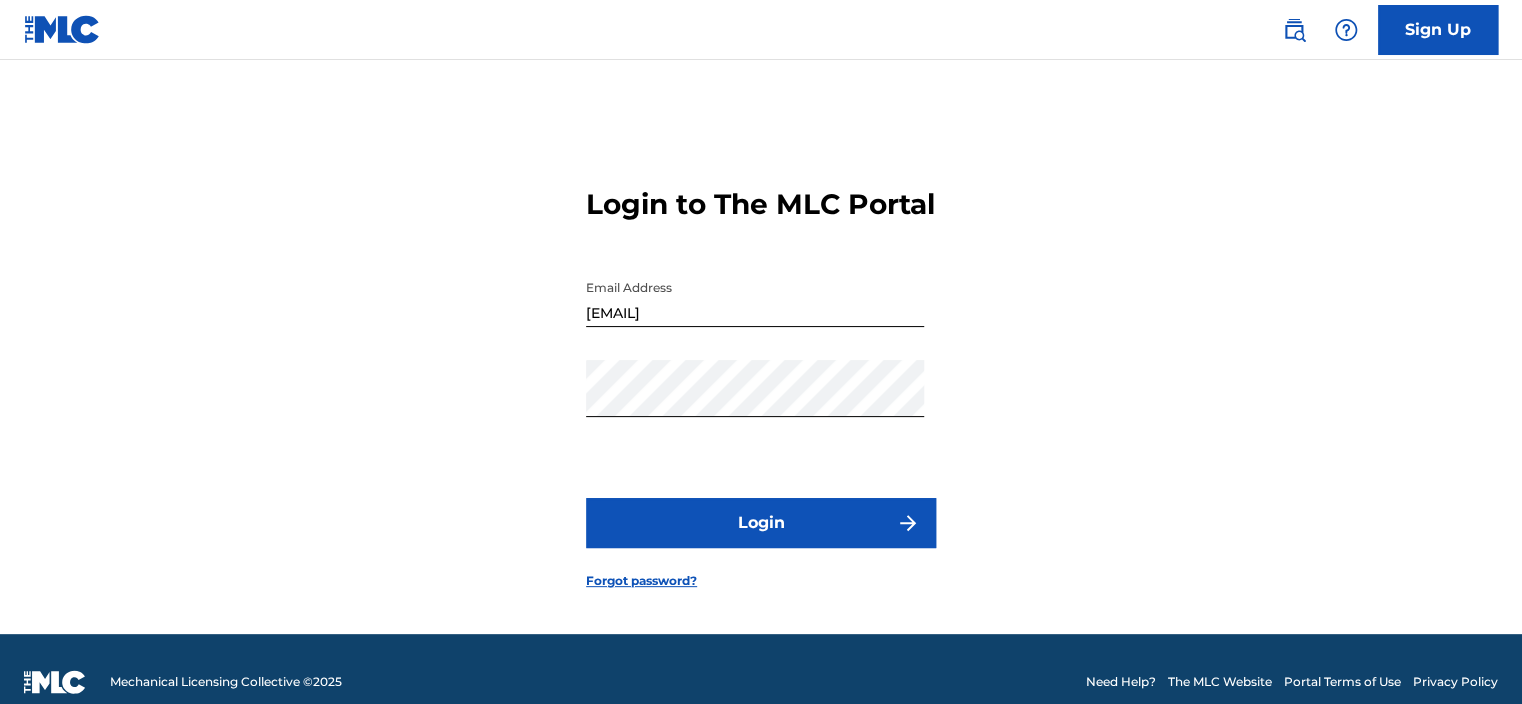 click on "Login" at bounding box center (761, 523) 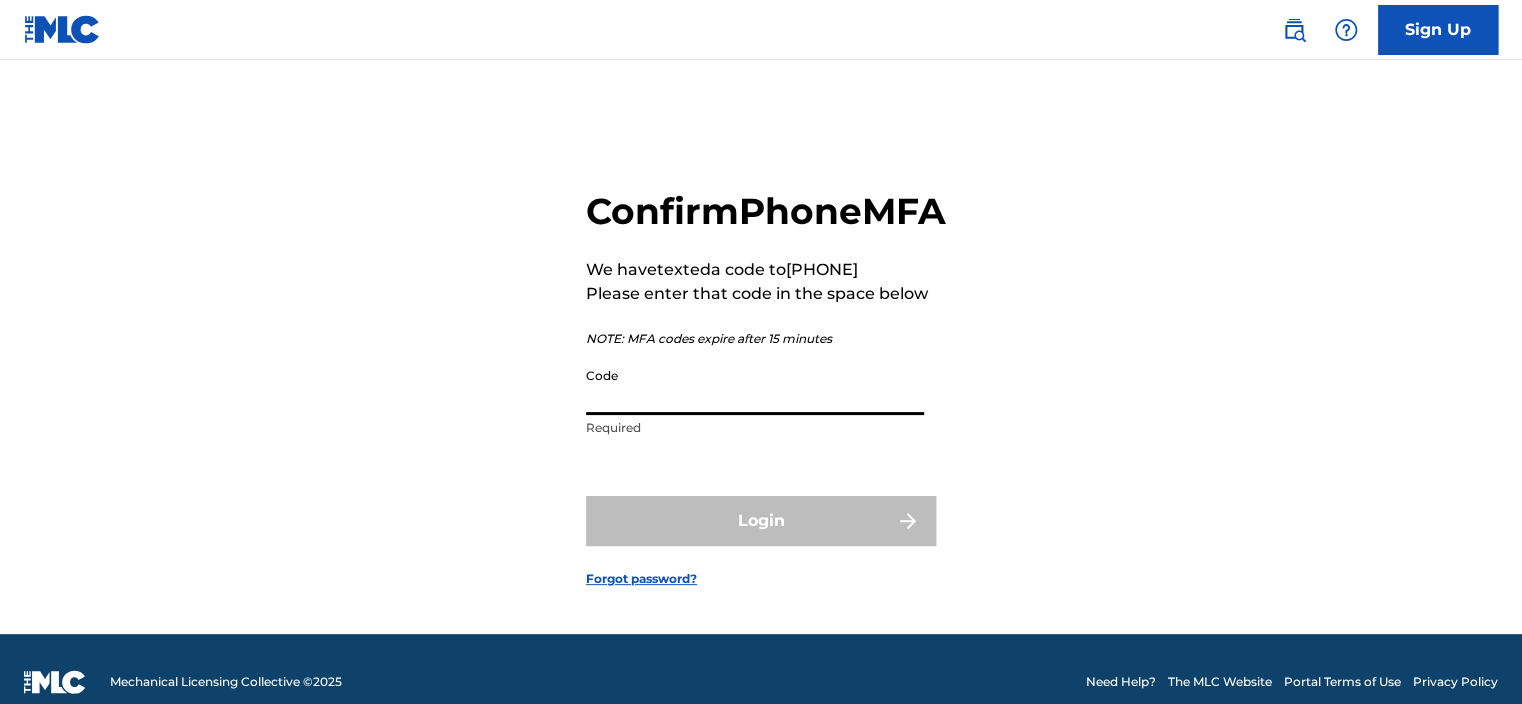 click on "Code" at bounding box center (755, 386) 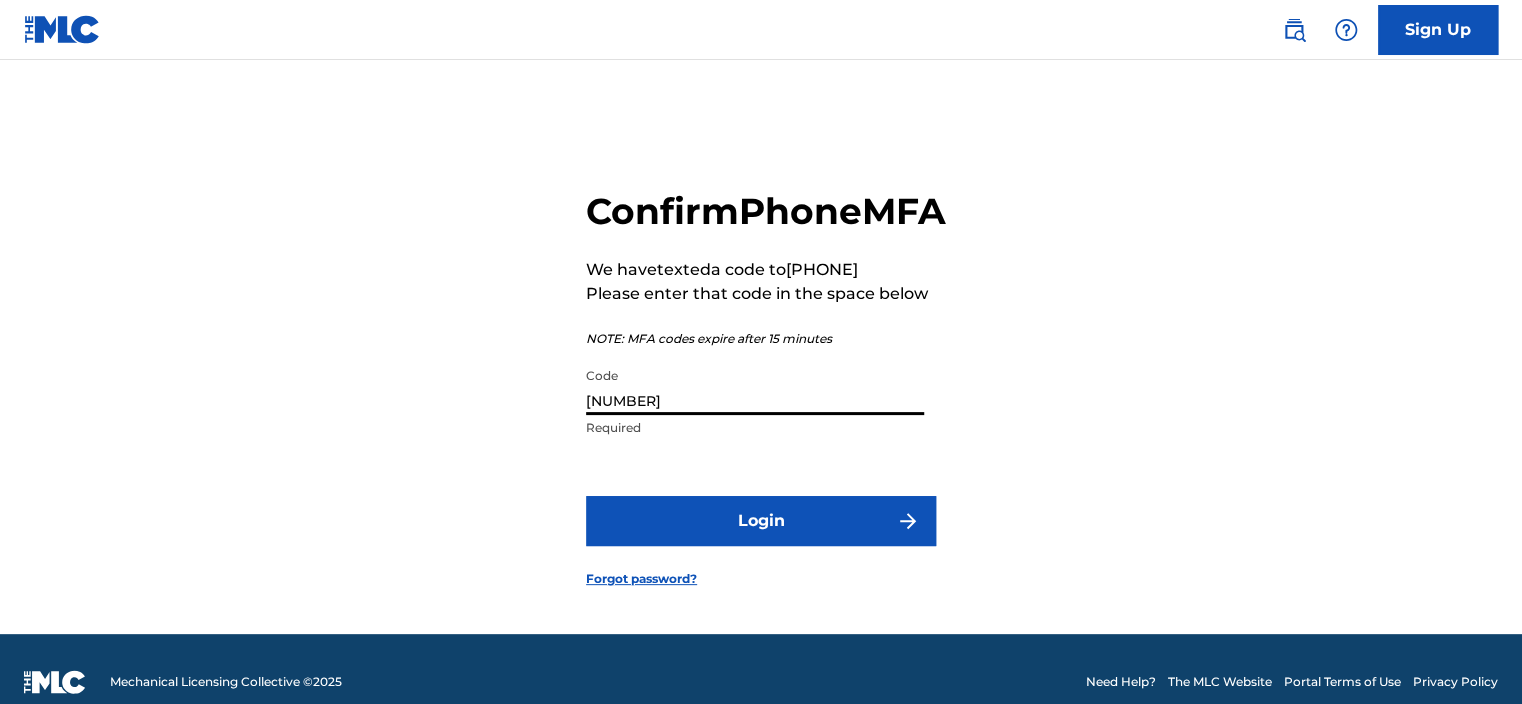 type on "[NUMBER]" 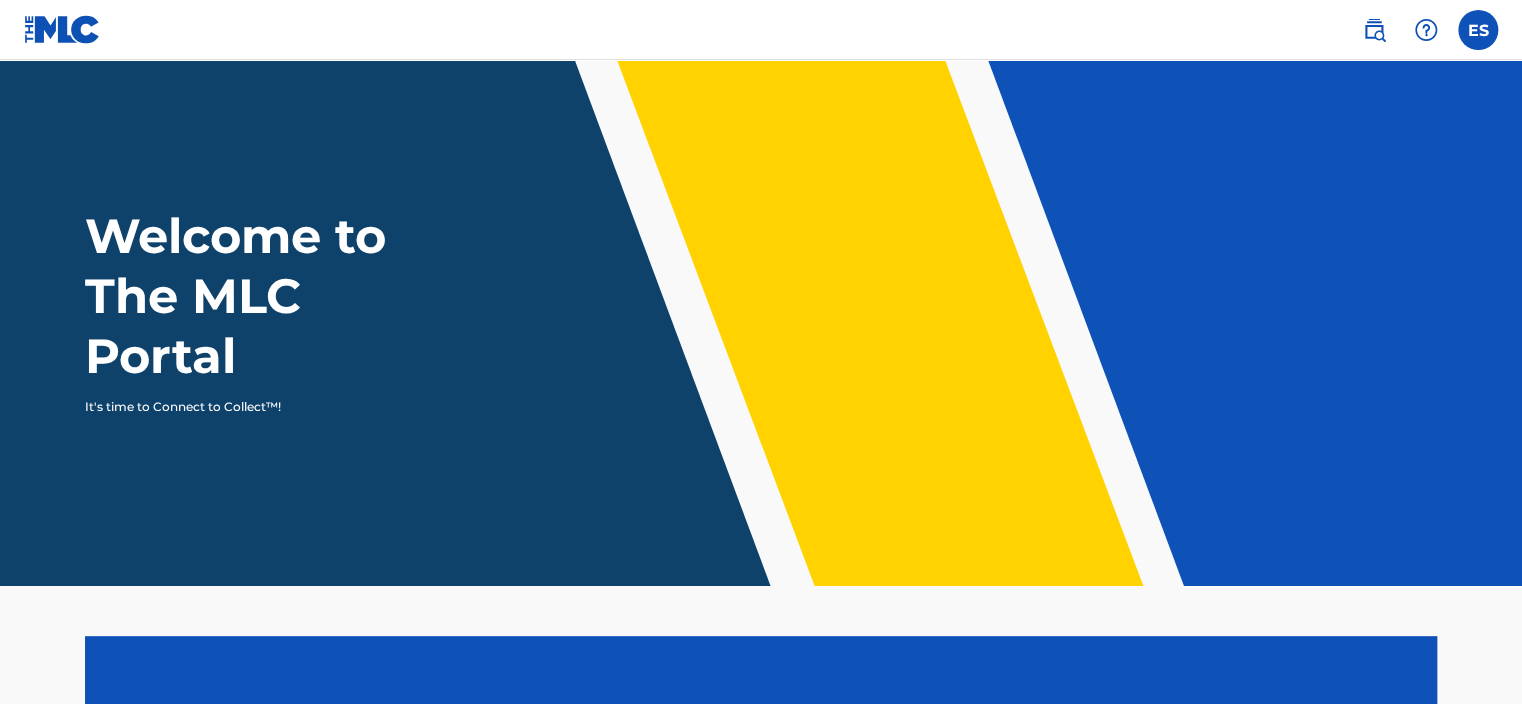 scroll, scrollTop: 0, scrollLeft: 0, axis: both 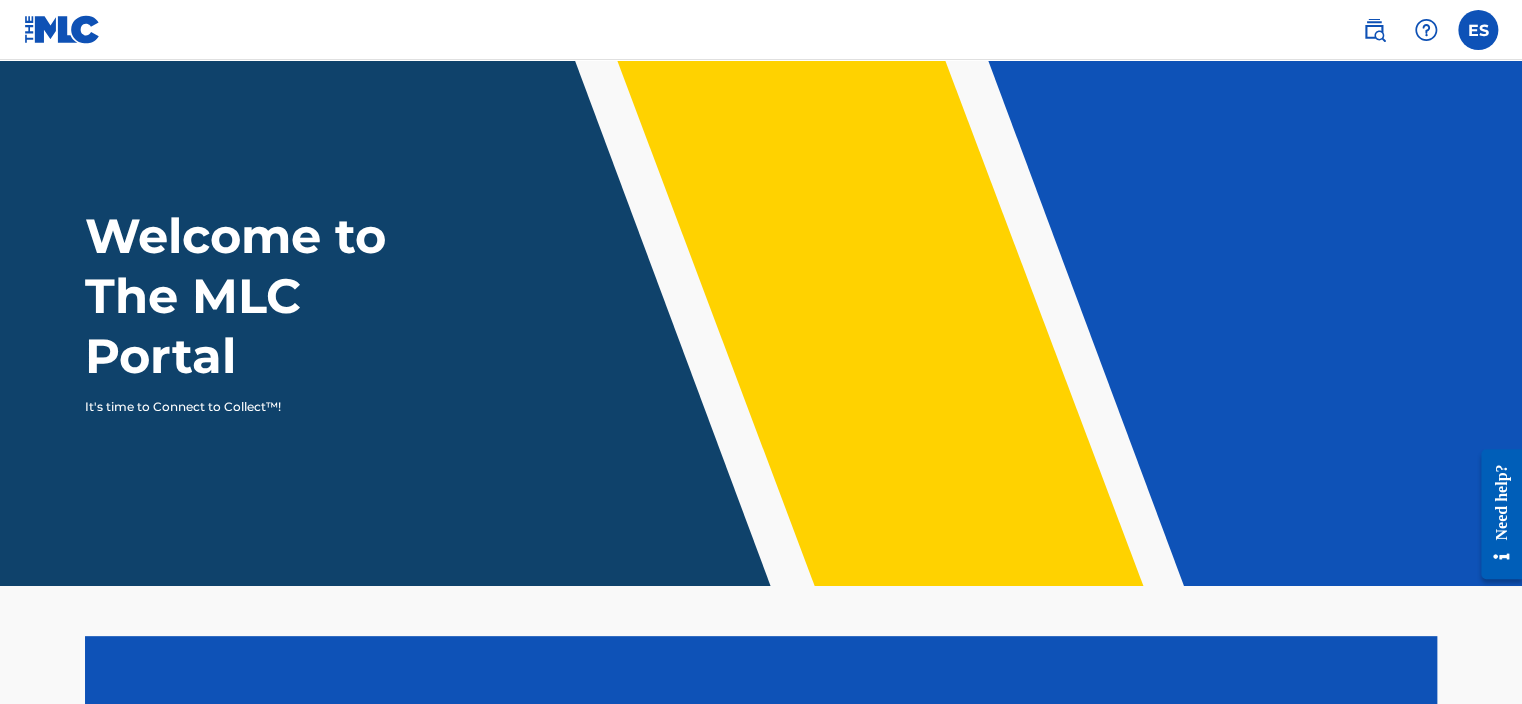 click on "It's time to Connect to Collect™!" at bounding box center [258, 407] 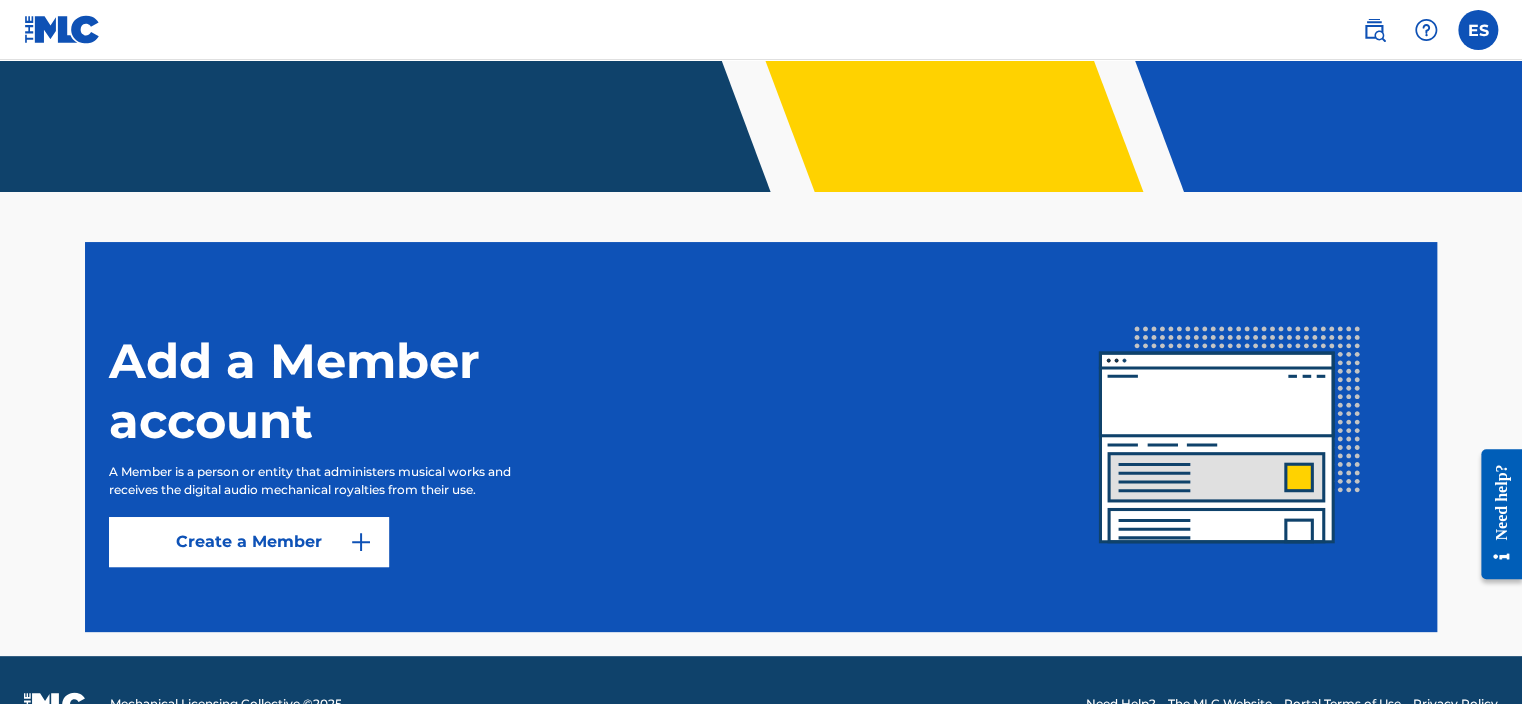 scroll, scrollTop: 400, scrollLeft: 0, axis: vertical 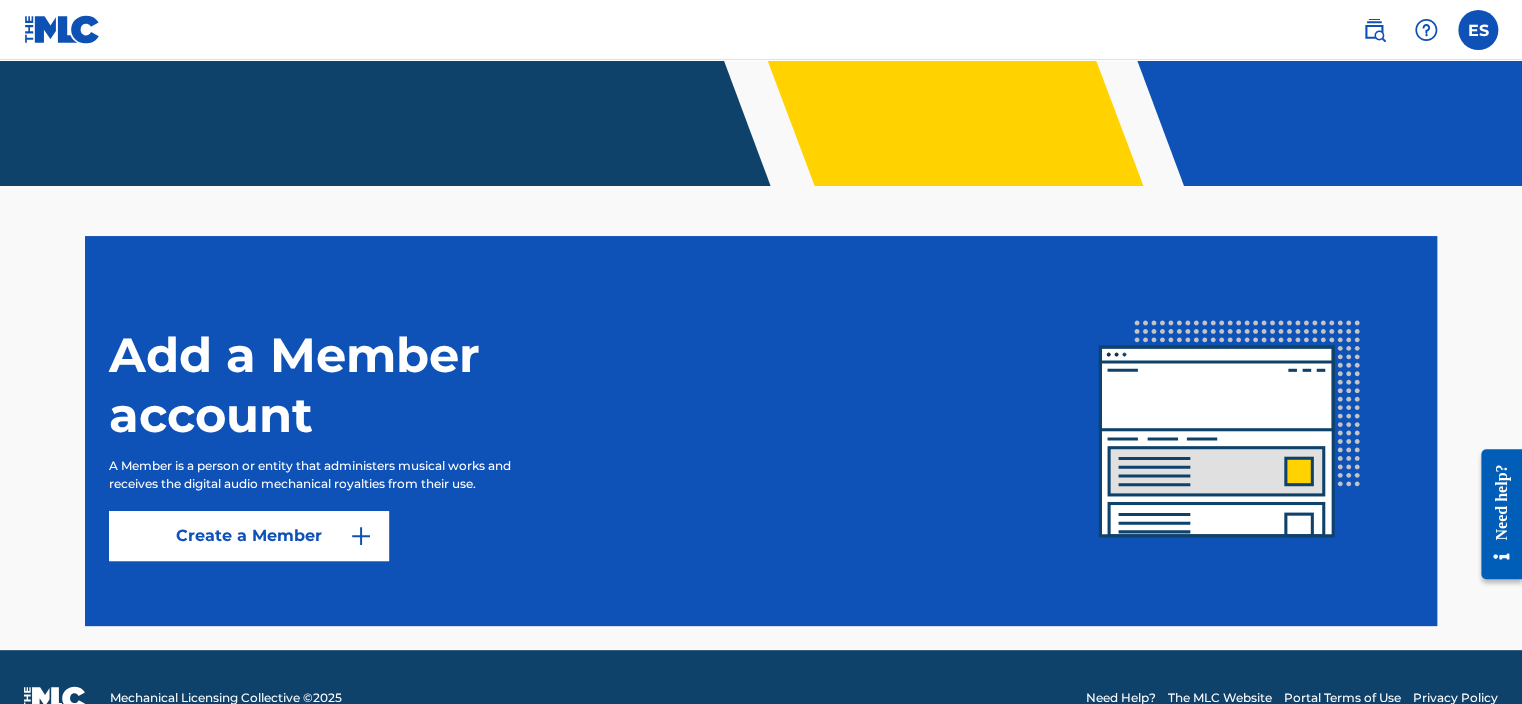 click on "Create a Member" at bounding box center (249, 536) 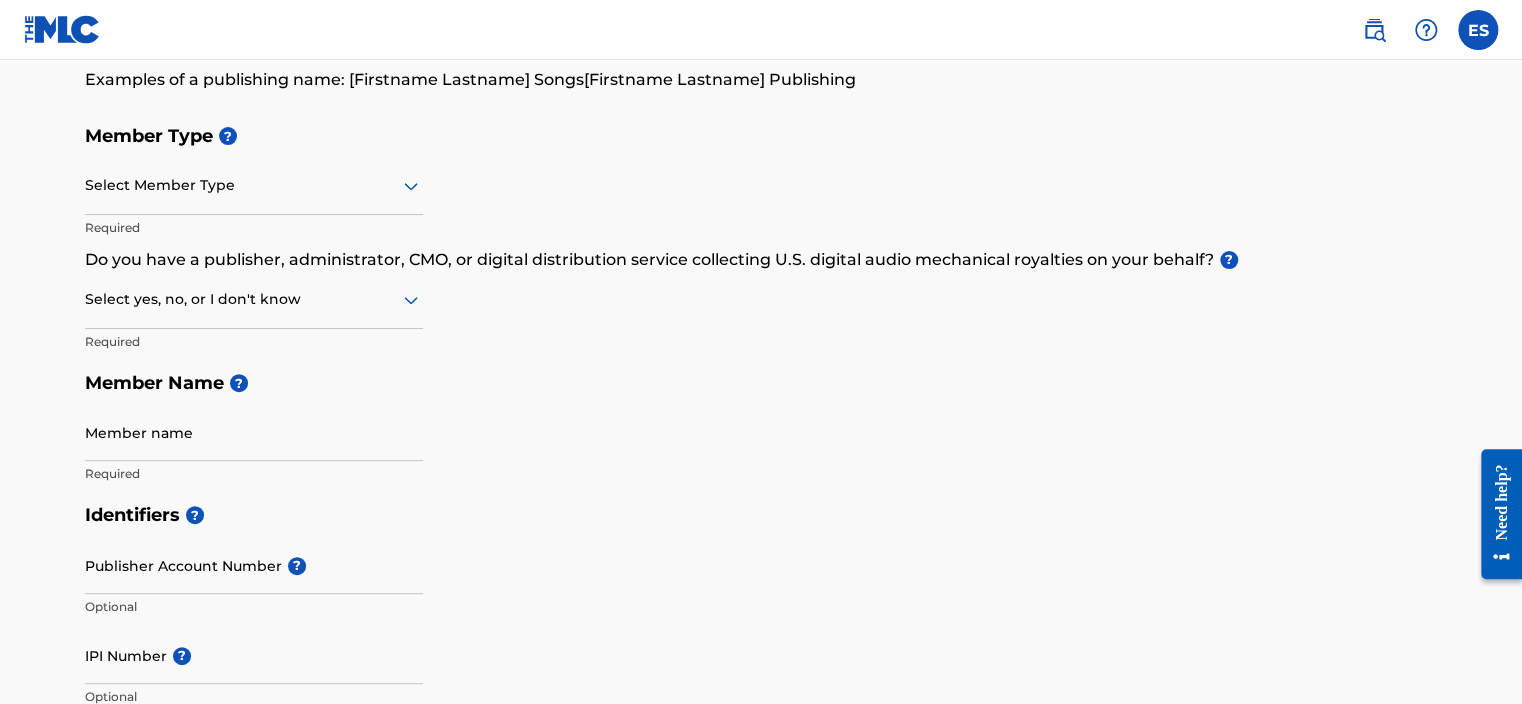 scroll, scrollTop: 0, scrollLeft: 0, axis: both 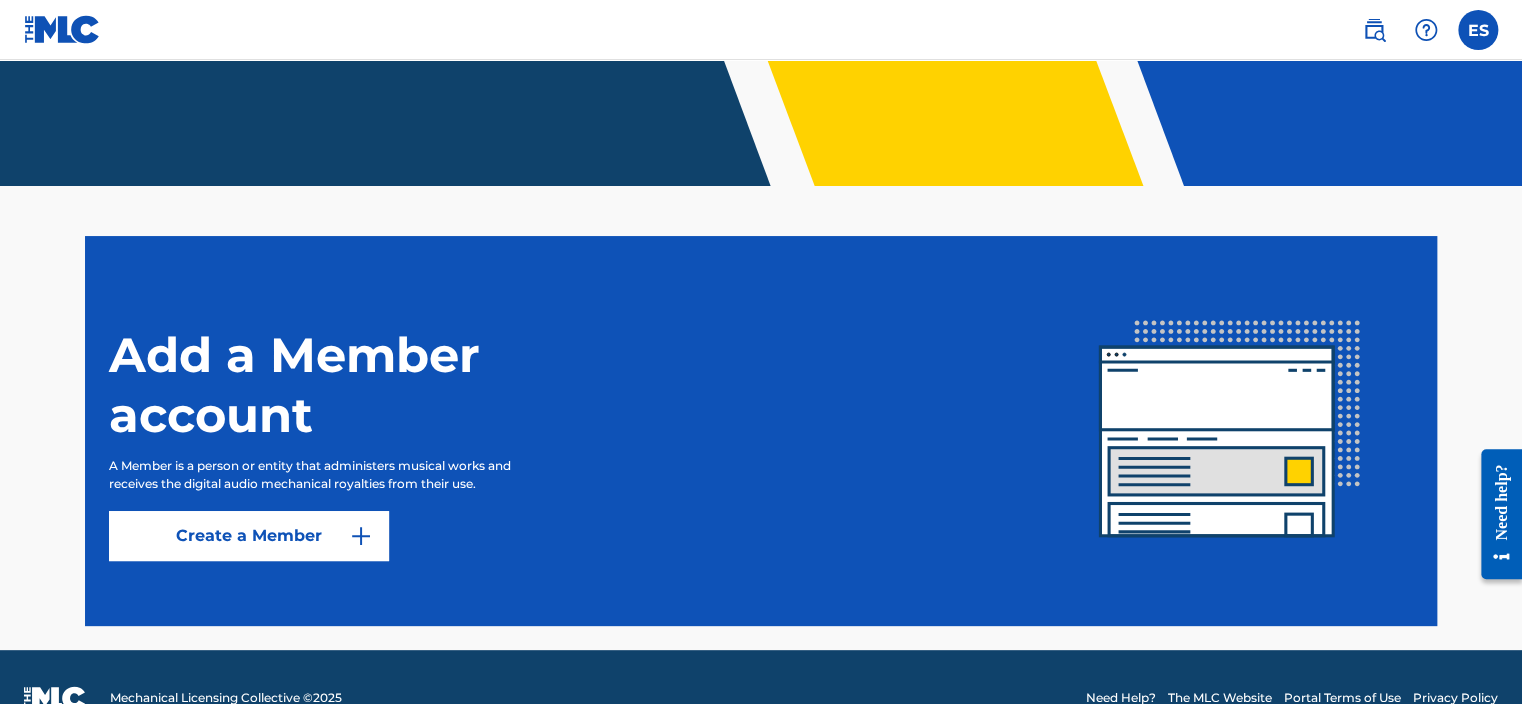 click at bounding box center (1478, 30) 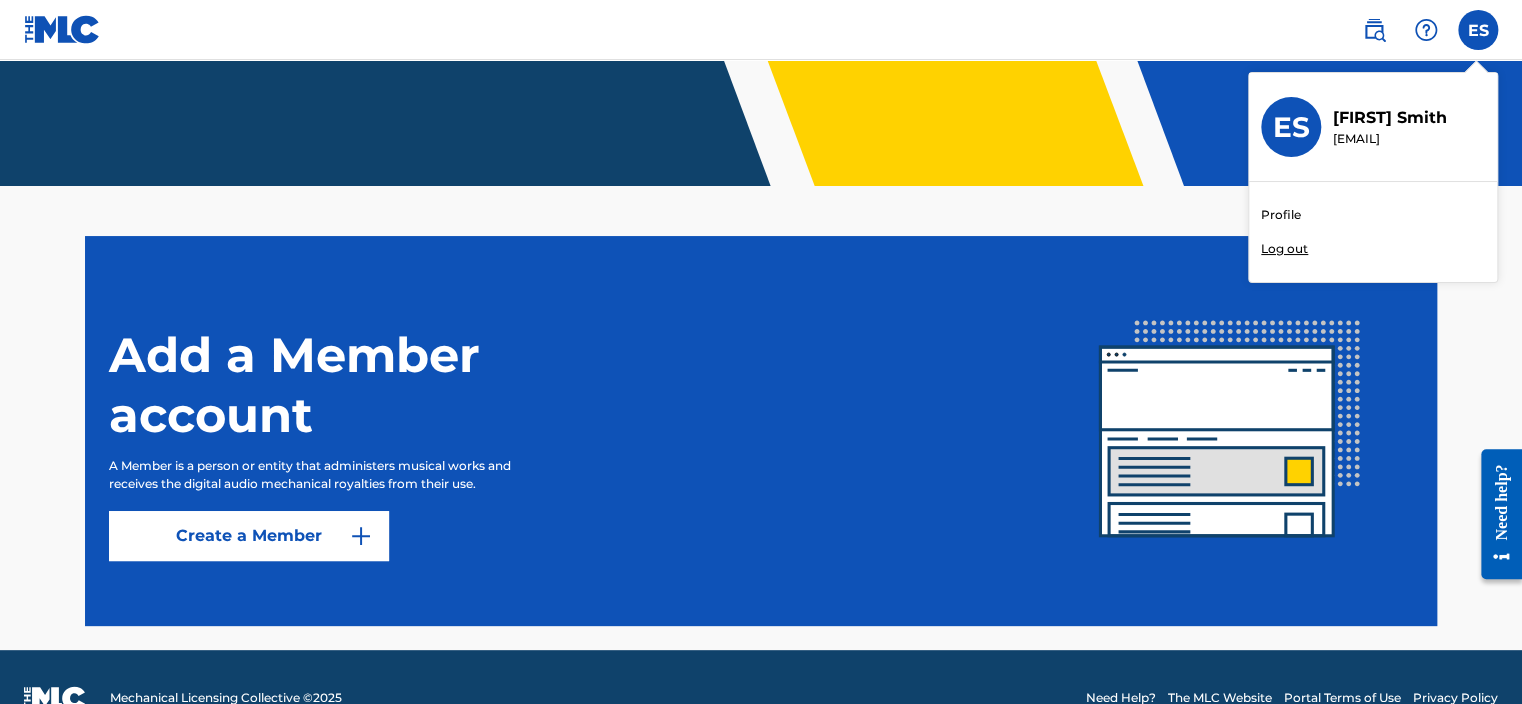 click on "[EMAIL]" at bounding box center (1390, 139) 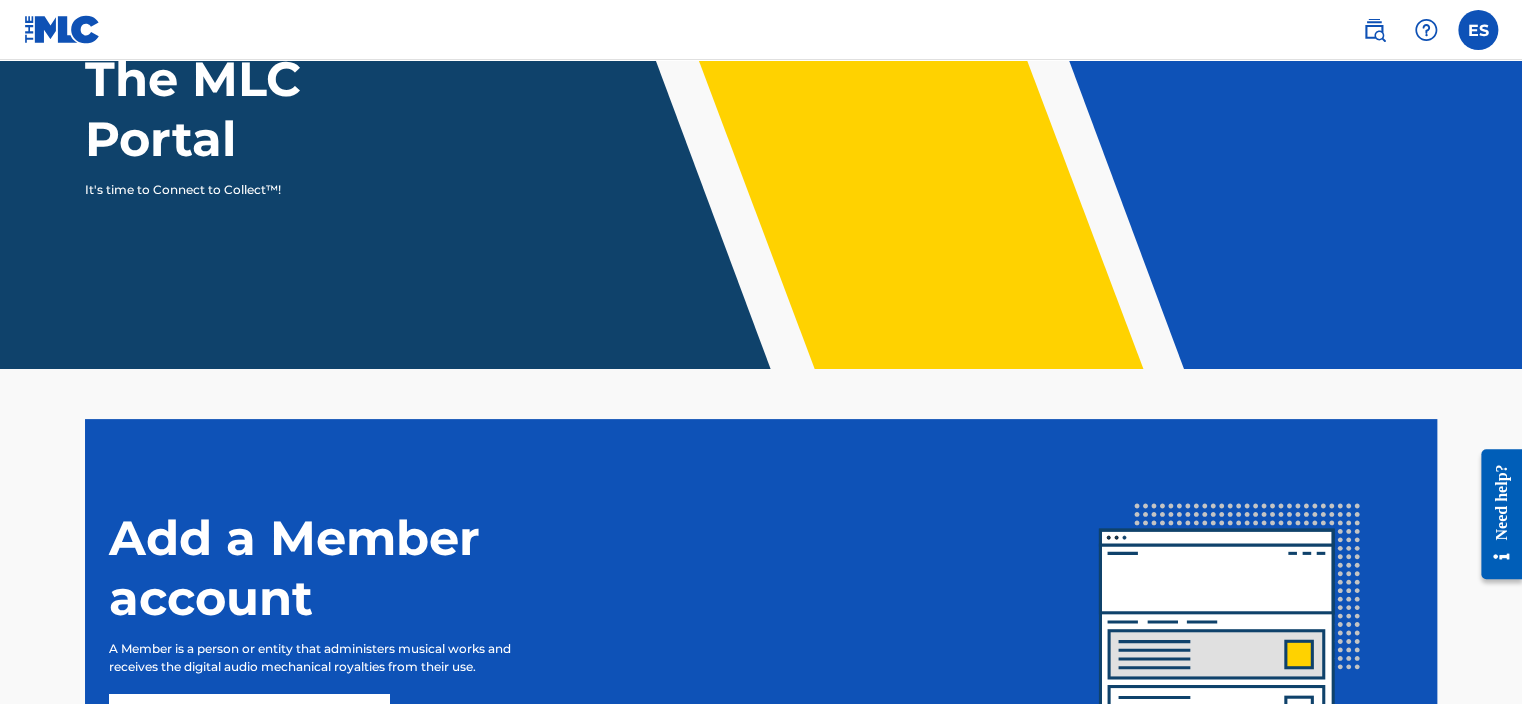 scroll, scrollTop: 0, scrollLeft: 0, axis: both 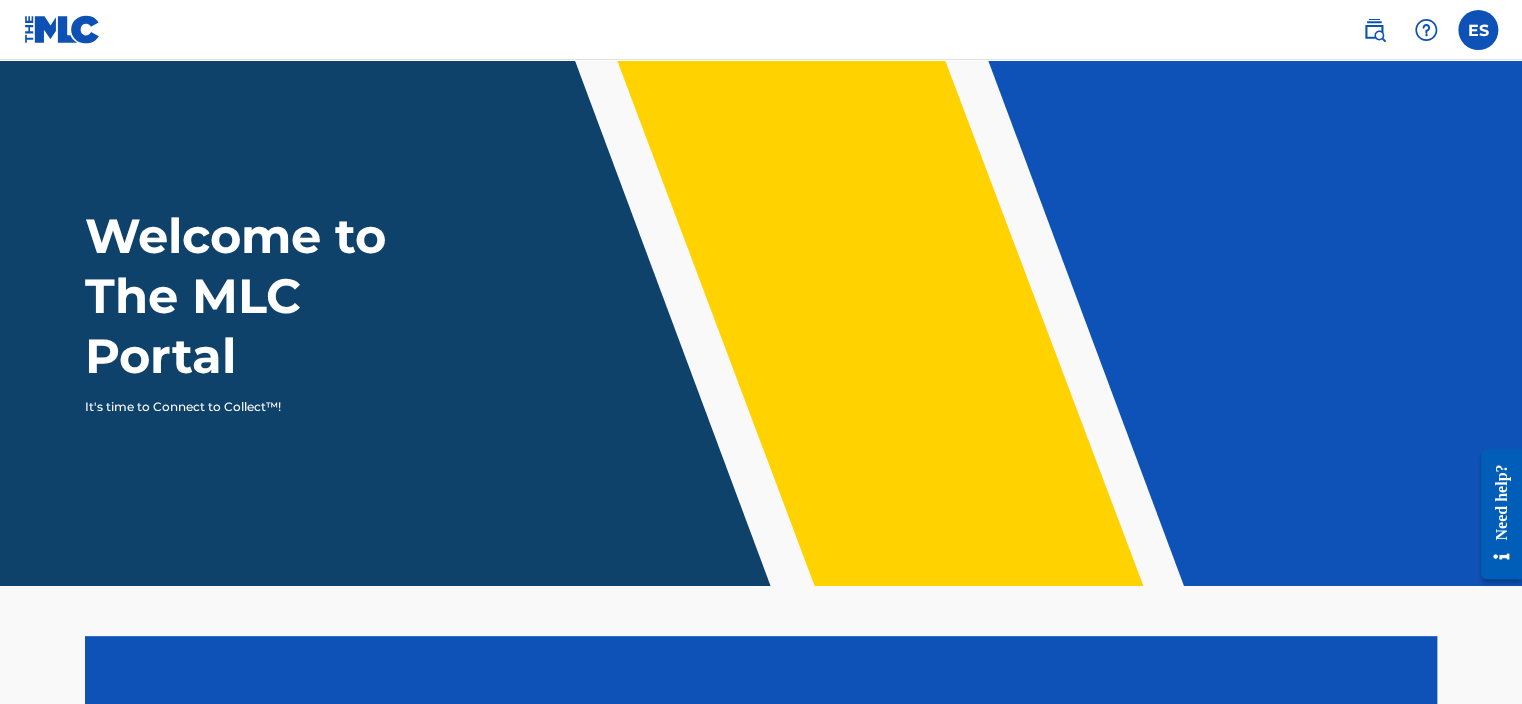 click at bounding box center (1478, 30) 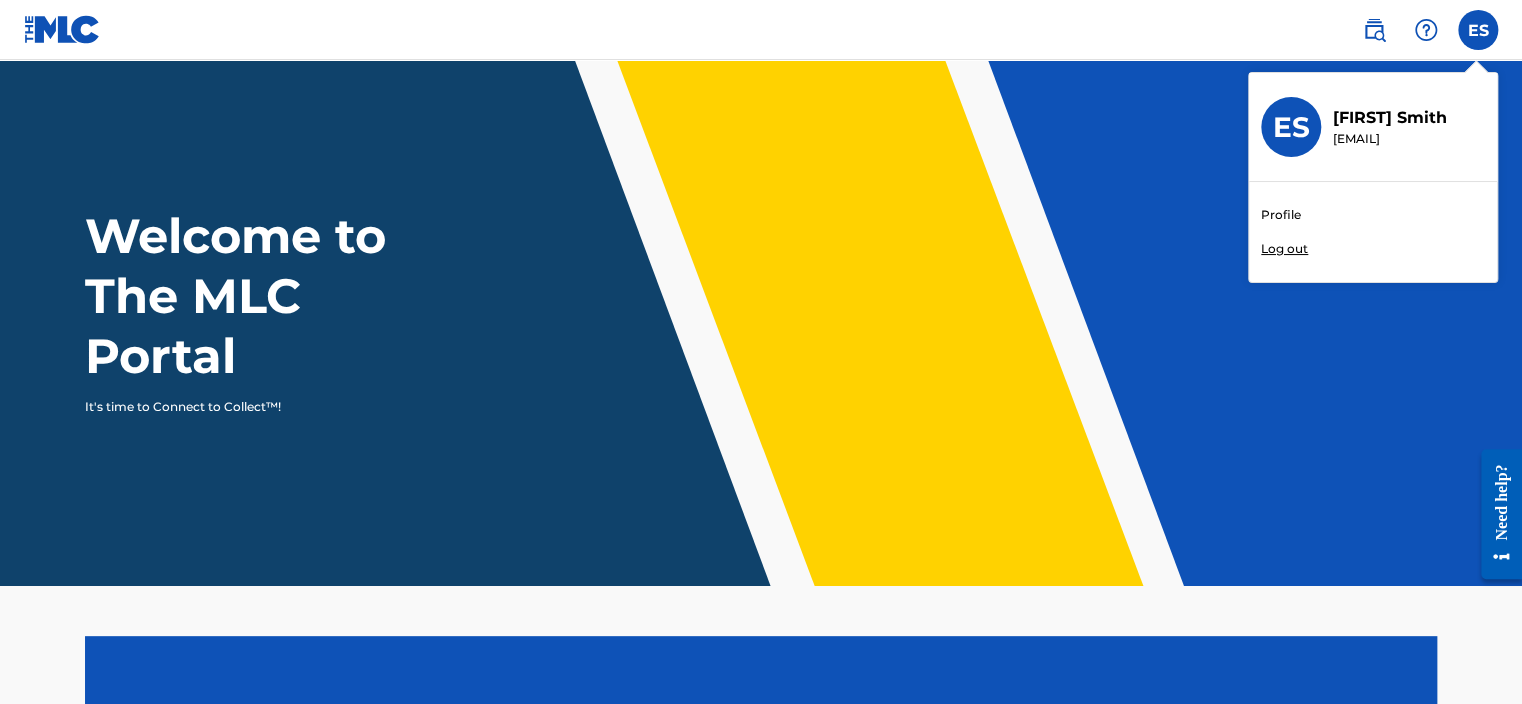 click on "[FIRST]   [LAST]" at bounding box center (1390, 118) 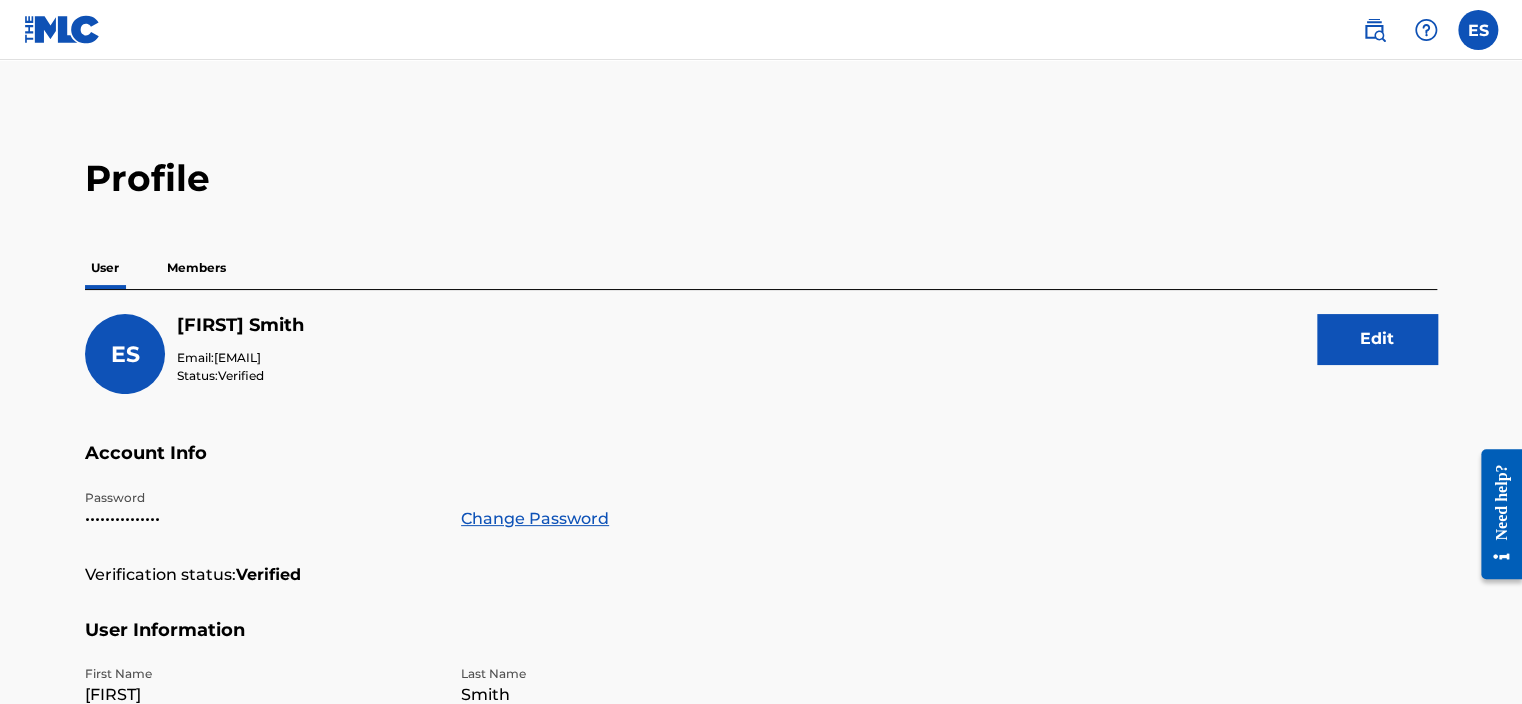 scroll, scrollTop: 0, scrollLeft: 0, axis: both 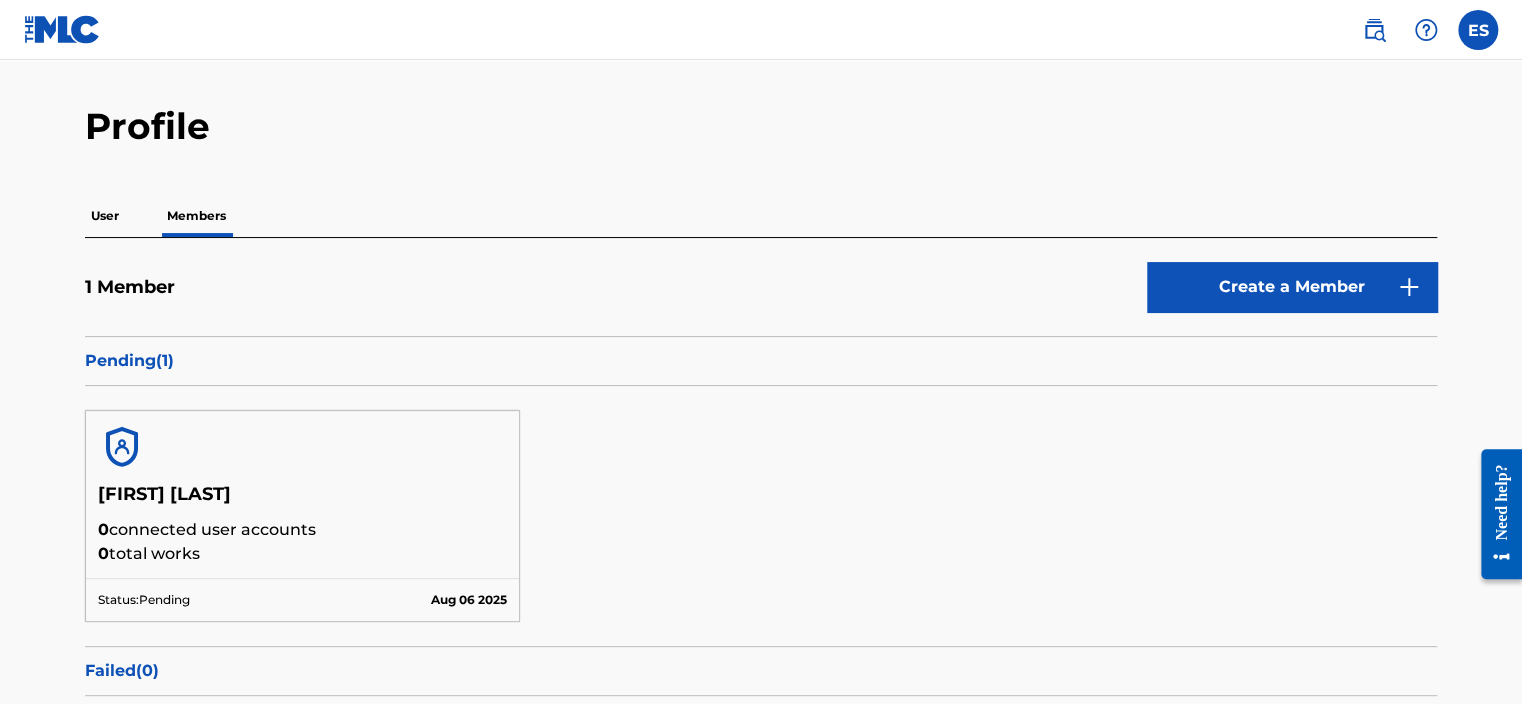 click on "Pending  ( 1 )" at bounding box center (761, 361) 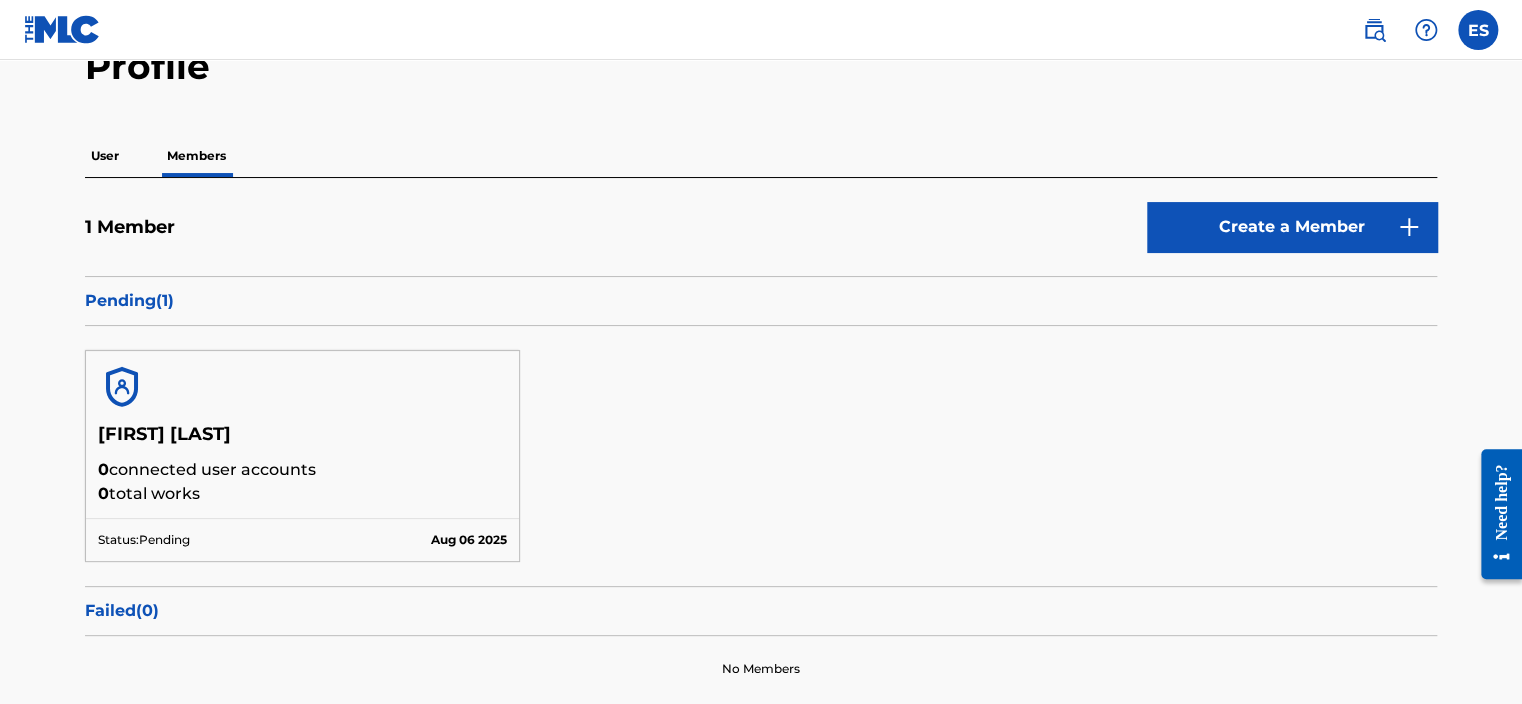 scroll, scrollTop: 0, scrollLeft: 0, axis: both 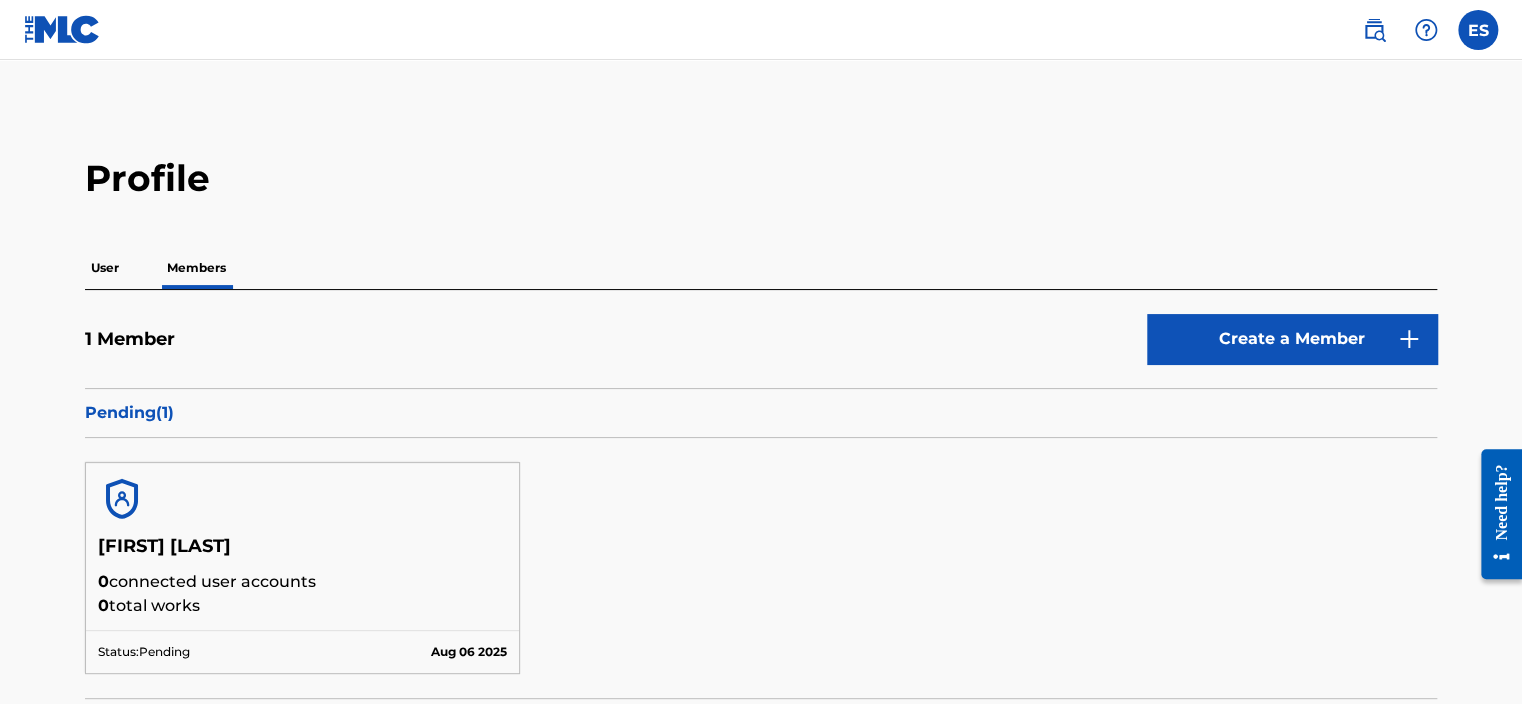 click at bounding box center [1409, 339] 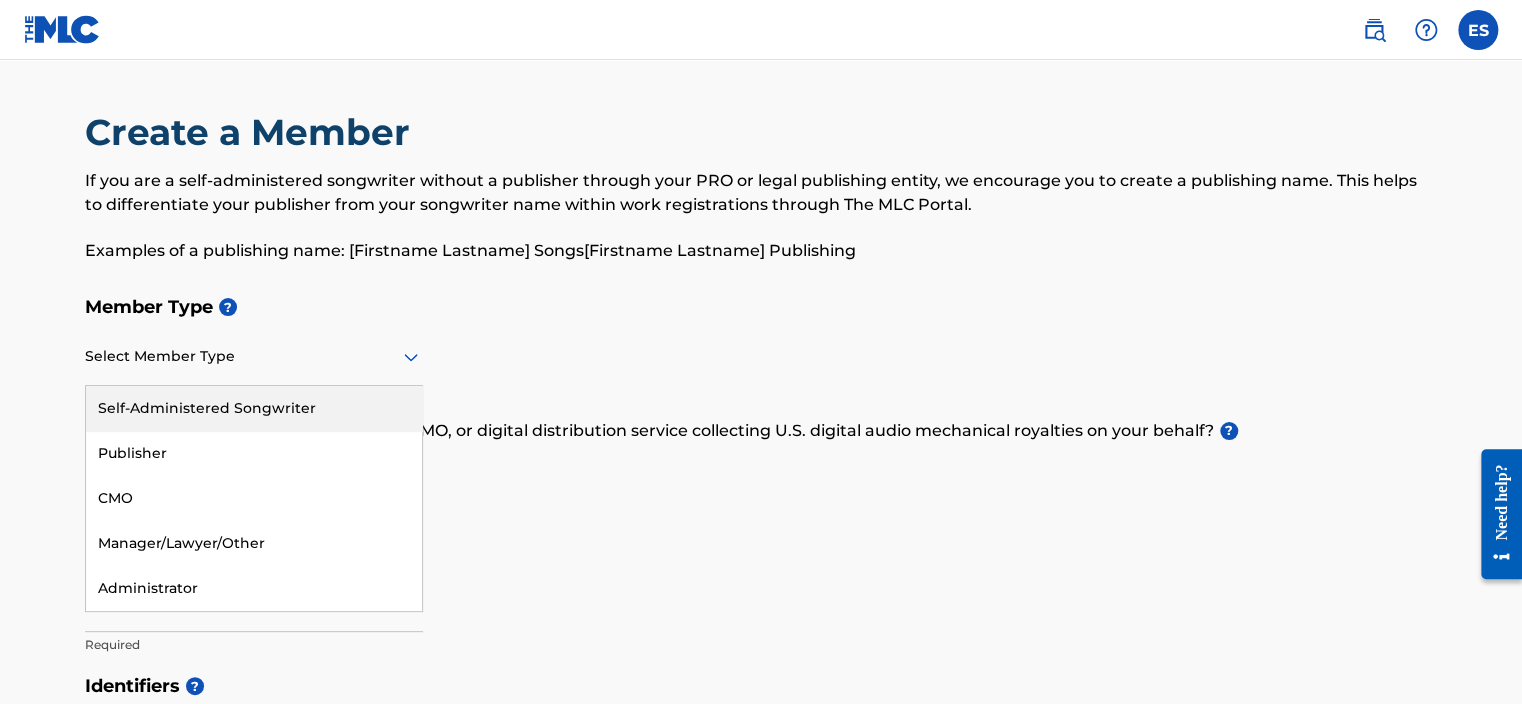 click 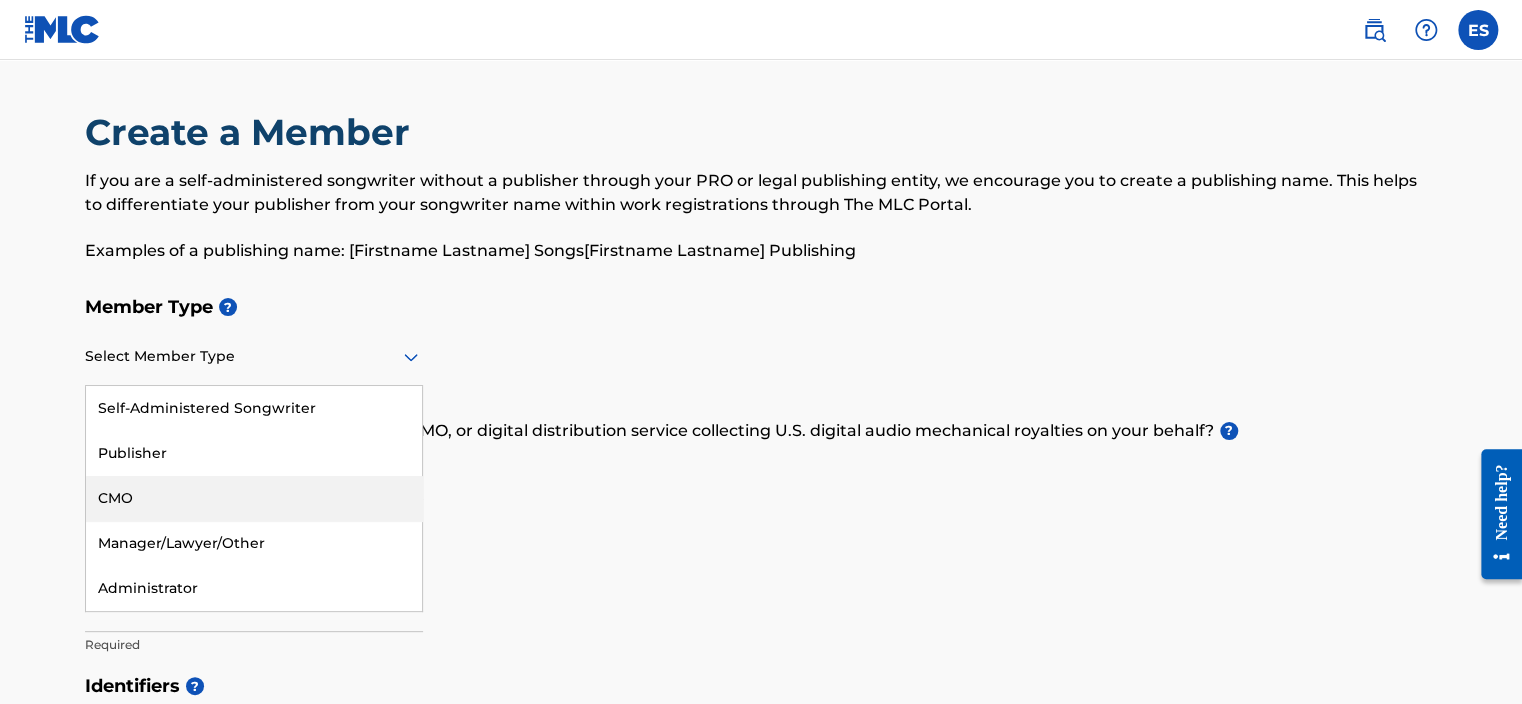 click on "Member Type ? 5 results available. Use Up and Down to choose options, press Enter to select the currently focused option, press Escape to exit the menu, press Tab to select the option and exit the menu. Select Member Type Self-Administered Songwriter Publisher CMO Manager/Lawyer/Other Administrator Required Do you have a publisher, administrator, CMO, or digital distribution service collecting U.S. digital audio mechanical royalties on your behalf? ? Select yes, no, or I don't know Required Member Name ? Member name Required" at bounding box center [761, 475] 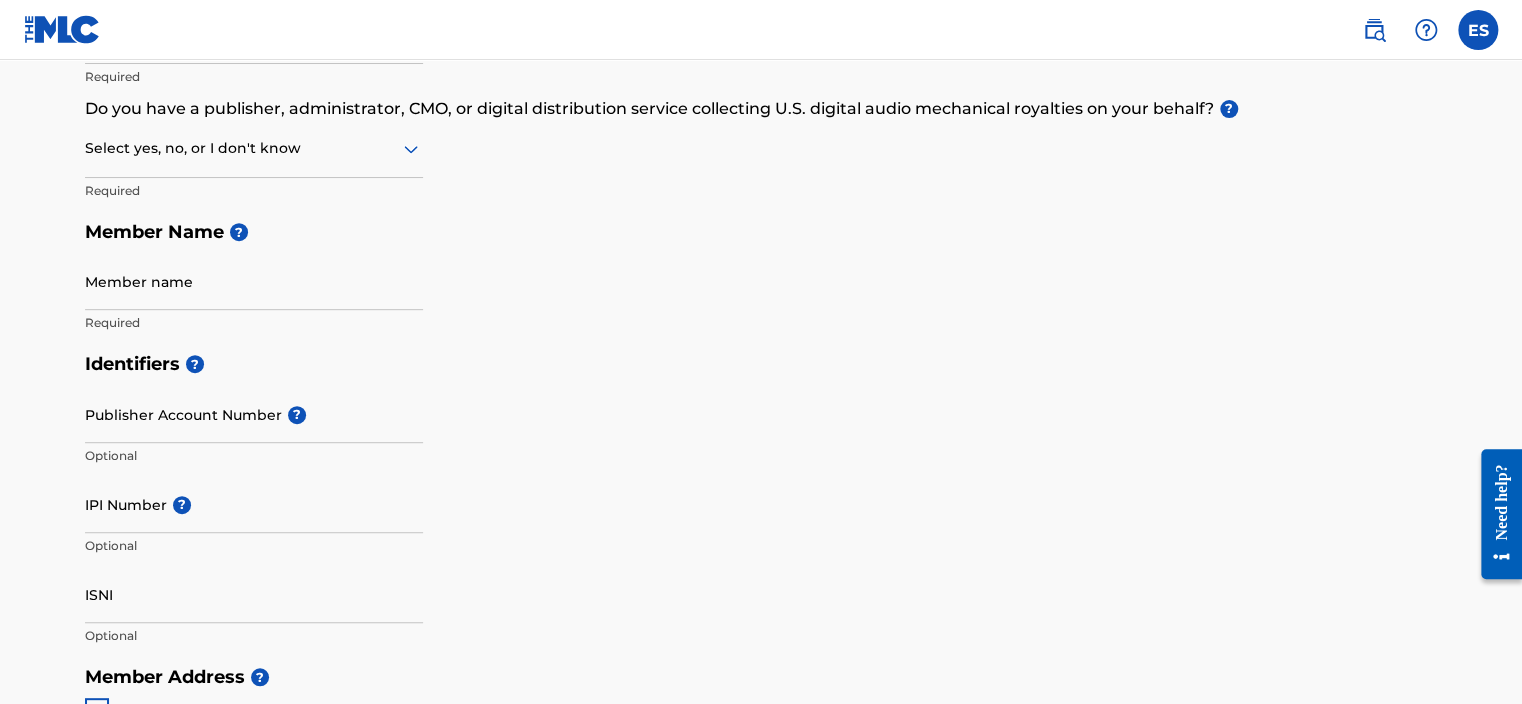 scroll, scrollTop: 100, scrollLeft: 0, axis: vertical 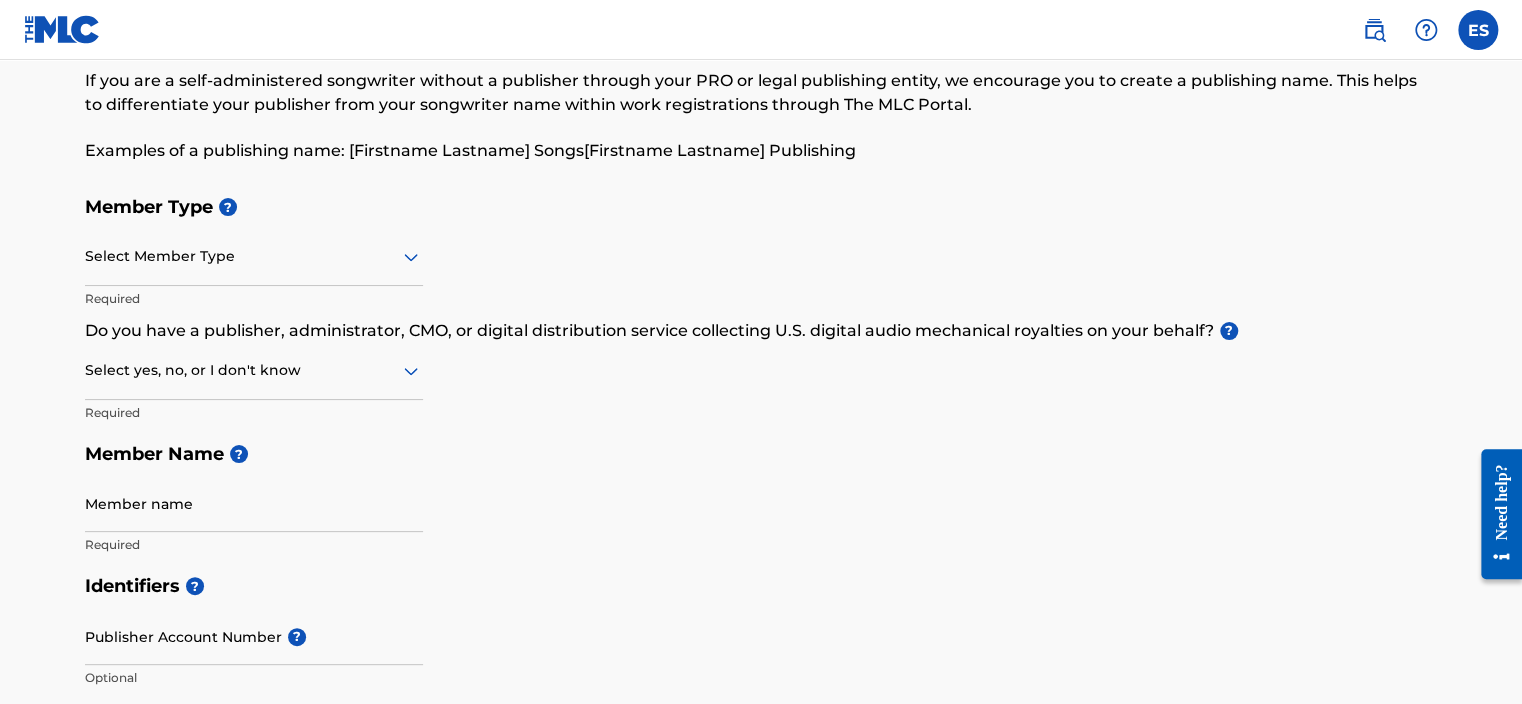 click at bounding box center [1478, 30] 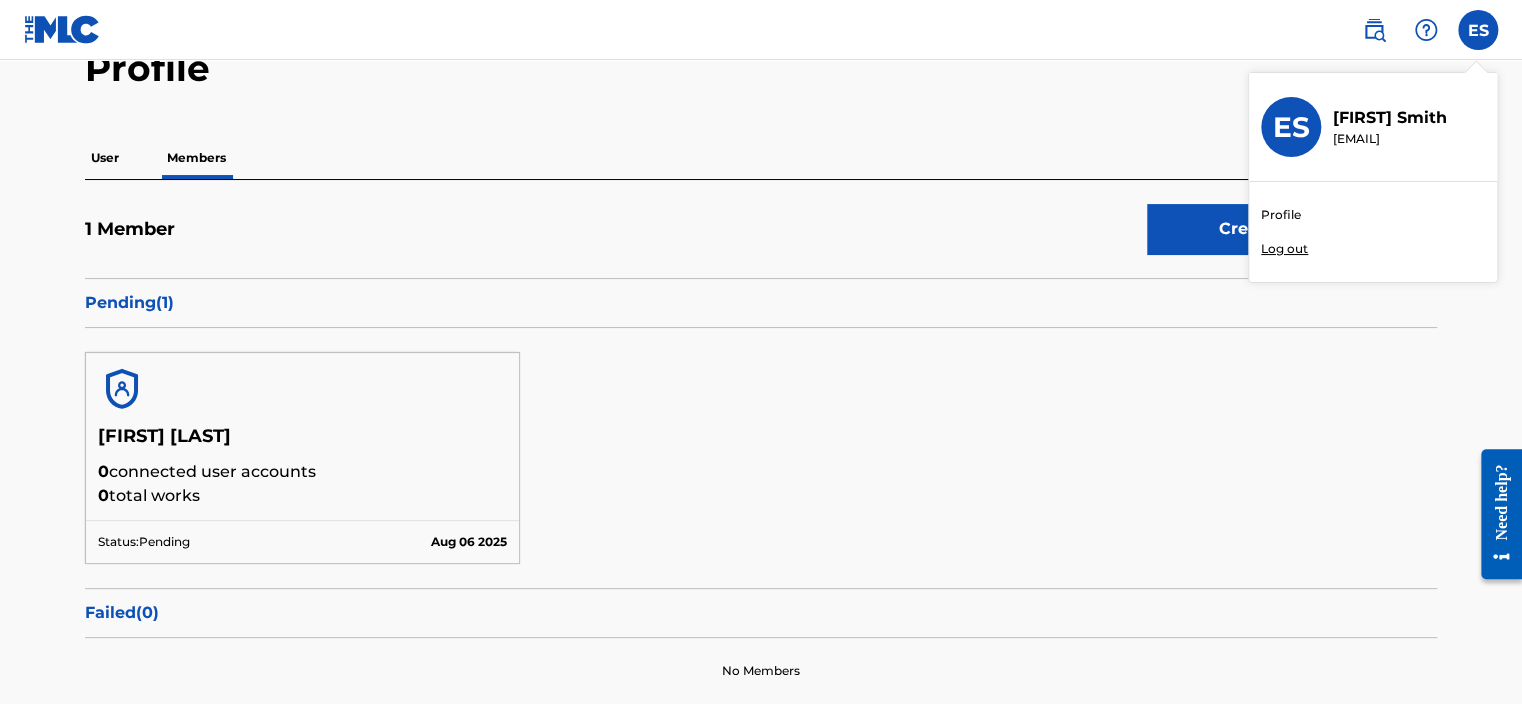 scroll, scrollTop: 0, scrollLeft: 0, axis: both 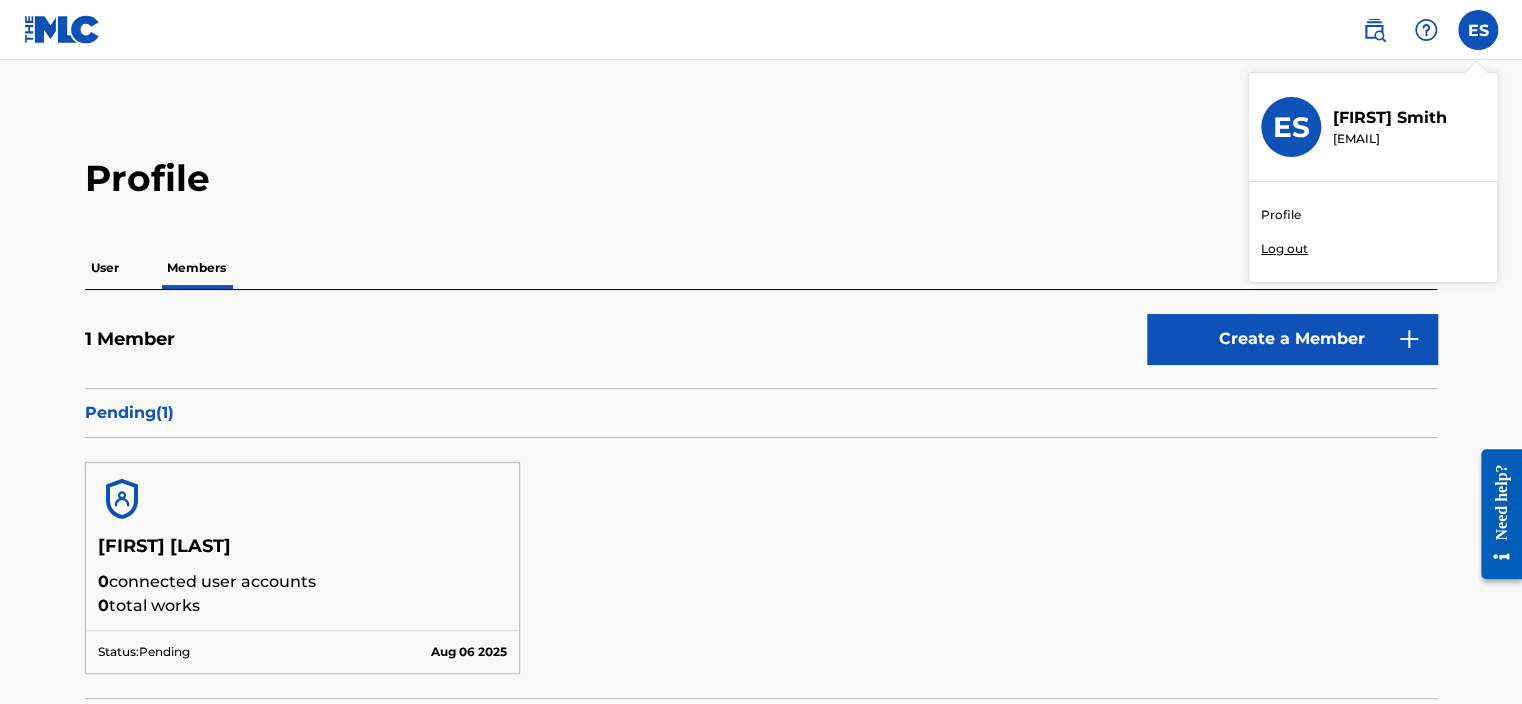 click on "Profile" at bounding box center (1281, 215) 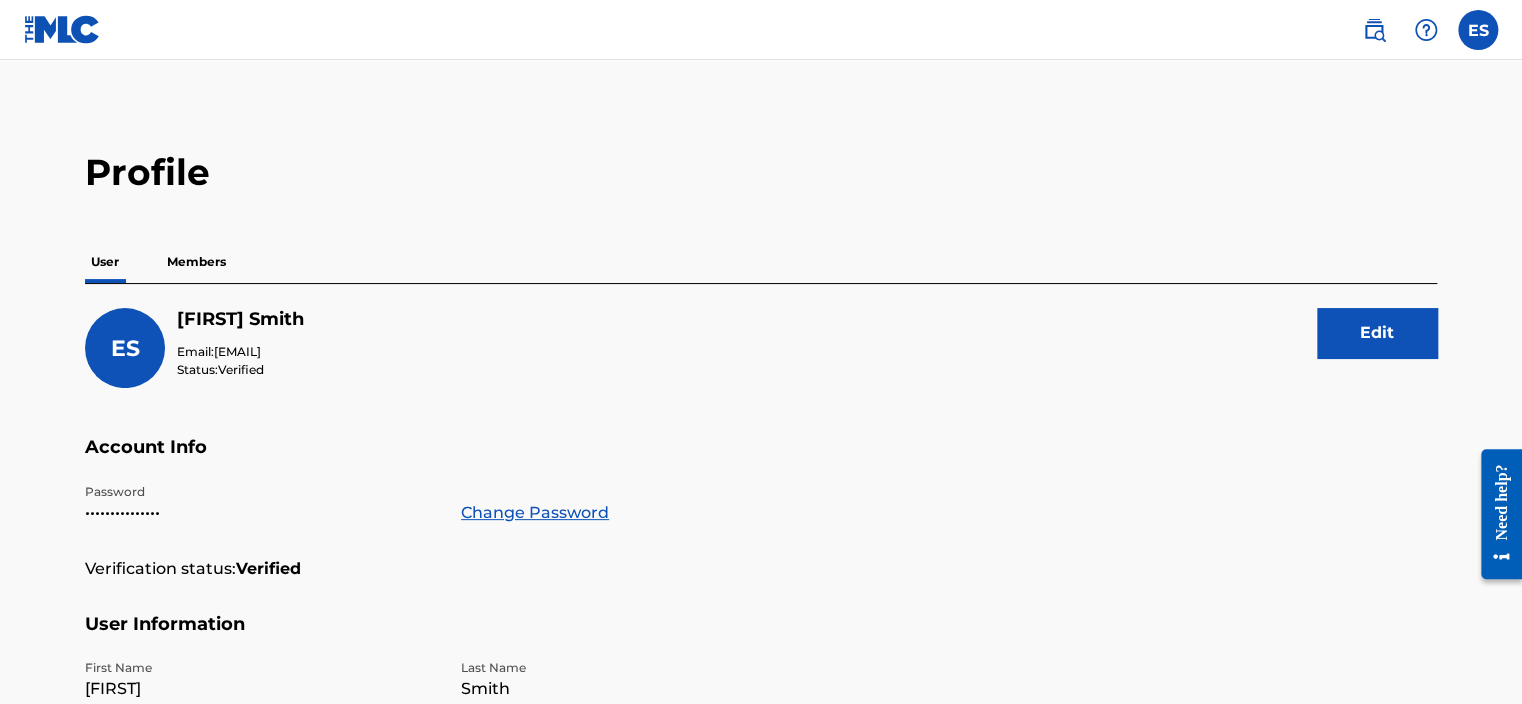 scroll, scrollTop: 0, scrollLeft: 0, axis: both 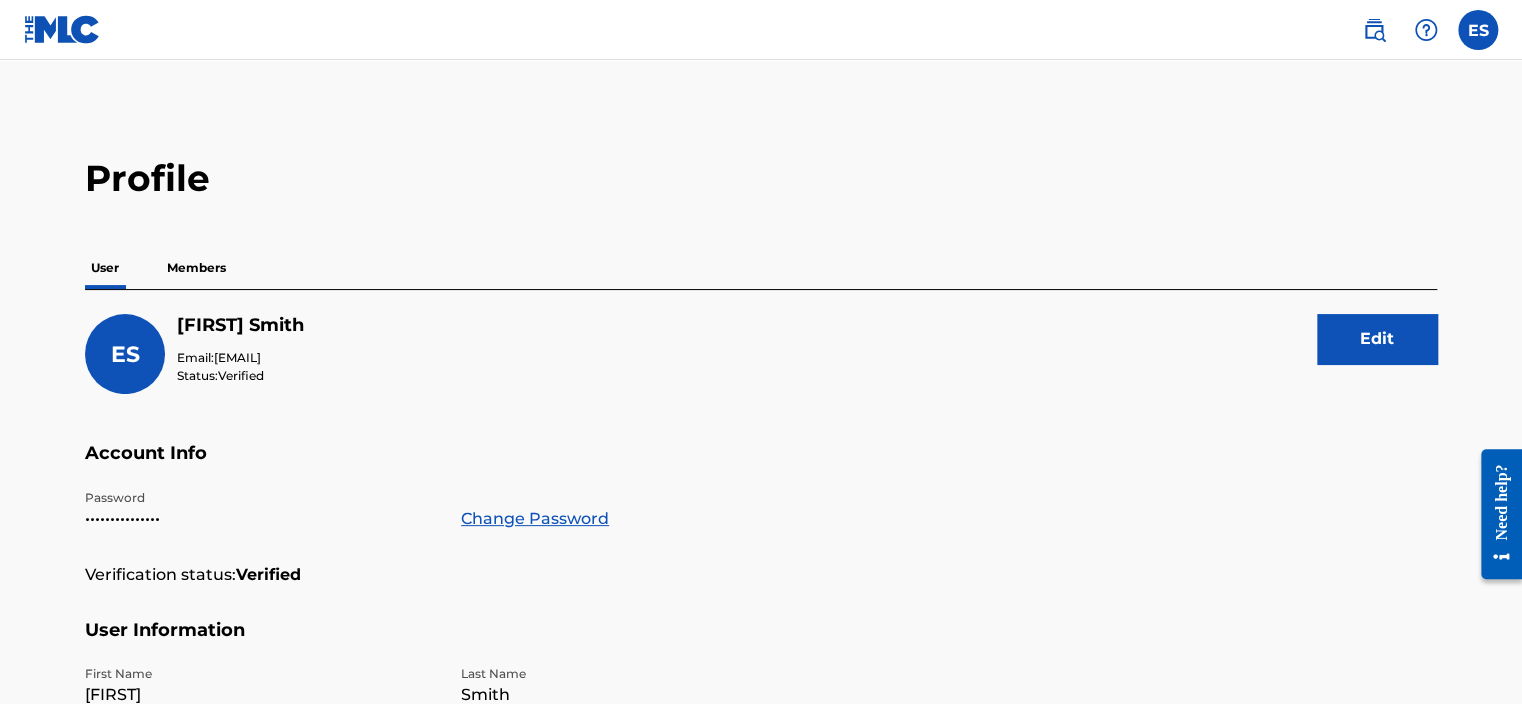click on "Members" at bounding box center [196, 268] 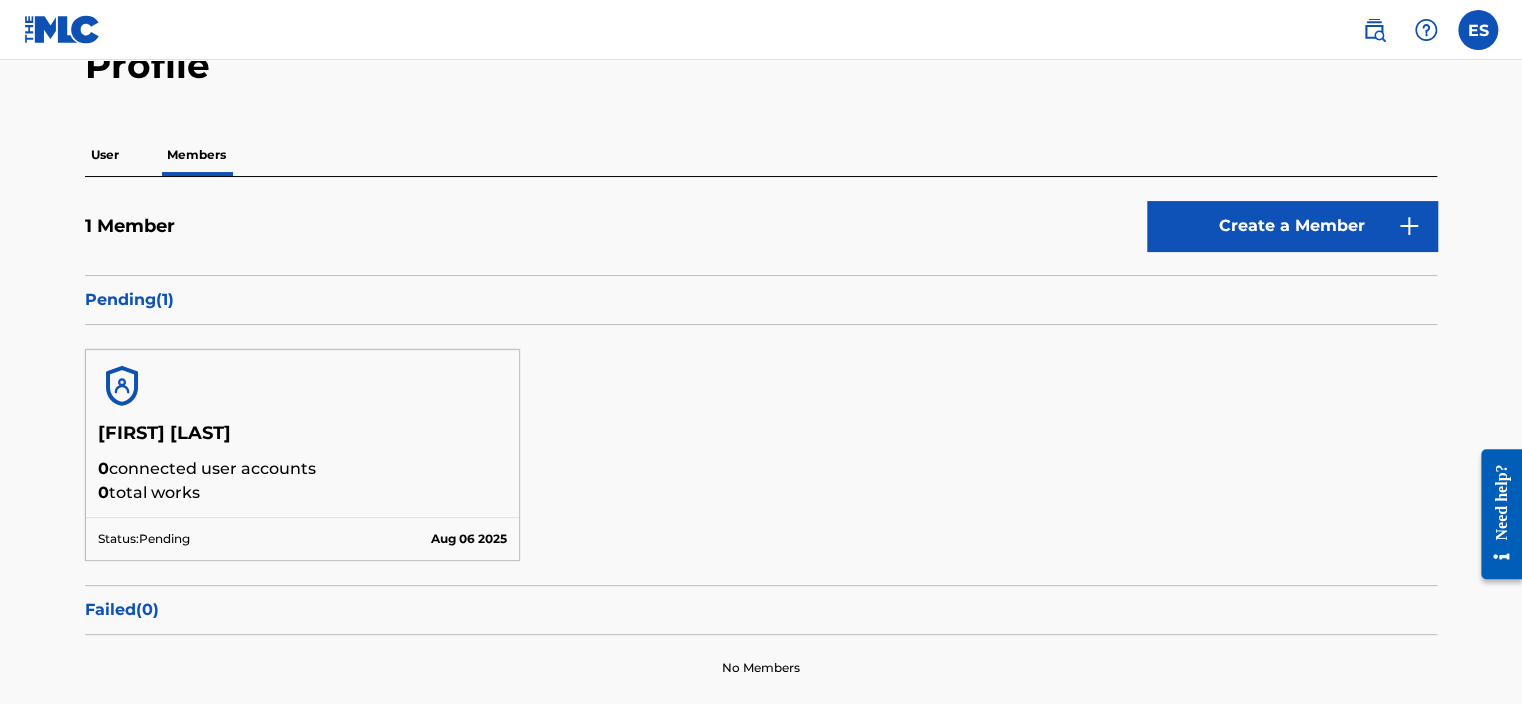 scroll, scrollTop: 252, scrollLeft: 0, axis: vertical 